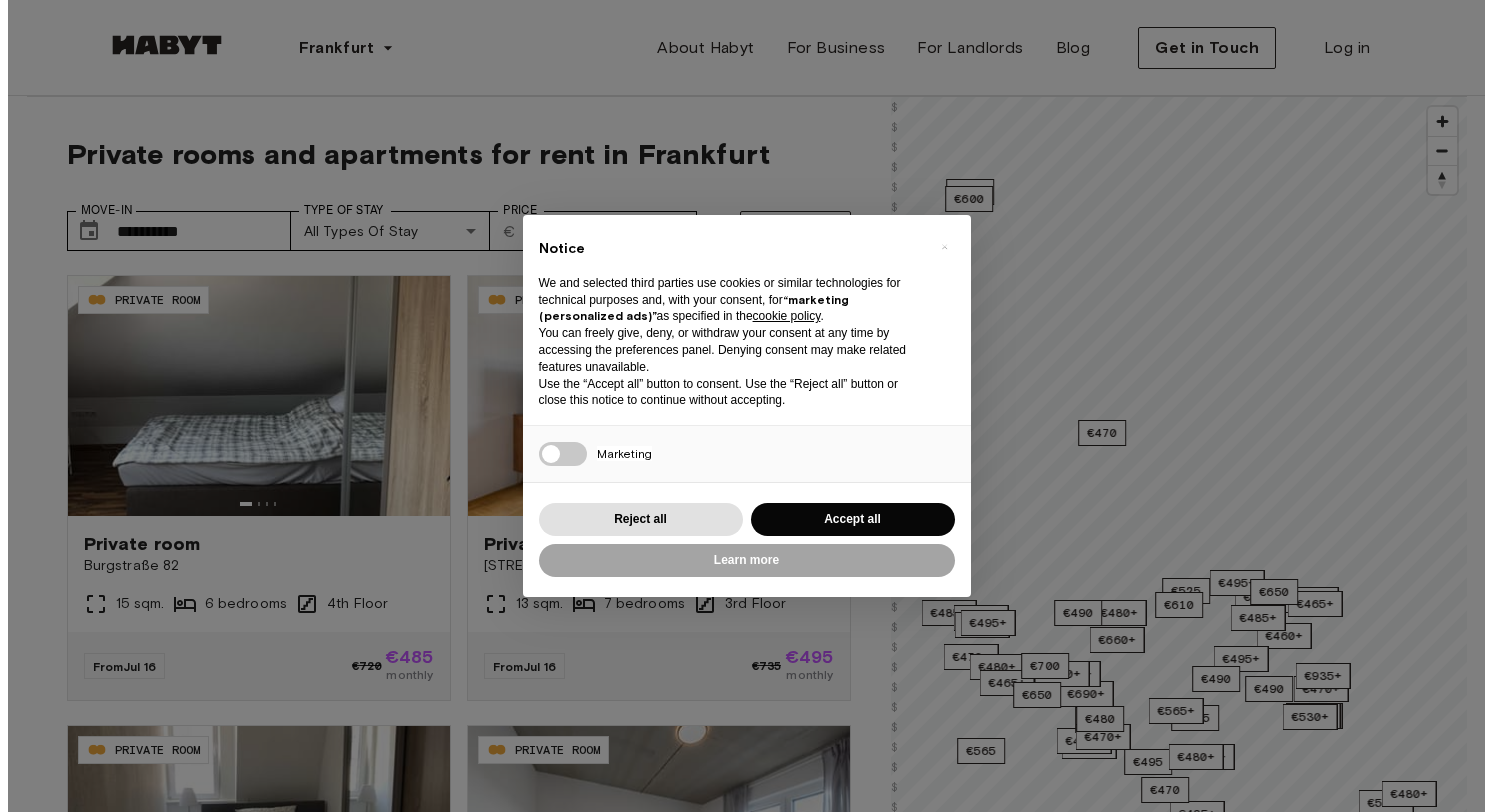 scroll, scrollTop: 0, scrollLeft: 0, axis: both 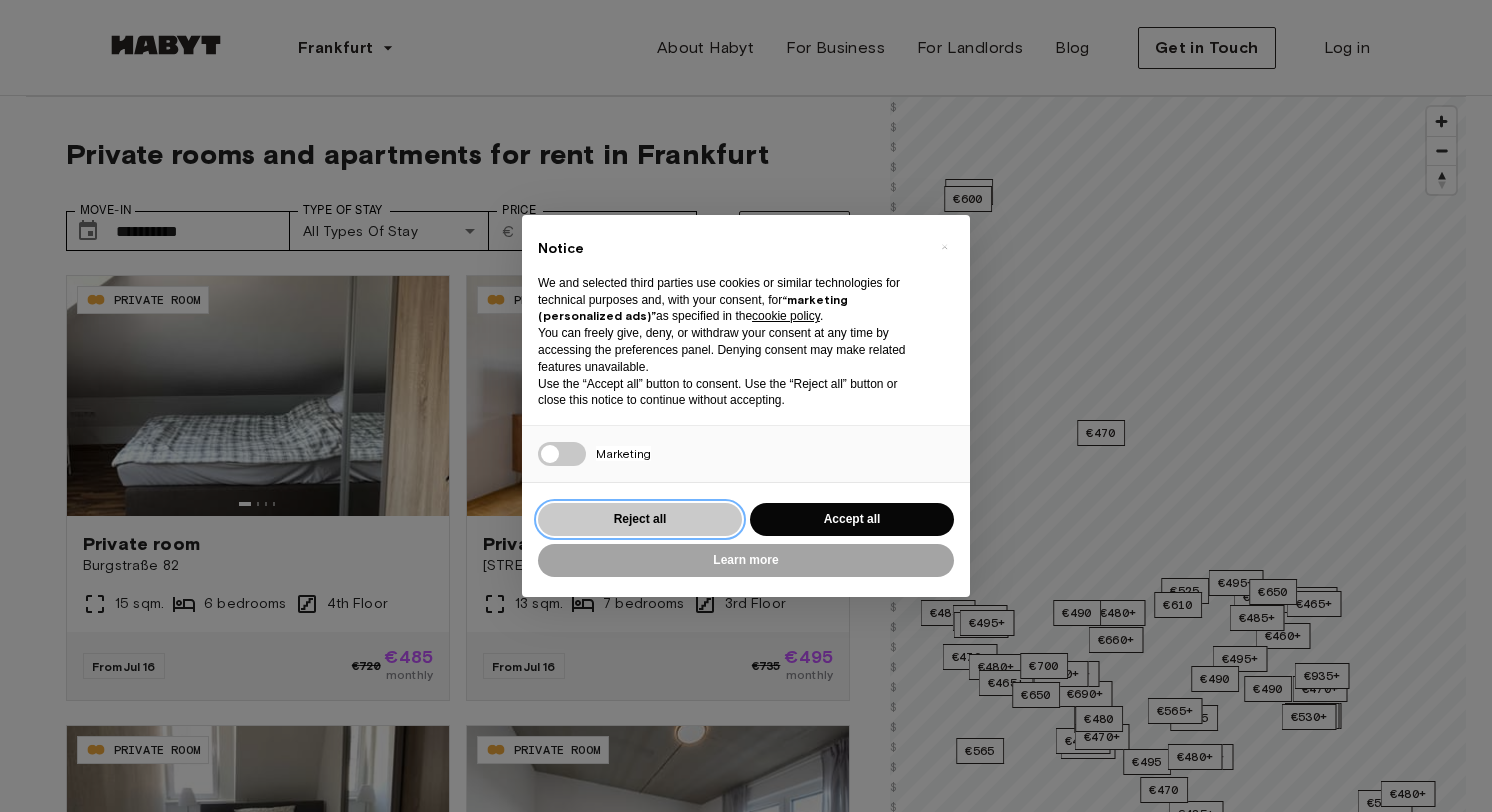 click on "Reject all" at bounding box center [640, 519] 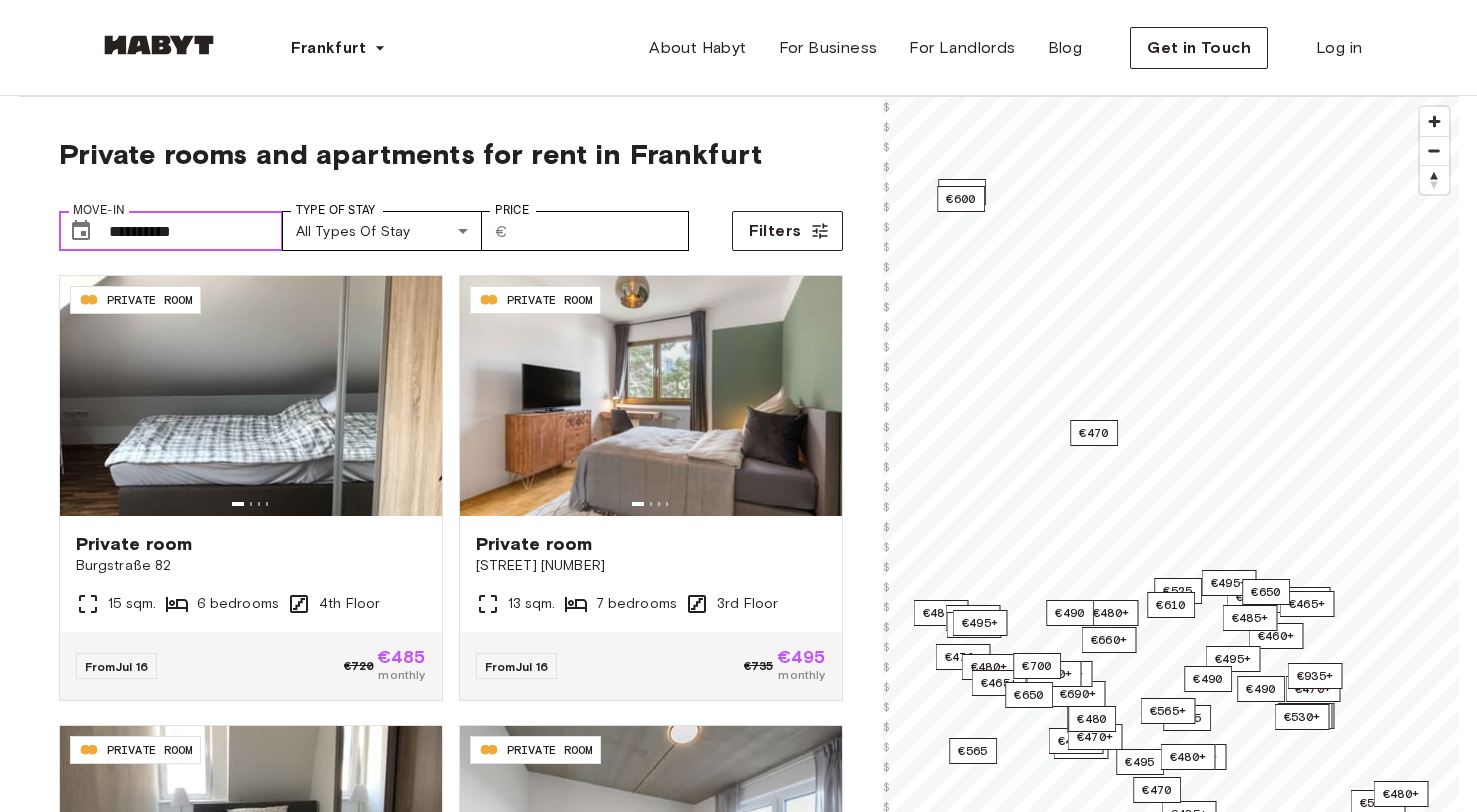 click on "**********" at bounding box center [196, 231] 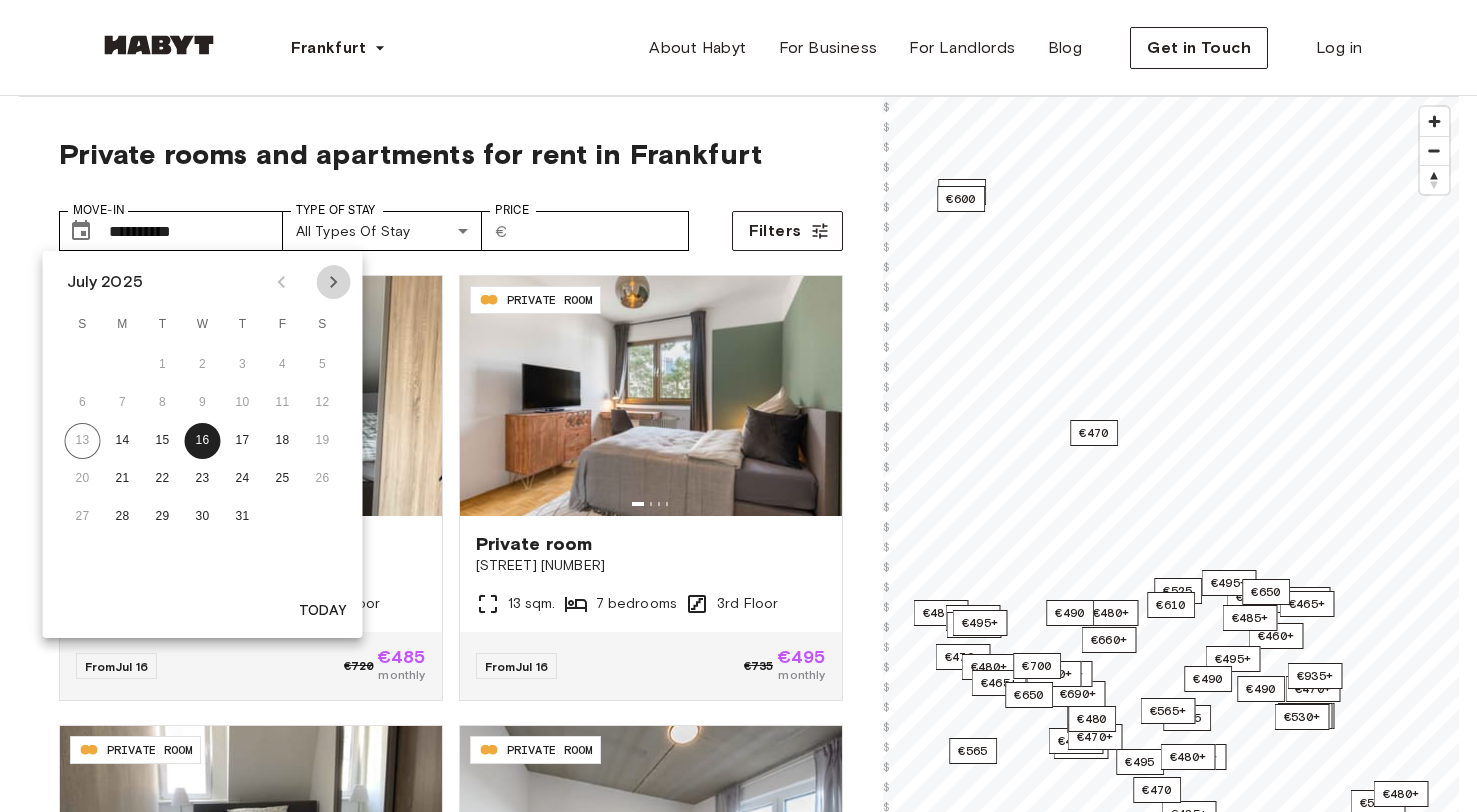click 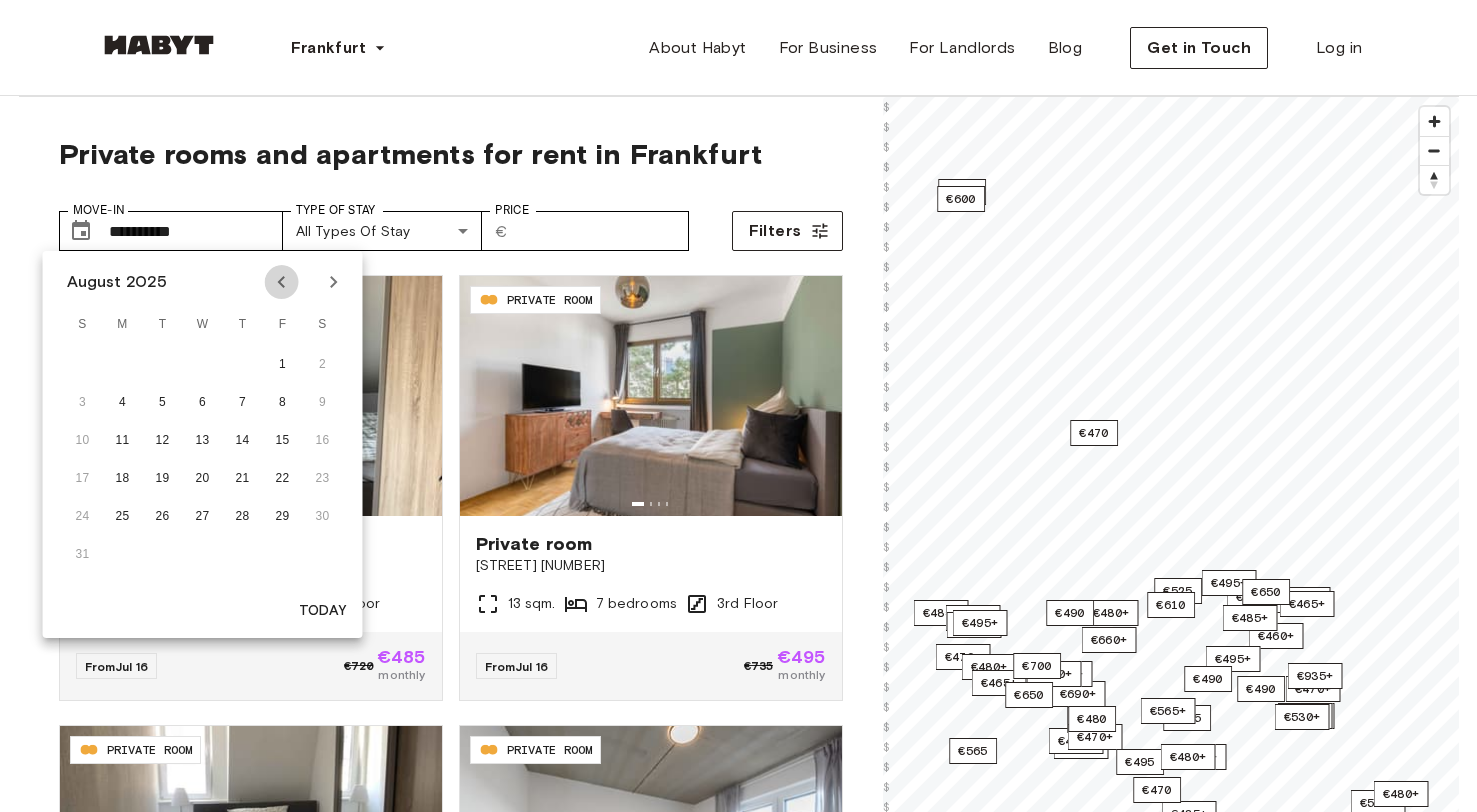 click 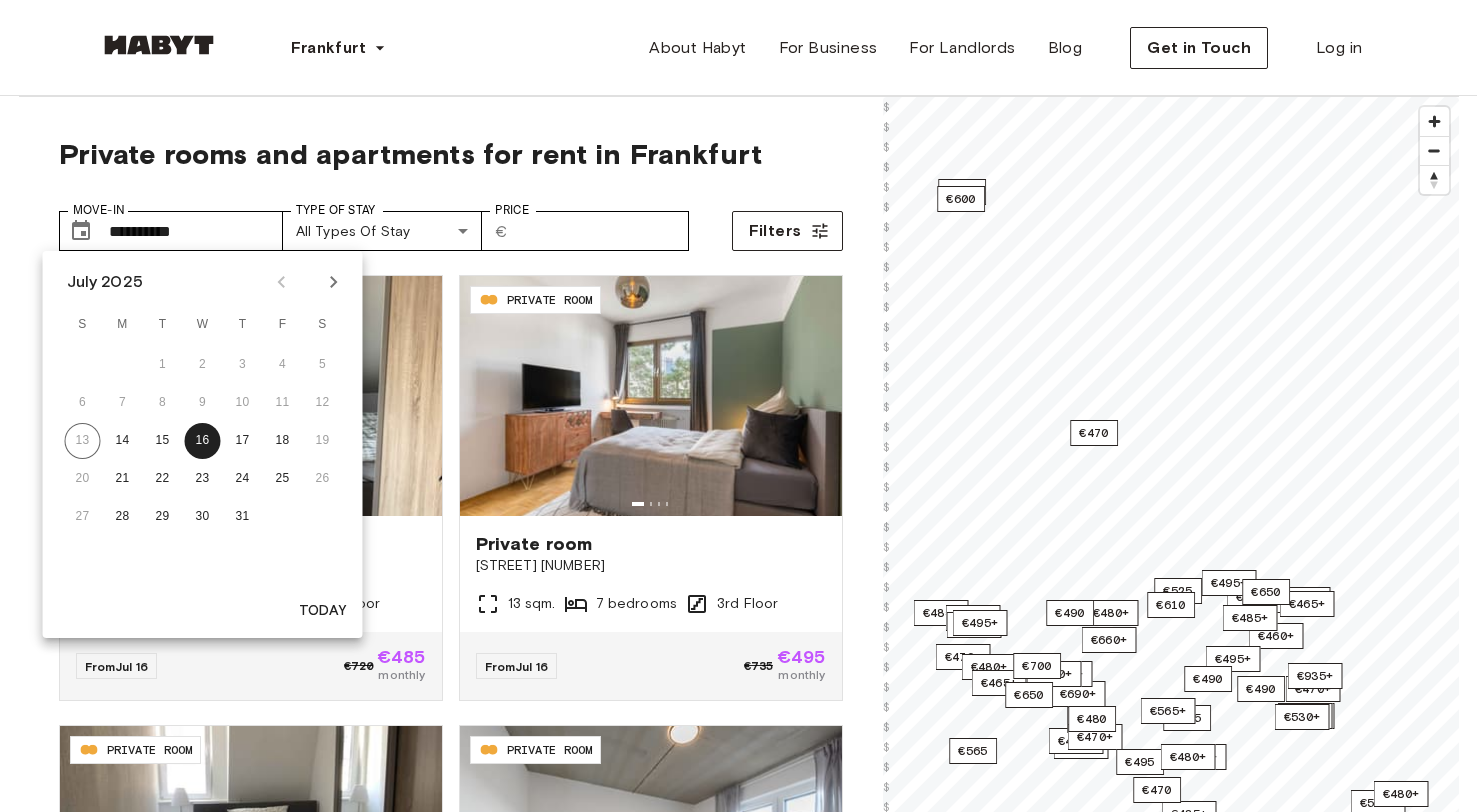 click 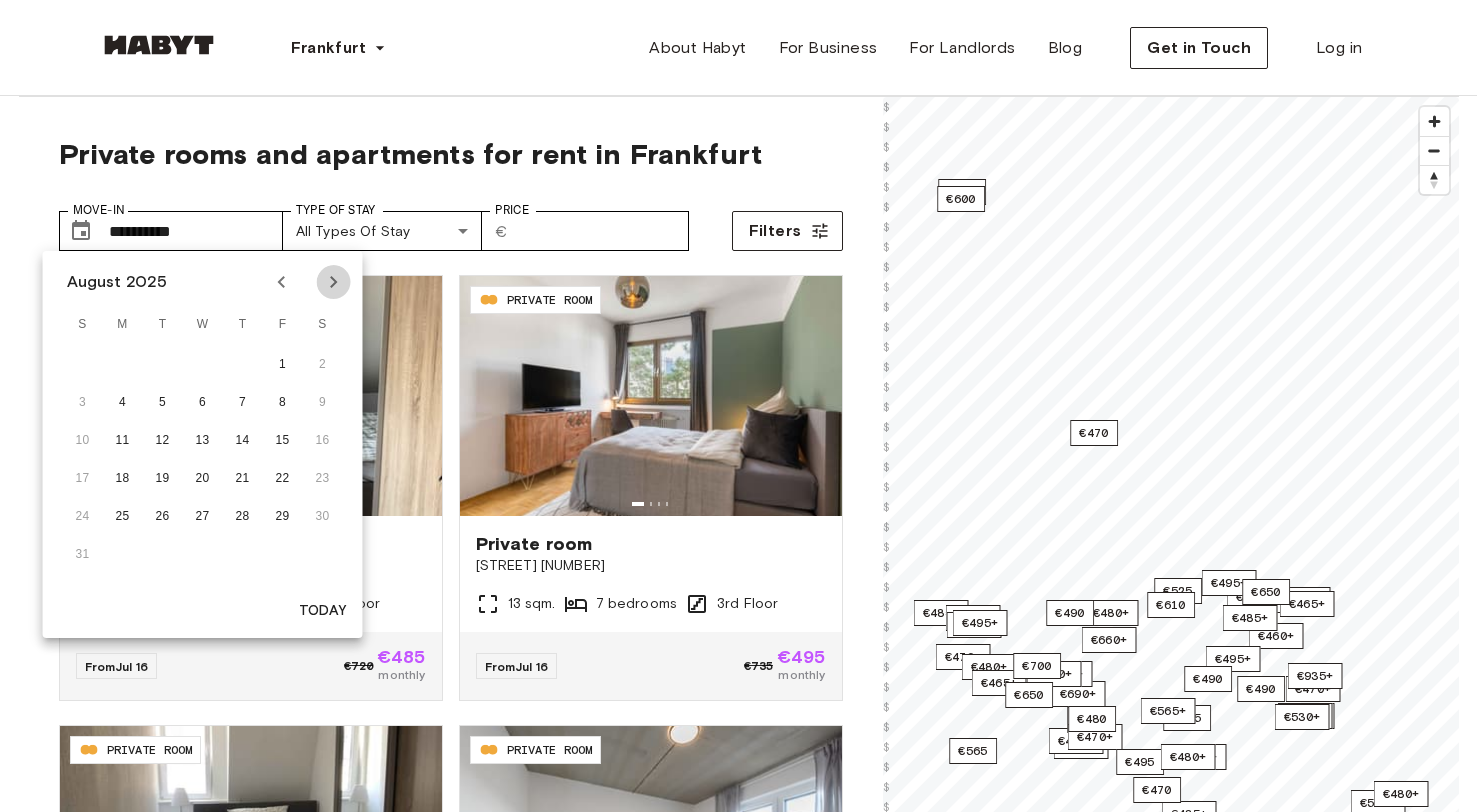 click 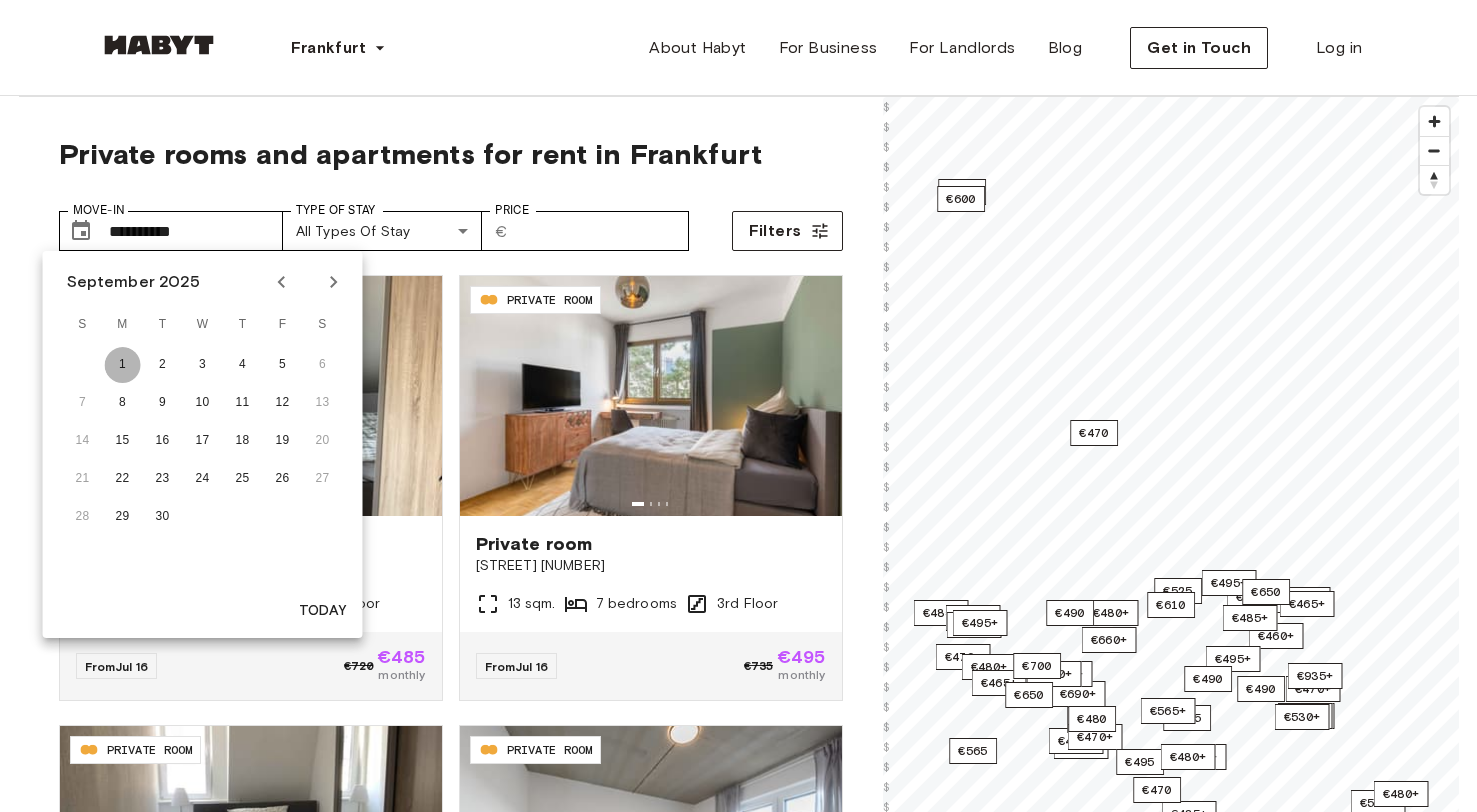 click on "1" at bounding box center (123, 365) 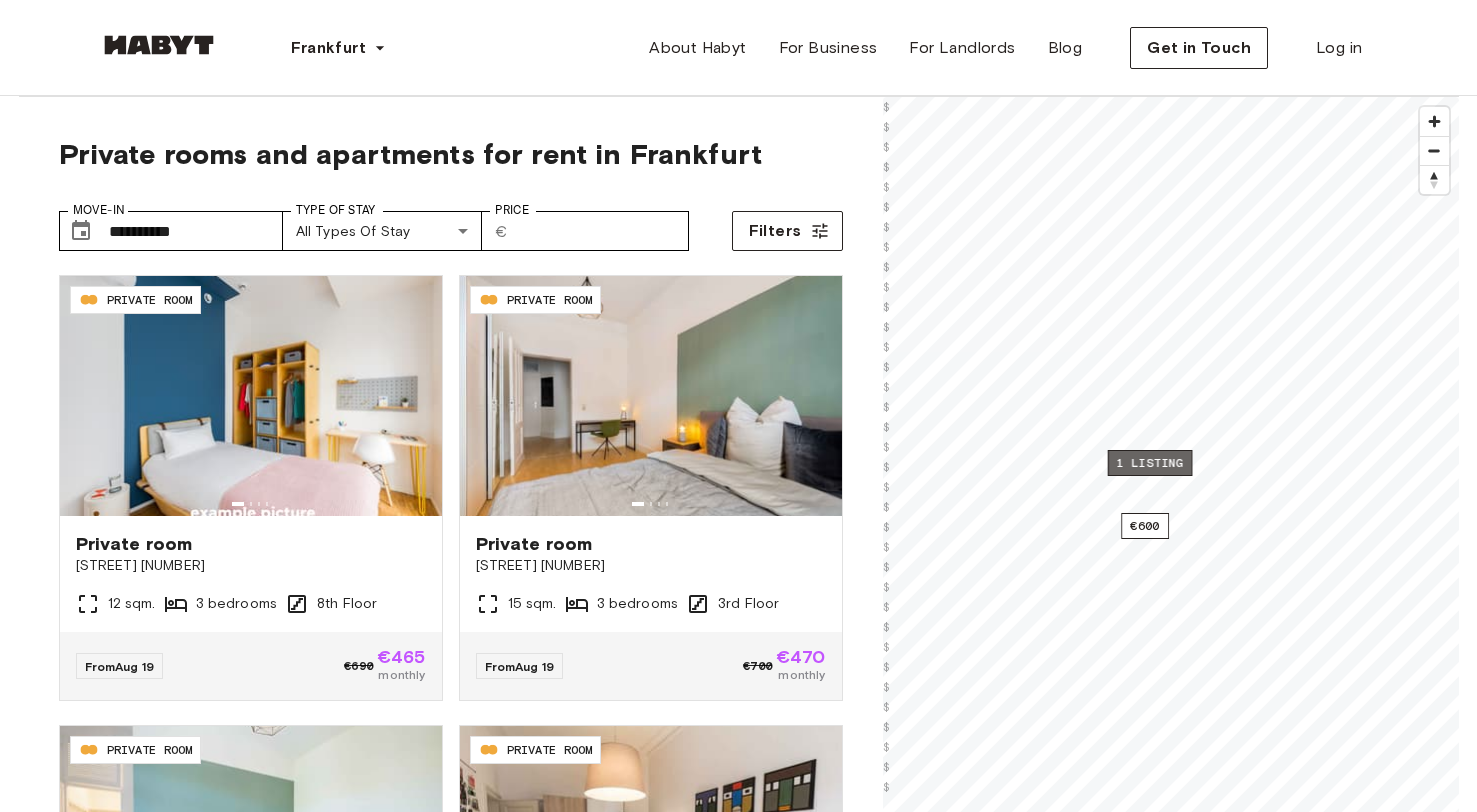 click on "1 listing" at bounding box center (1149, 463) 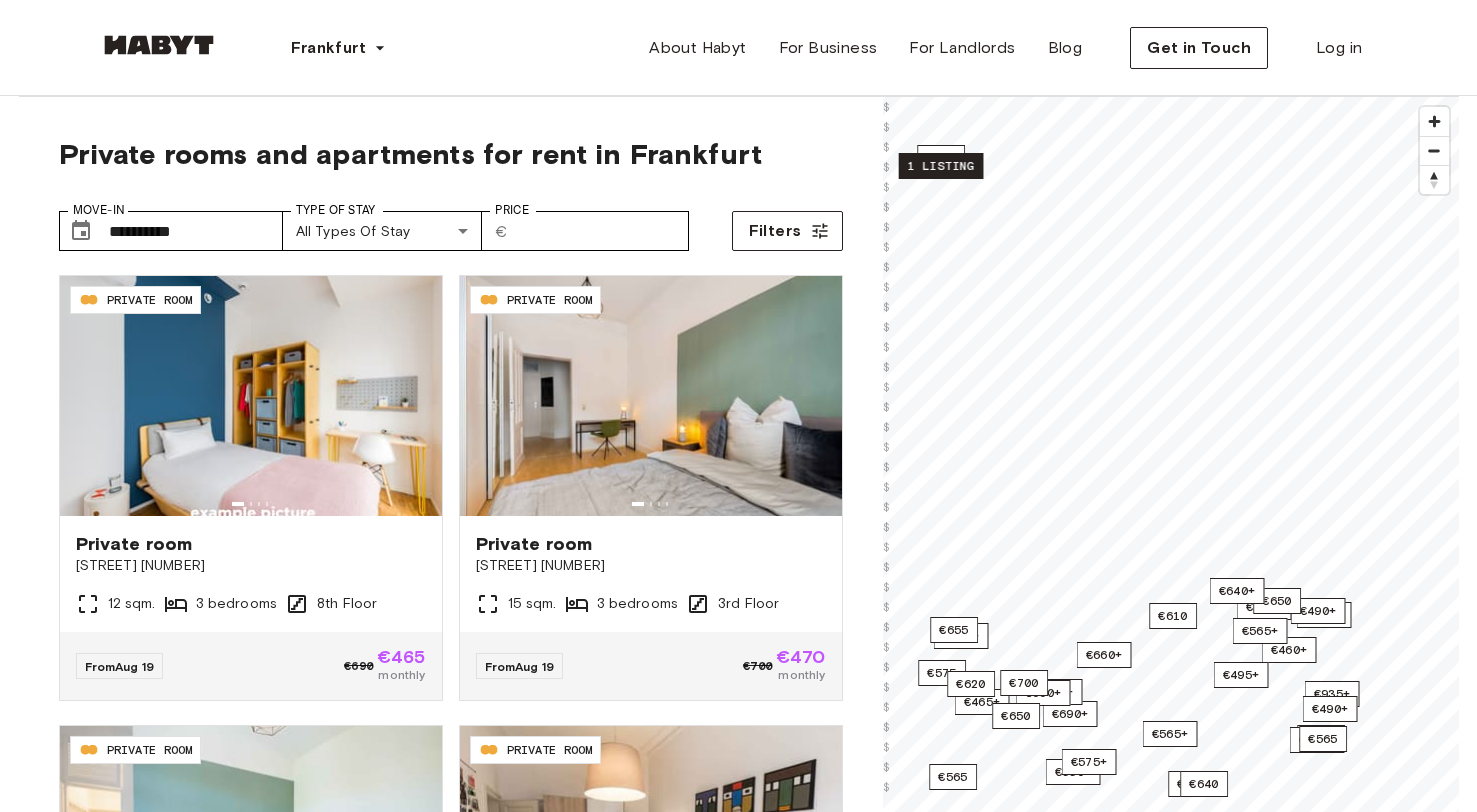 click on "1 listing" at bounding box center [940, 166] 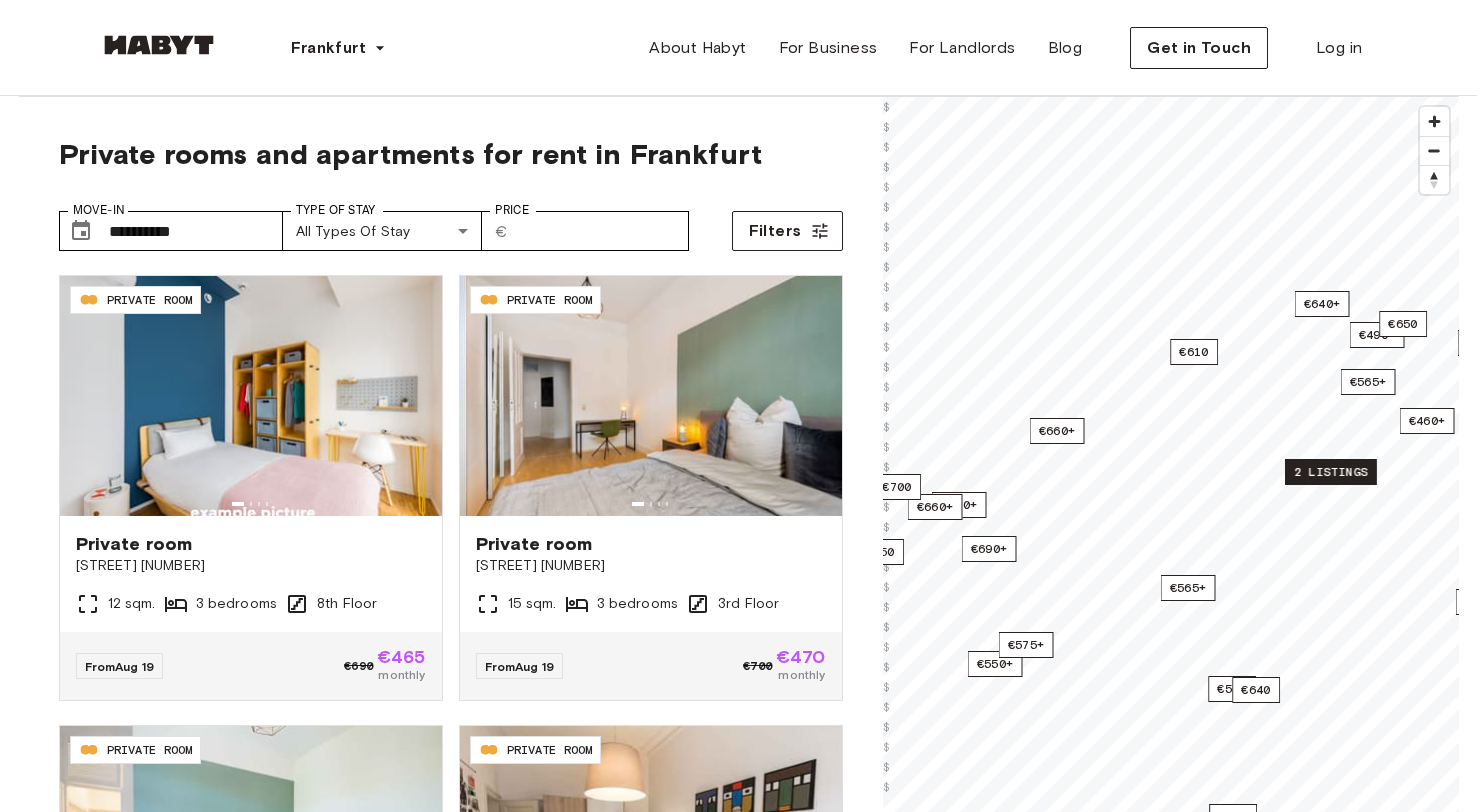 click on "2 listings" at bounding box center (1331, 472) 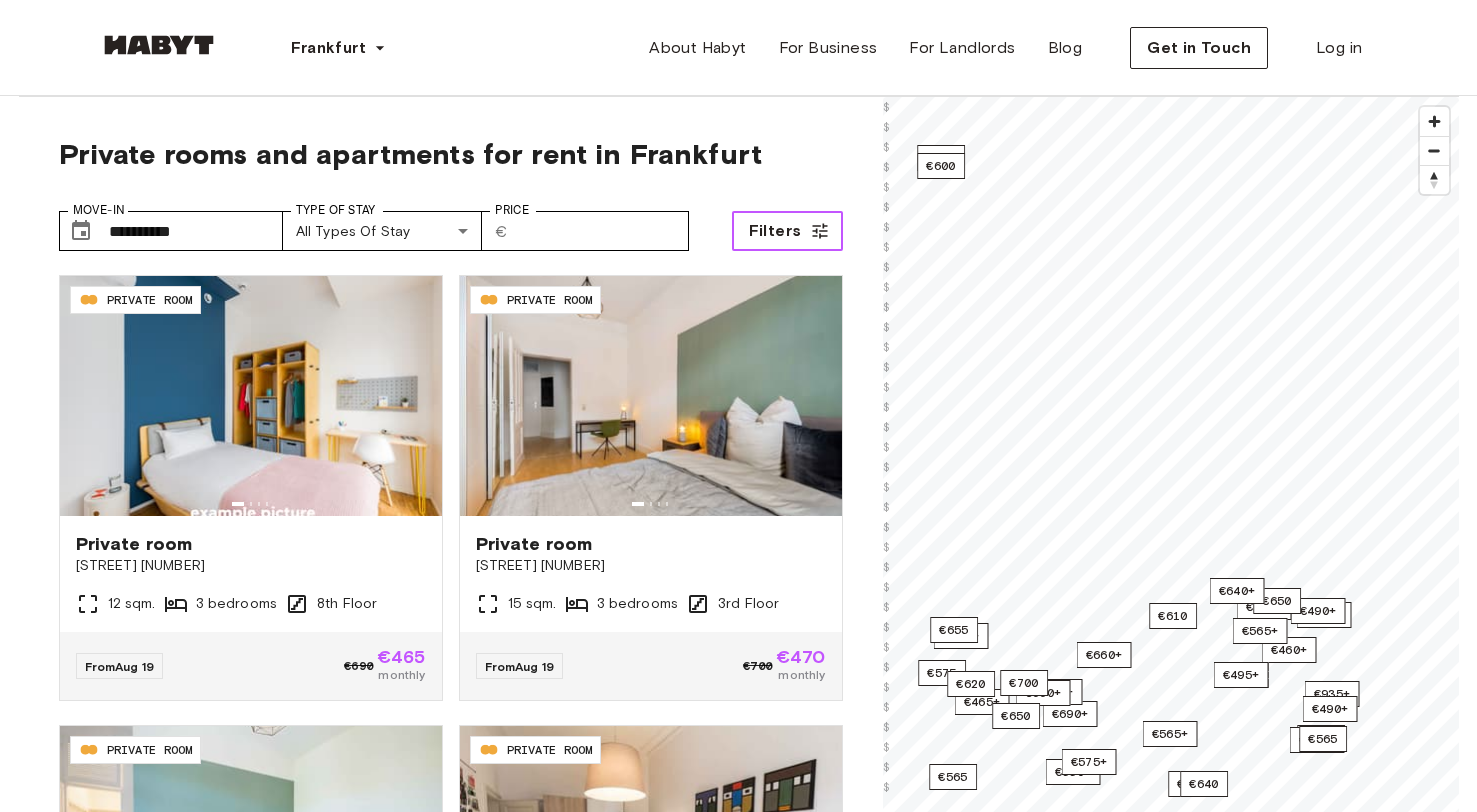 click on "Filters" at bounding box center [775, 231] 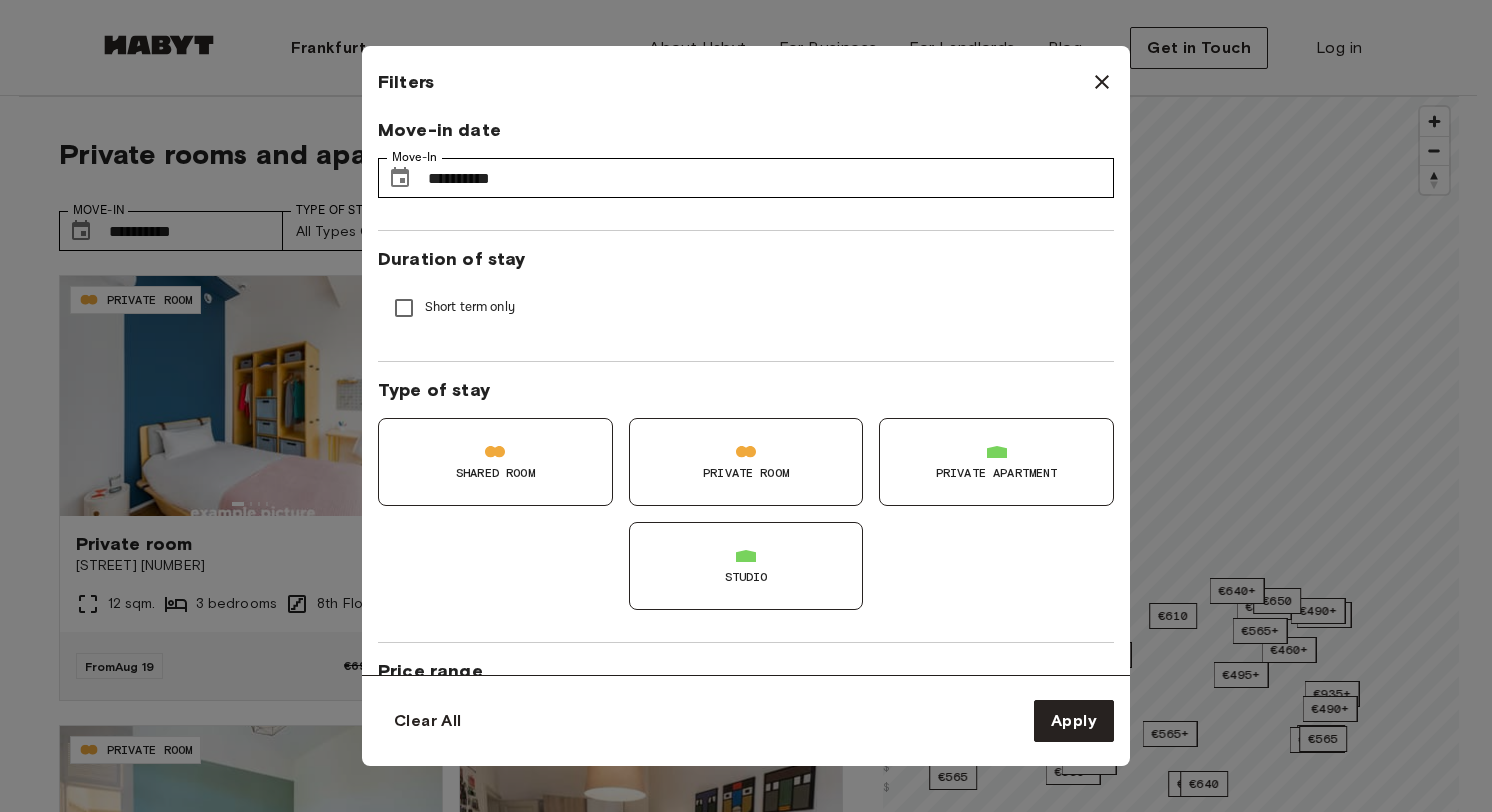 click at bounding box center [746, 452] 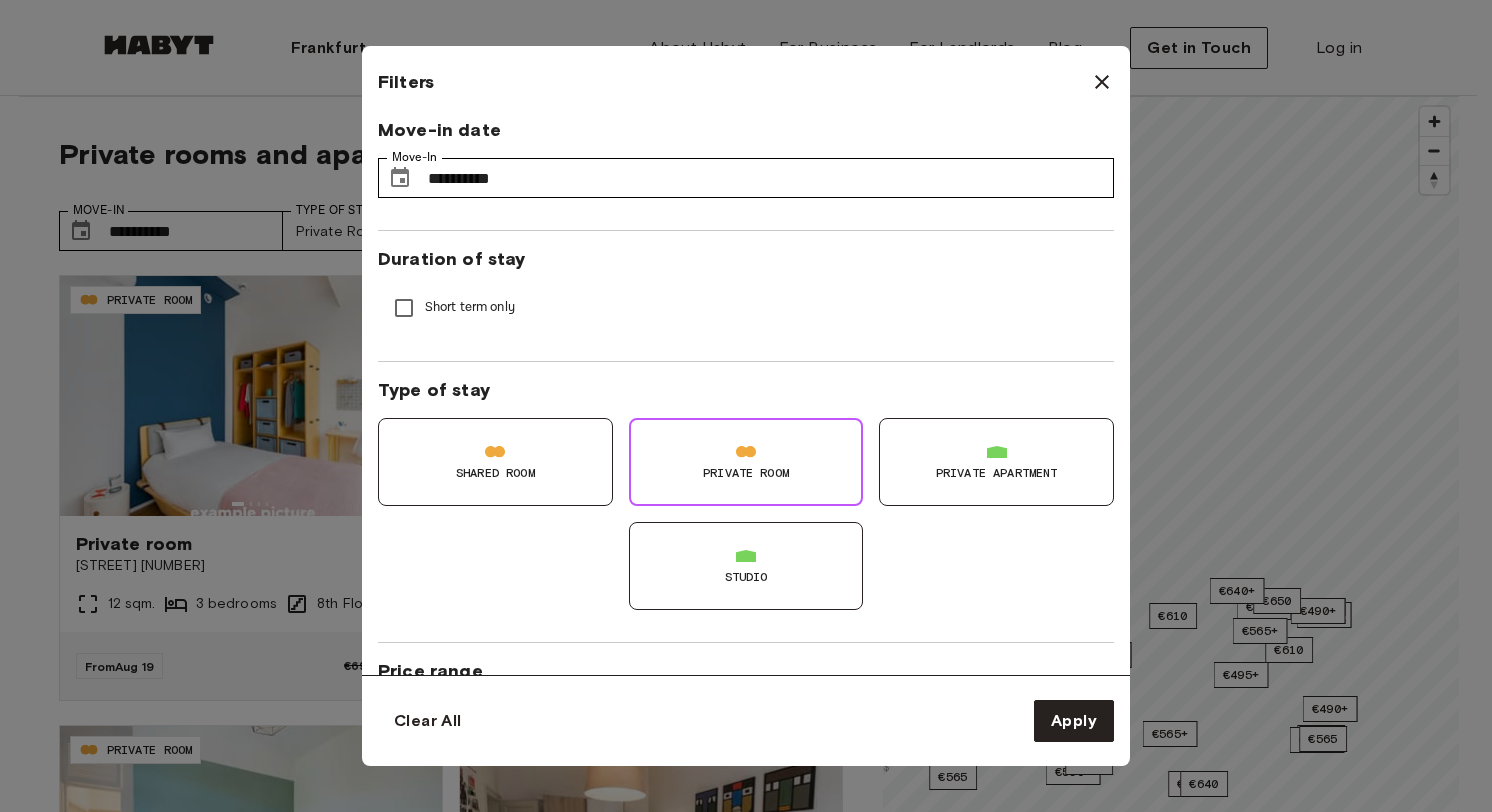 click on "Private apartment" at bounding box center [997, 473] 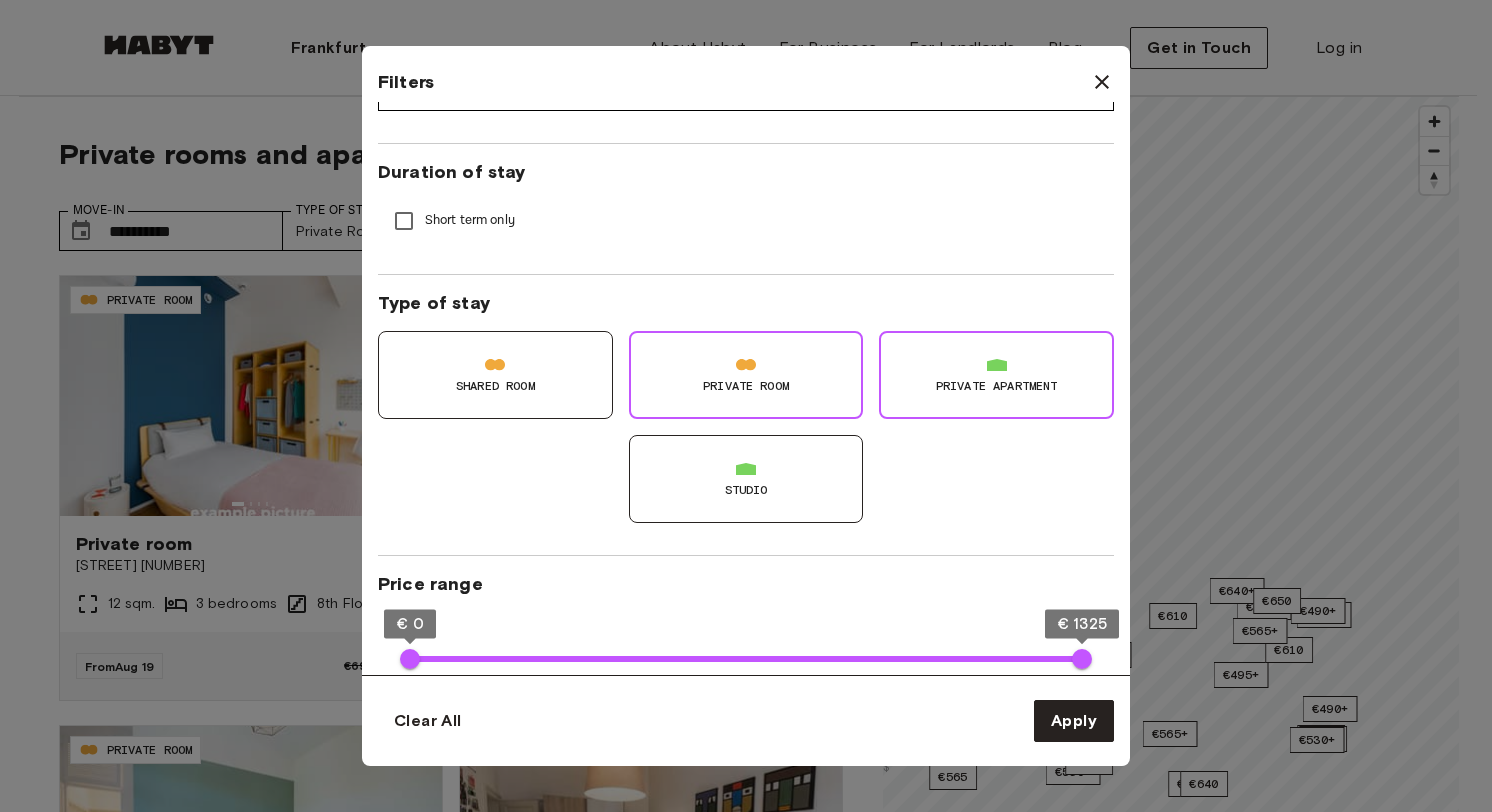 scroll, scrollTop: 0, scrollLeft: 0, axis: both 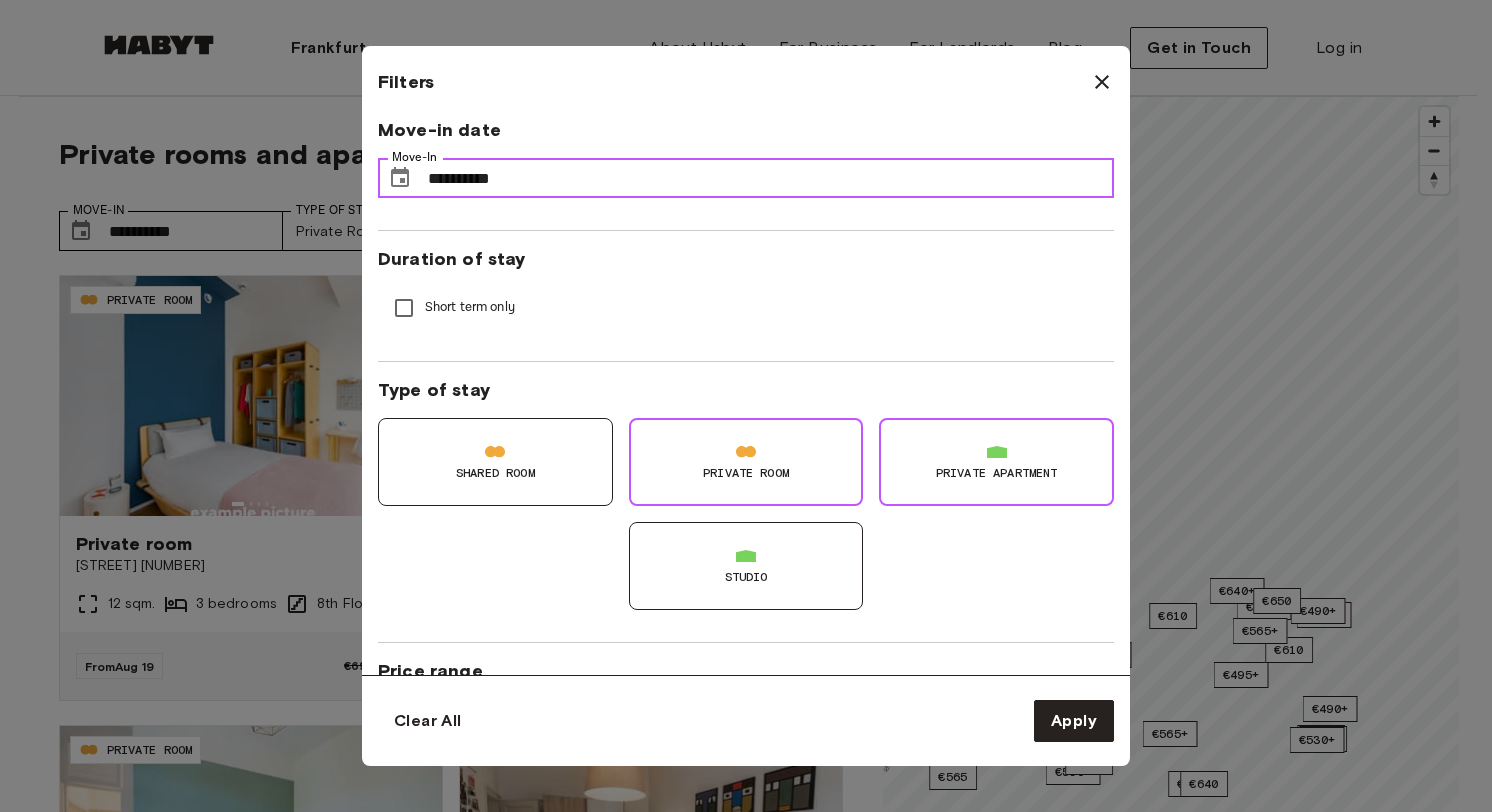 click on "**********" at bounding box center [771, 178] 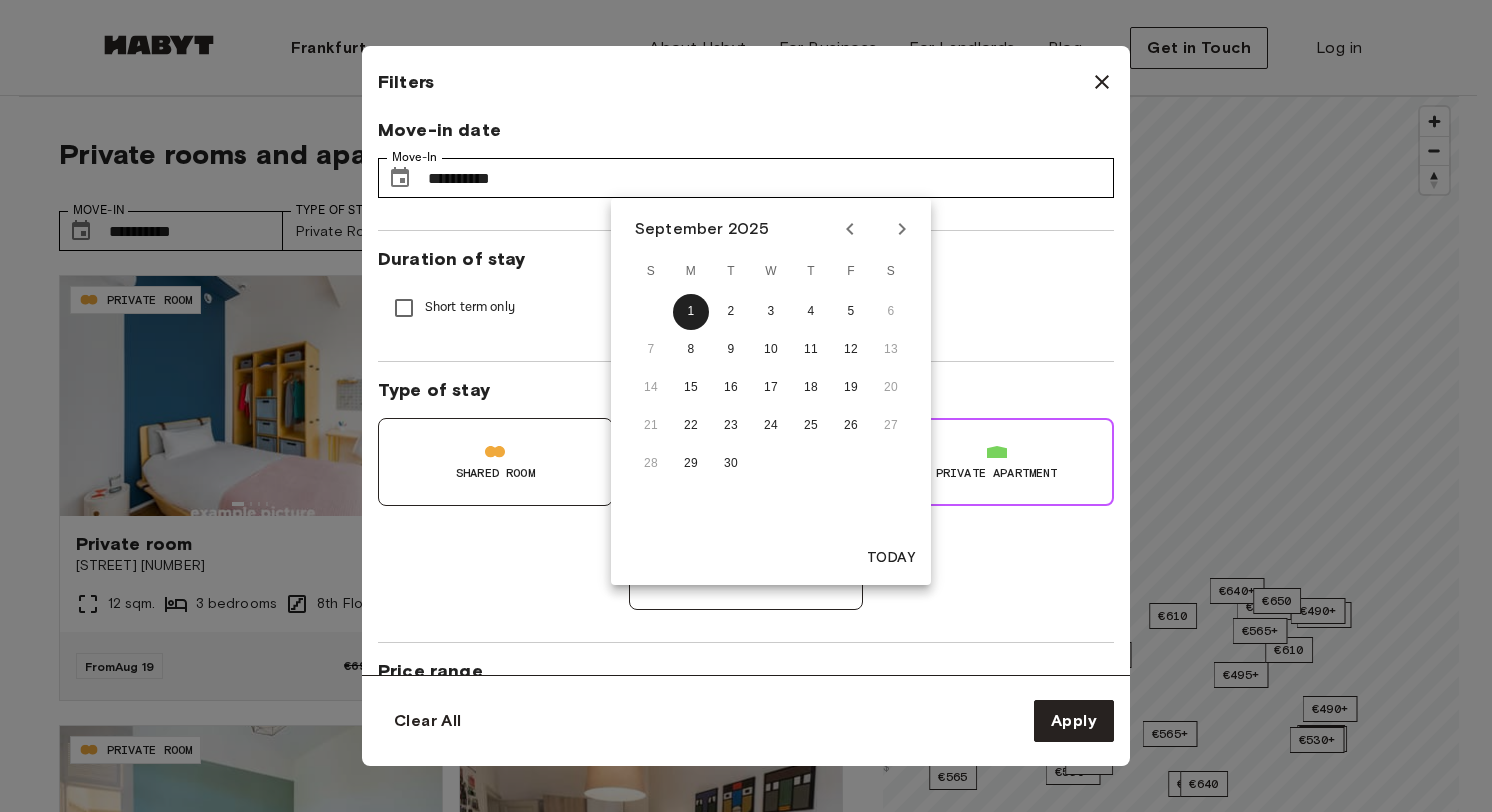 click 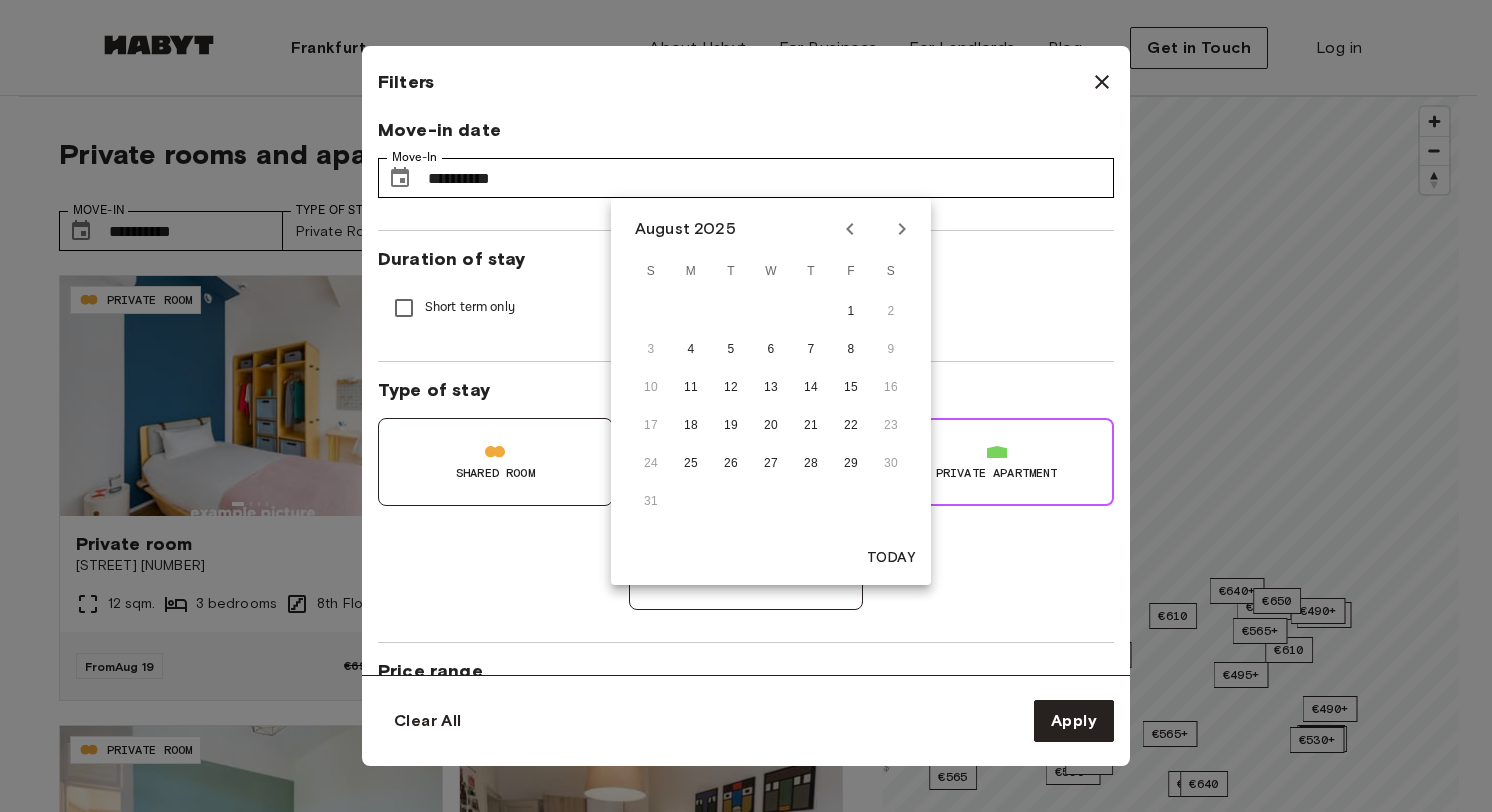 click 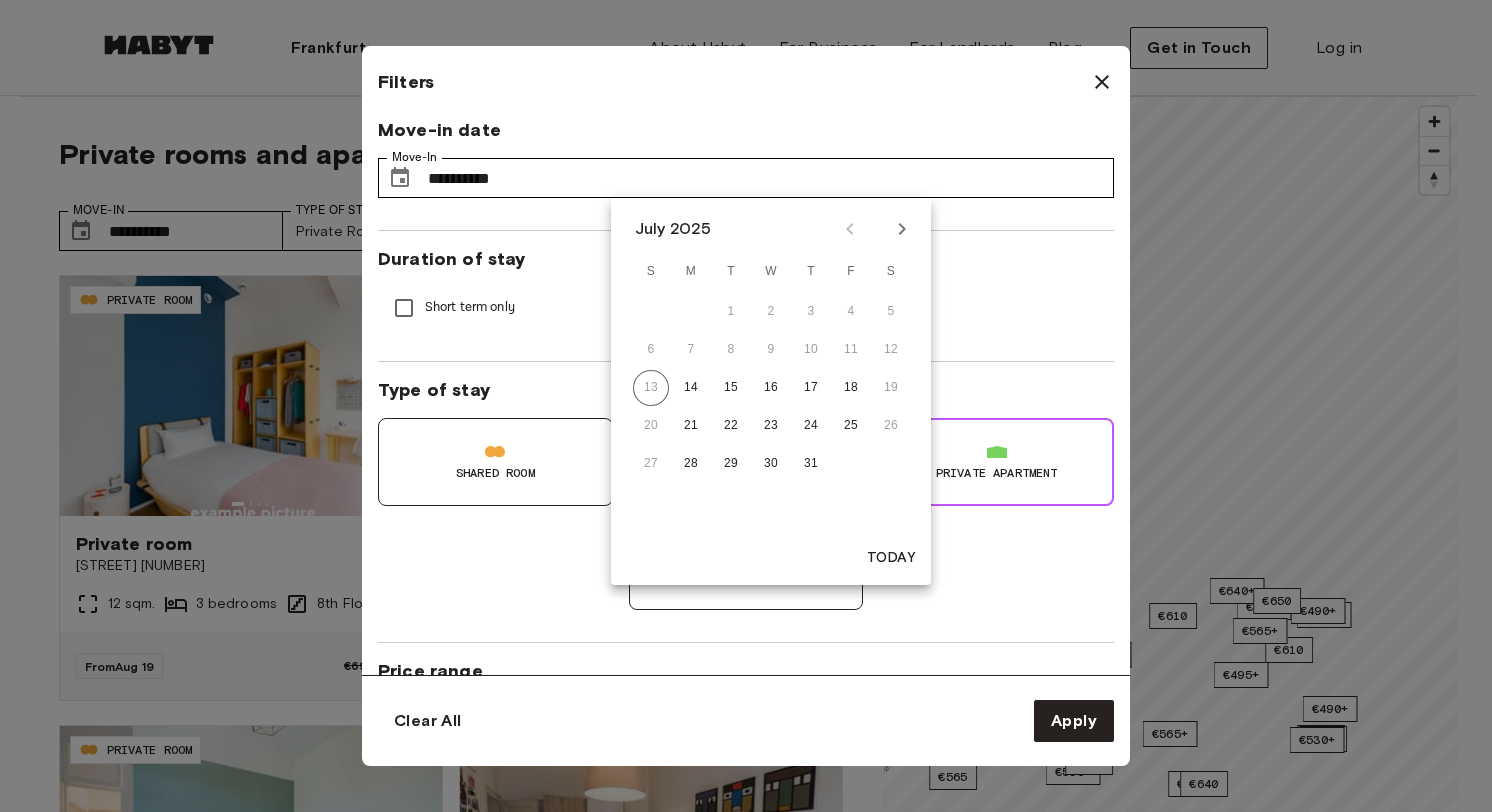 click 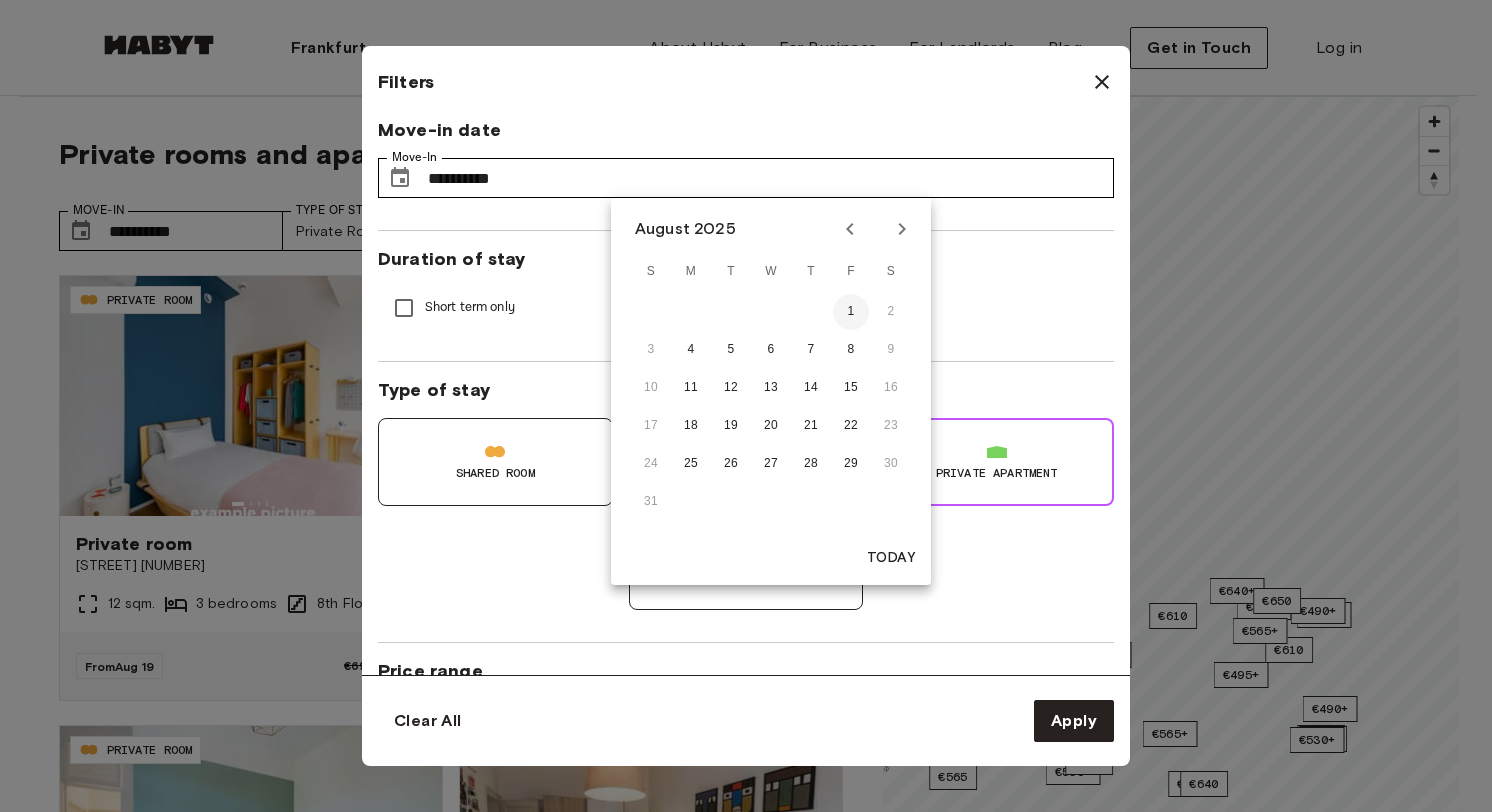 click on "1" at bounding box center [851, 312] 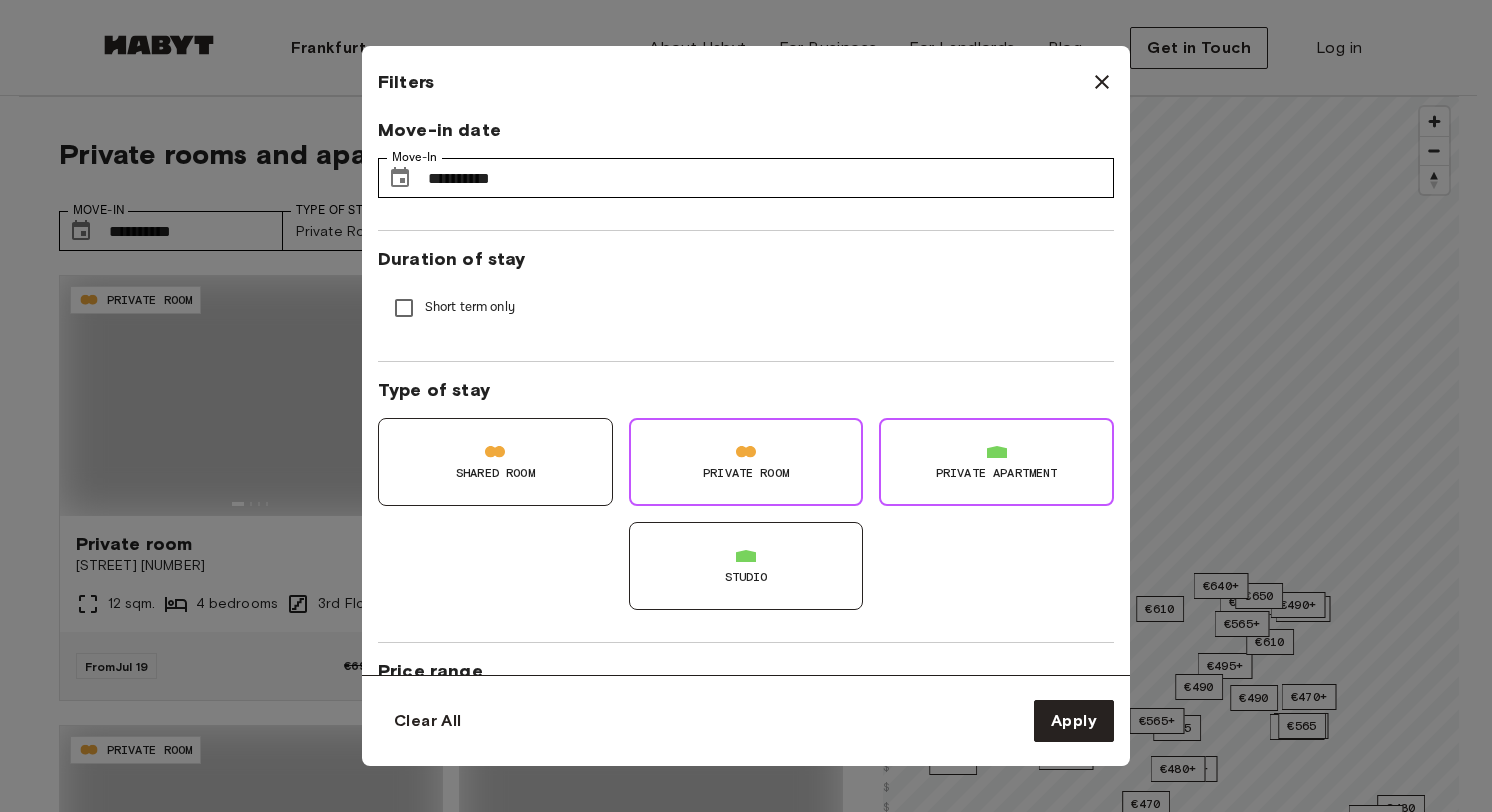 type on "**********" 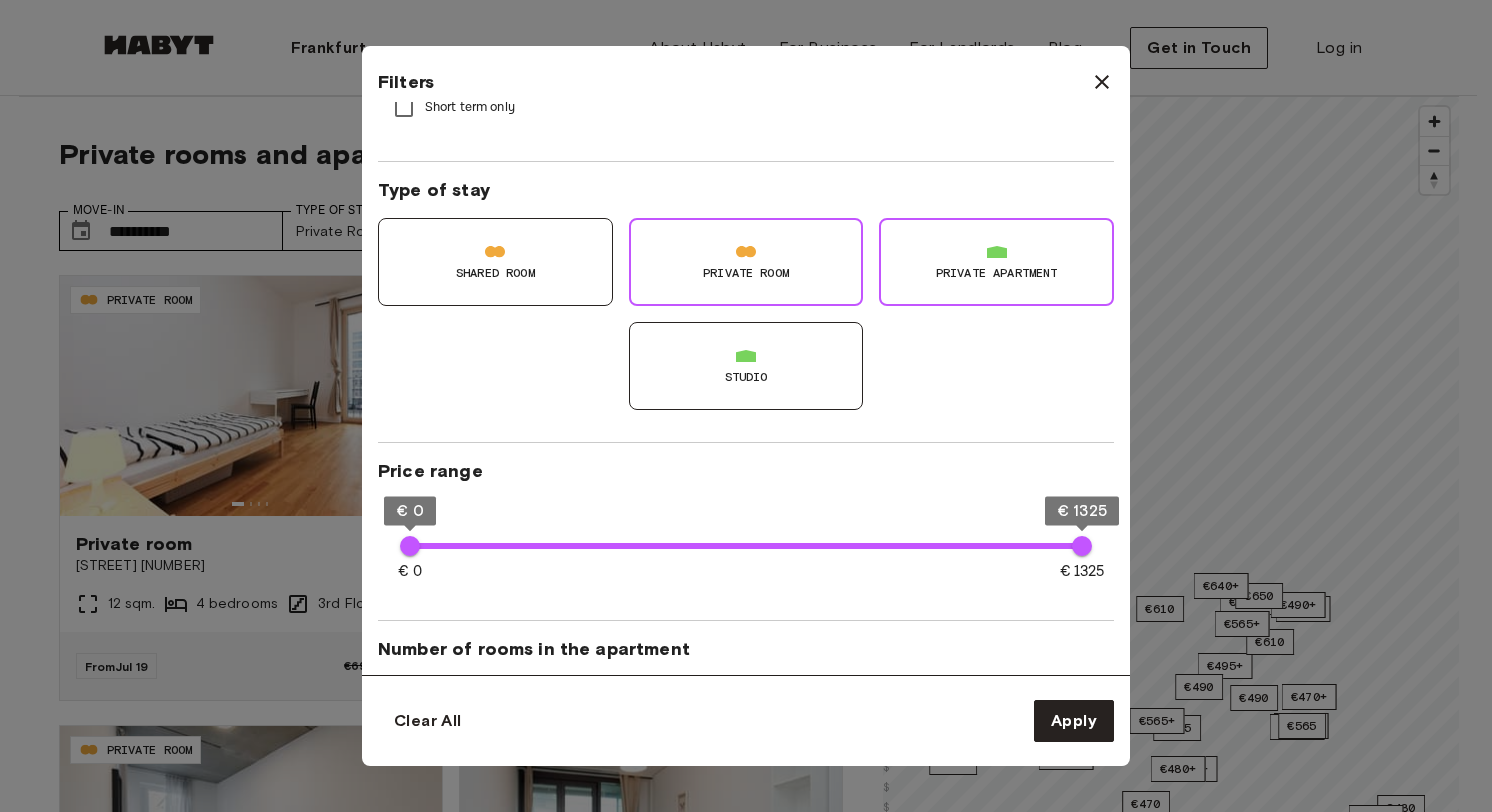 scroll, scrollTop: 300, scrollLeft: 0, axis: vertical 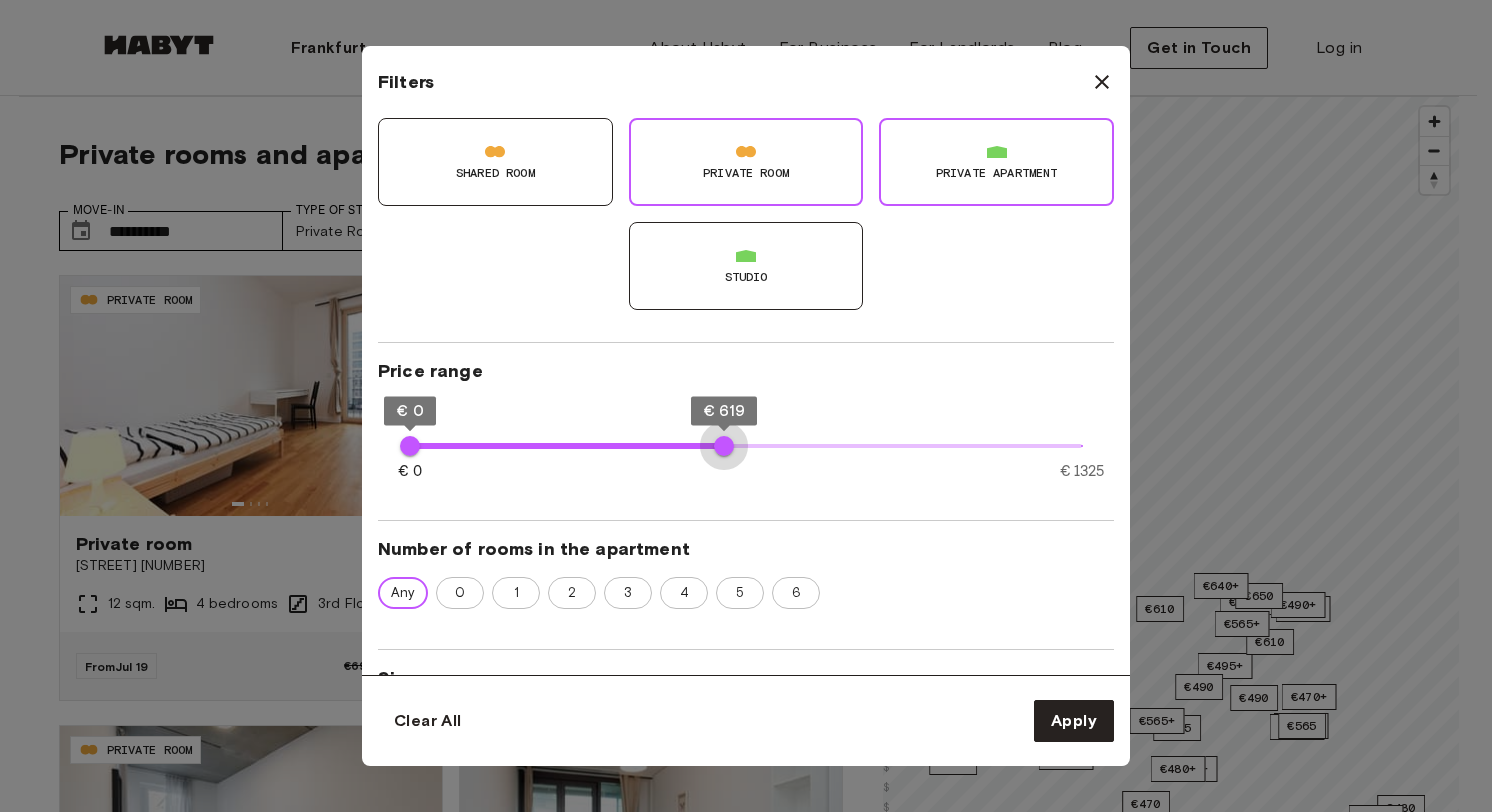 type on "***" 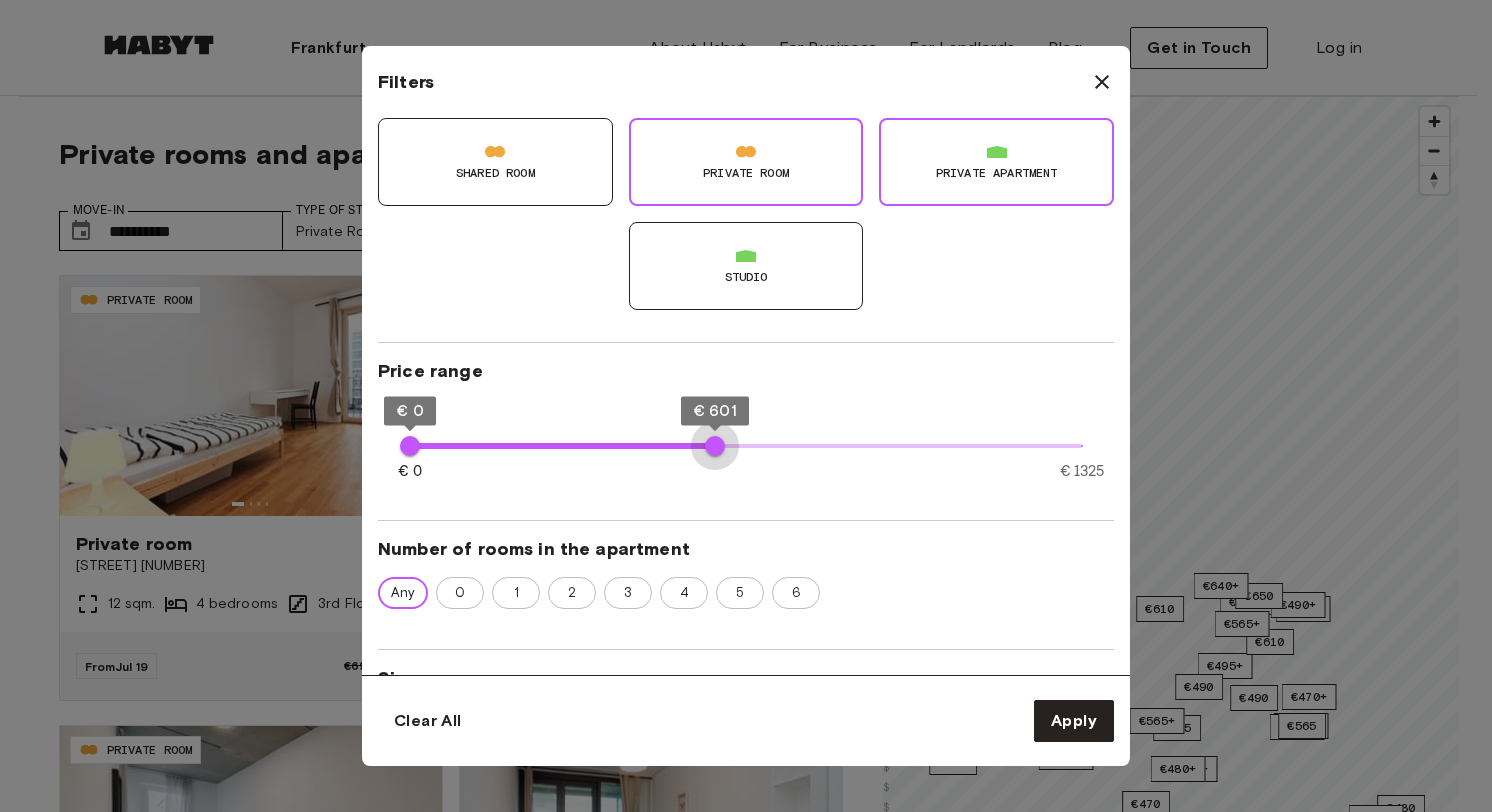 drag, startPoint x: 1078, startPoint y: 441, endPoint x: 715, endPoint y: 462, distance: 363.60693 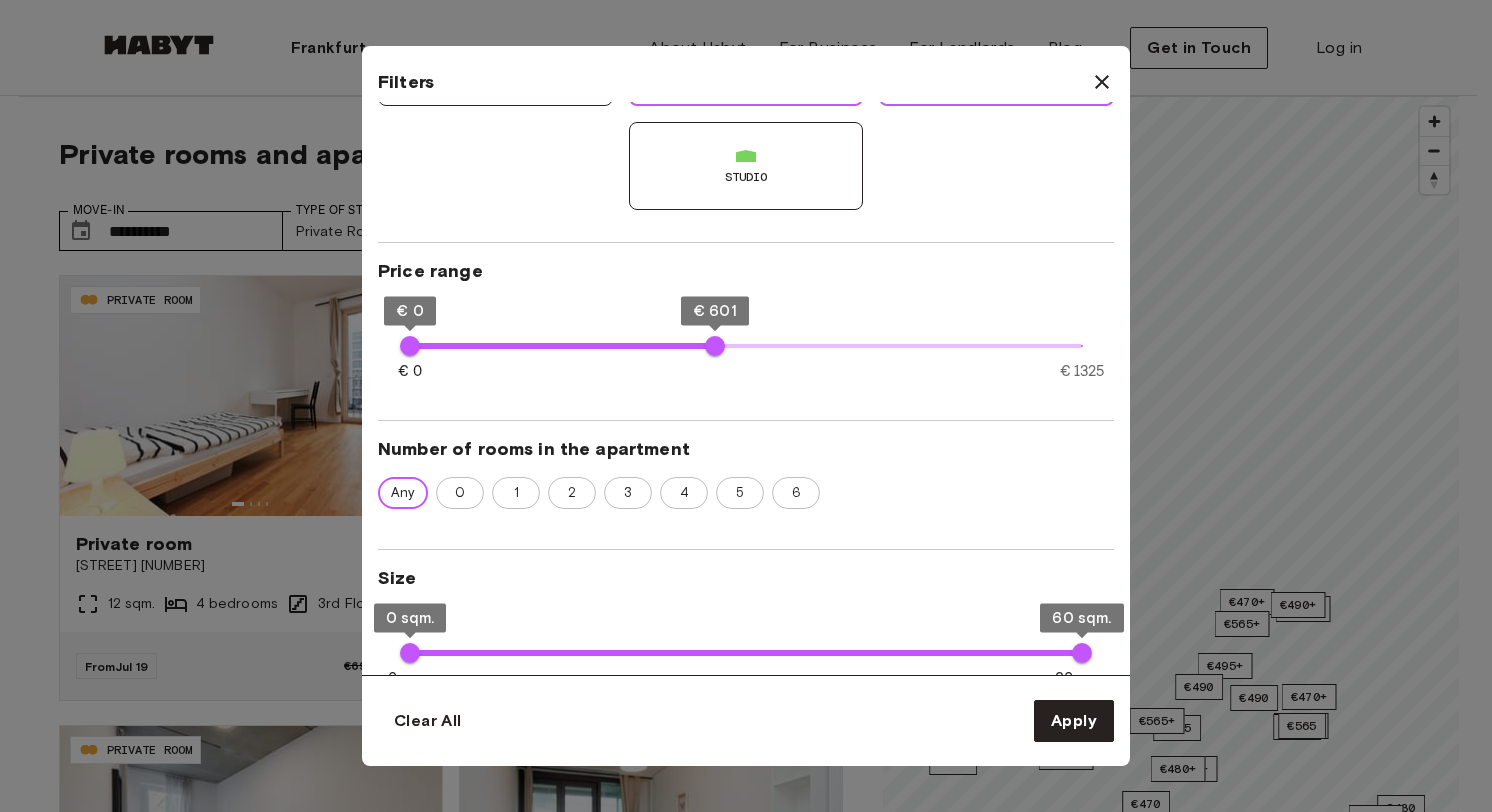 scroll, scrollTop: 500, scrollLeft: 0, axis: vertical 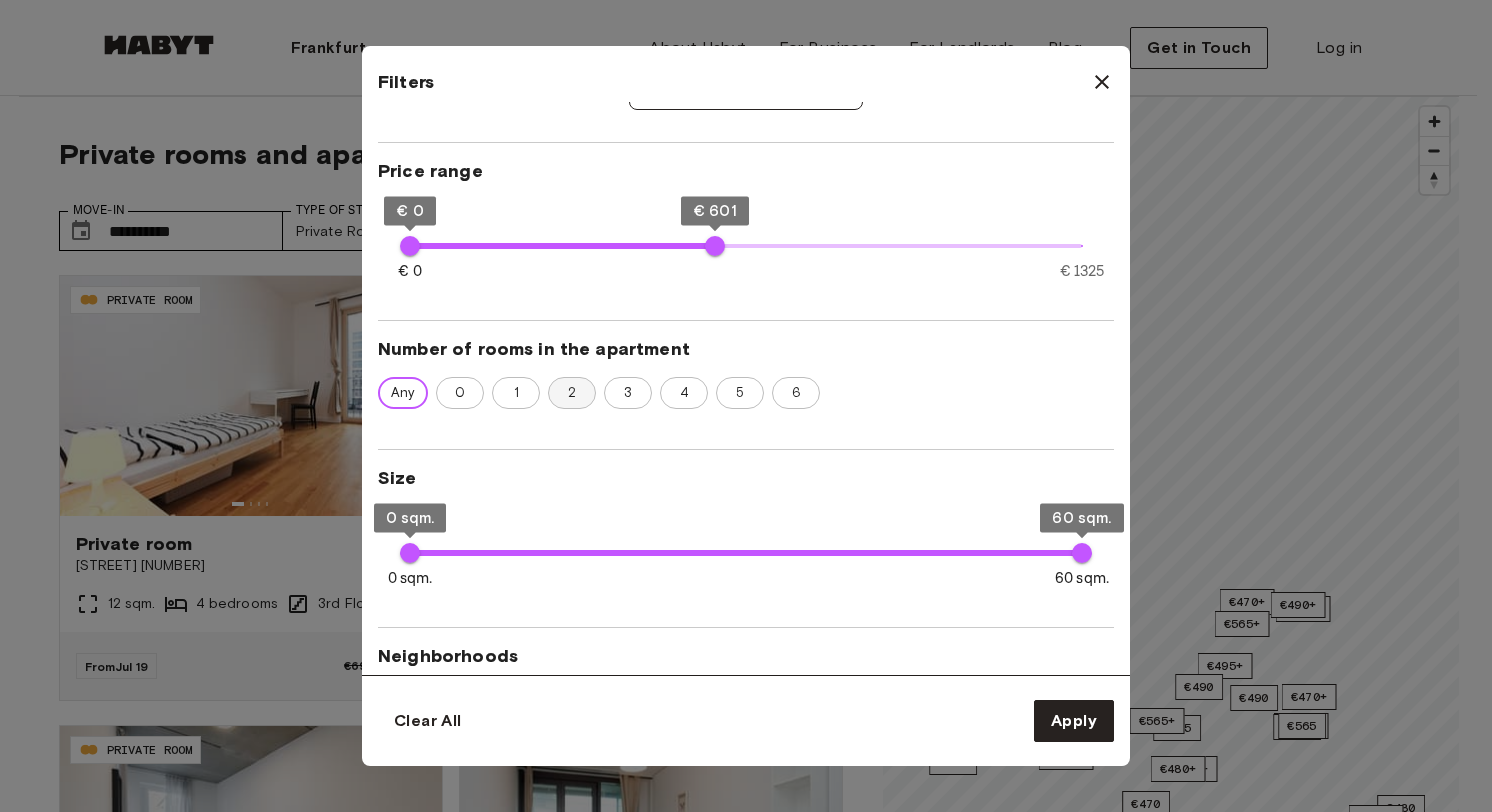 click on "2" at bounding box center [572, 393] 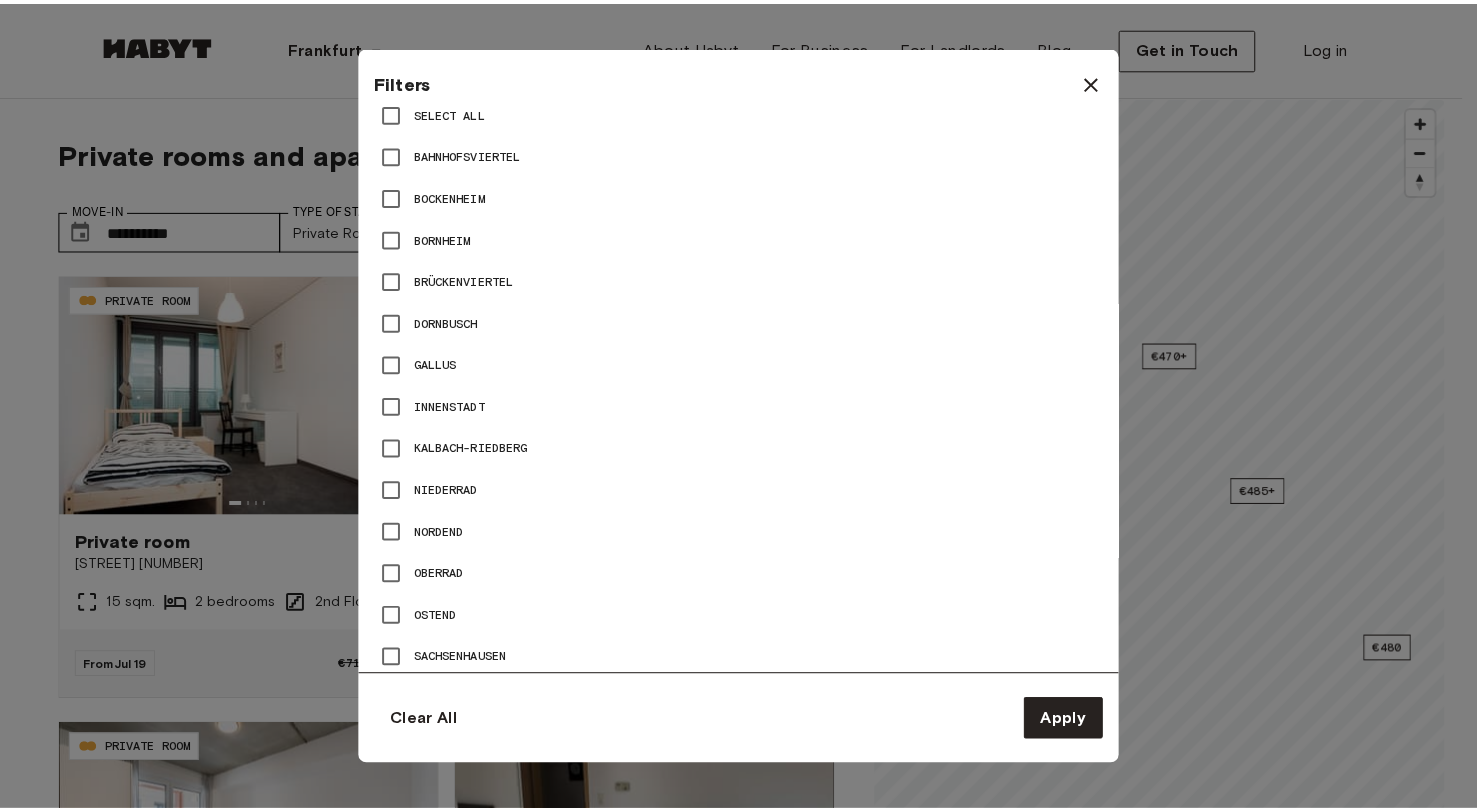 scroll, scrollTop: 1229, scrollLeft: 0, axis: vertical 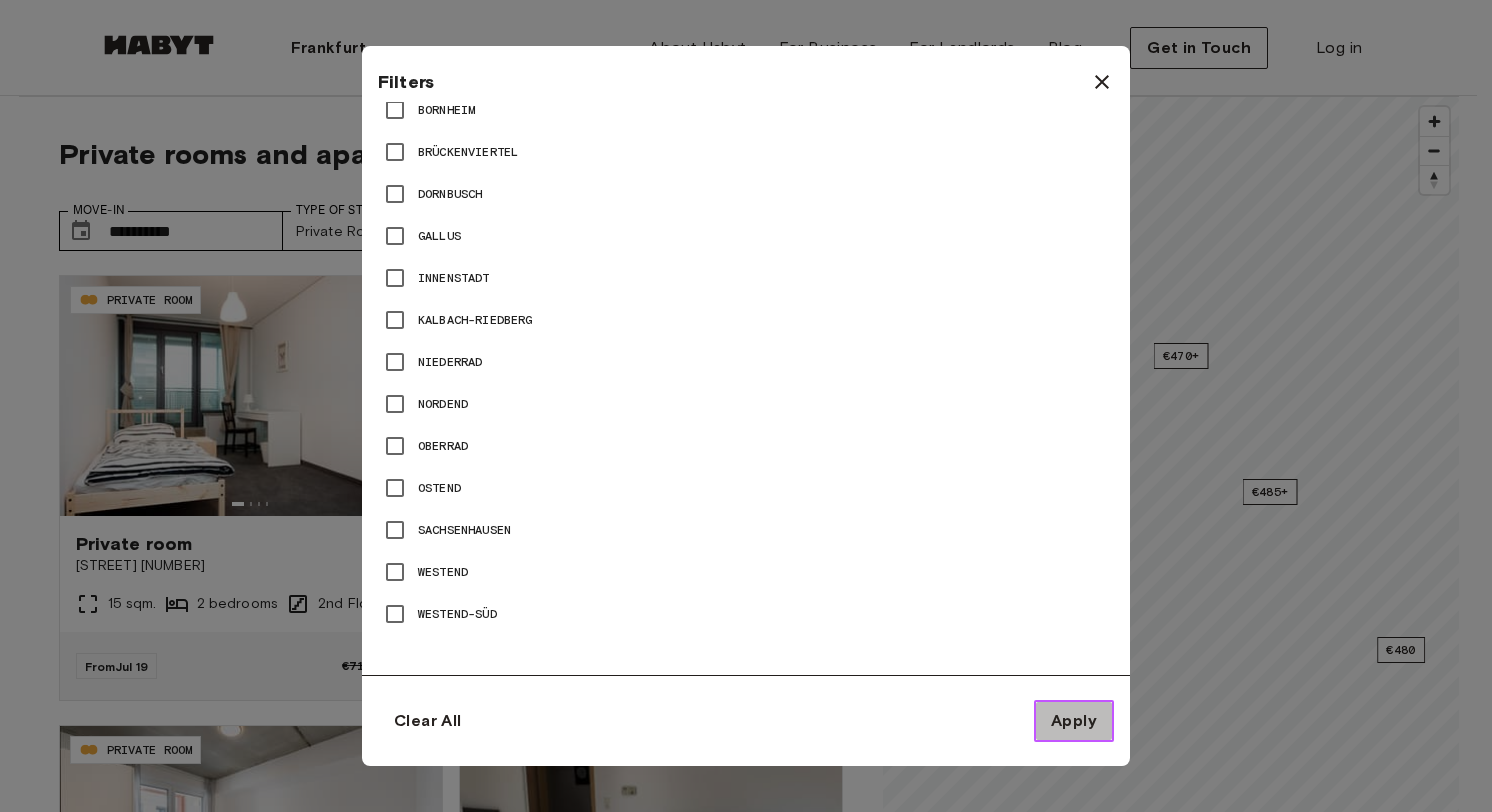 click on "Apply" at bounding box center [1074, 721] 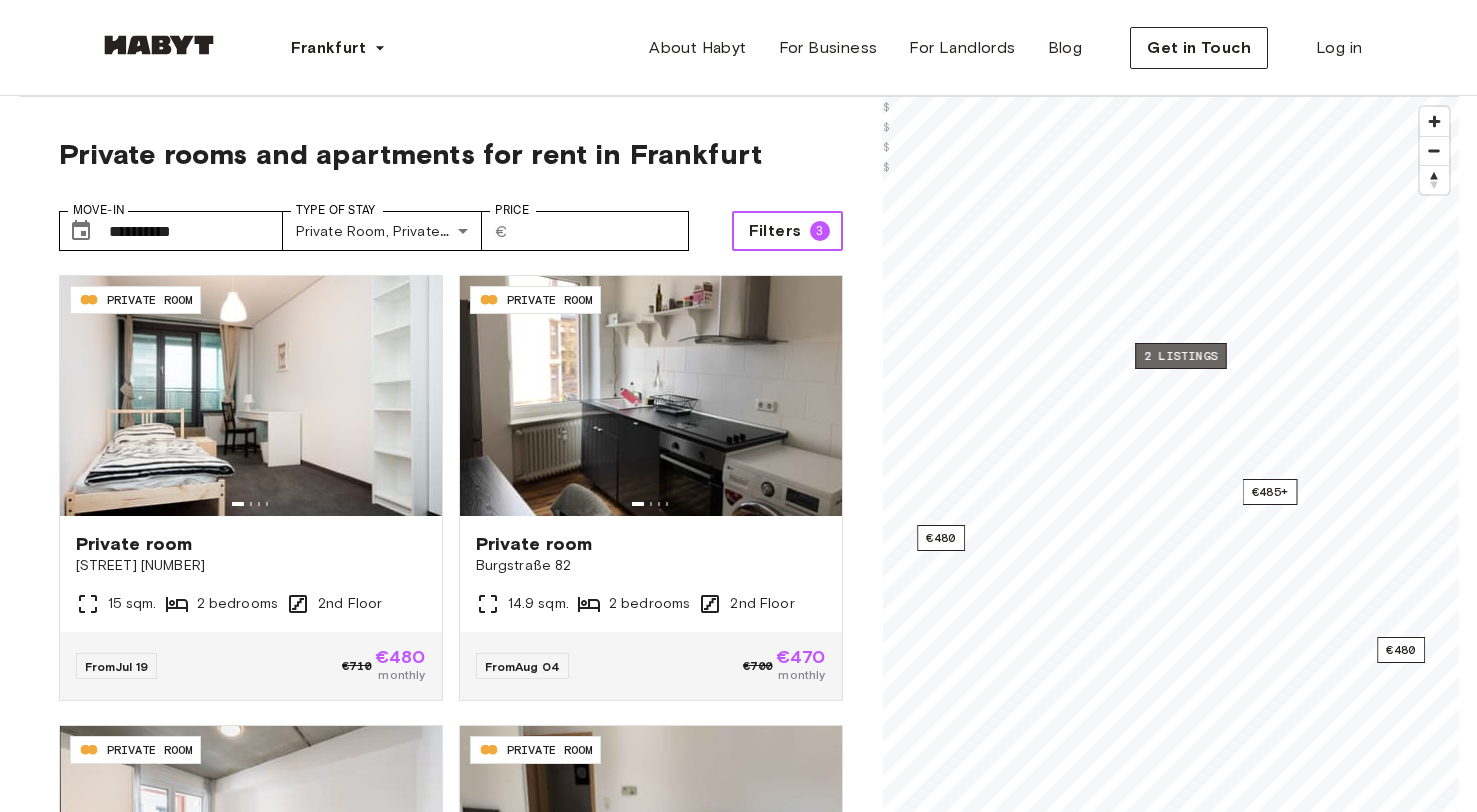 click on "2 listings" at bounding box center [1181, 356] 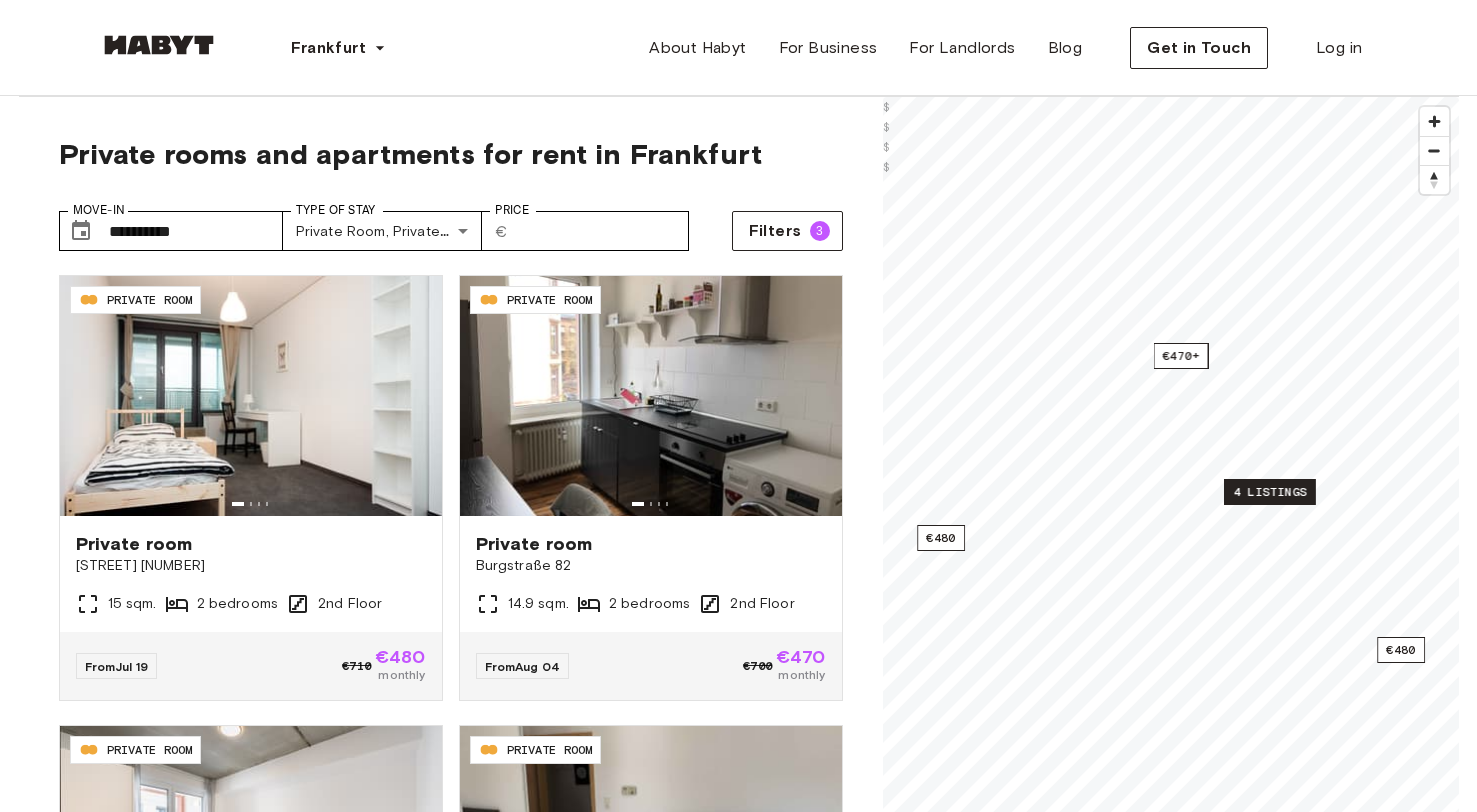 click on "4 listings" at bounding box center [1270, 492] 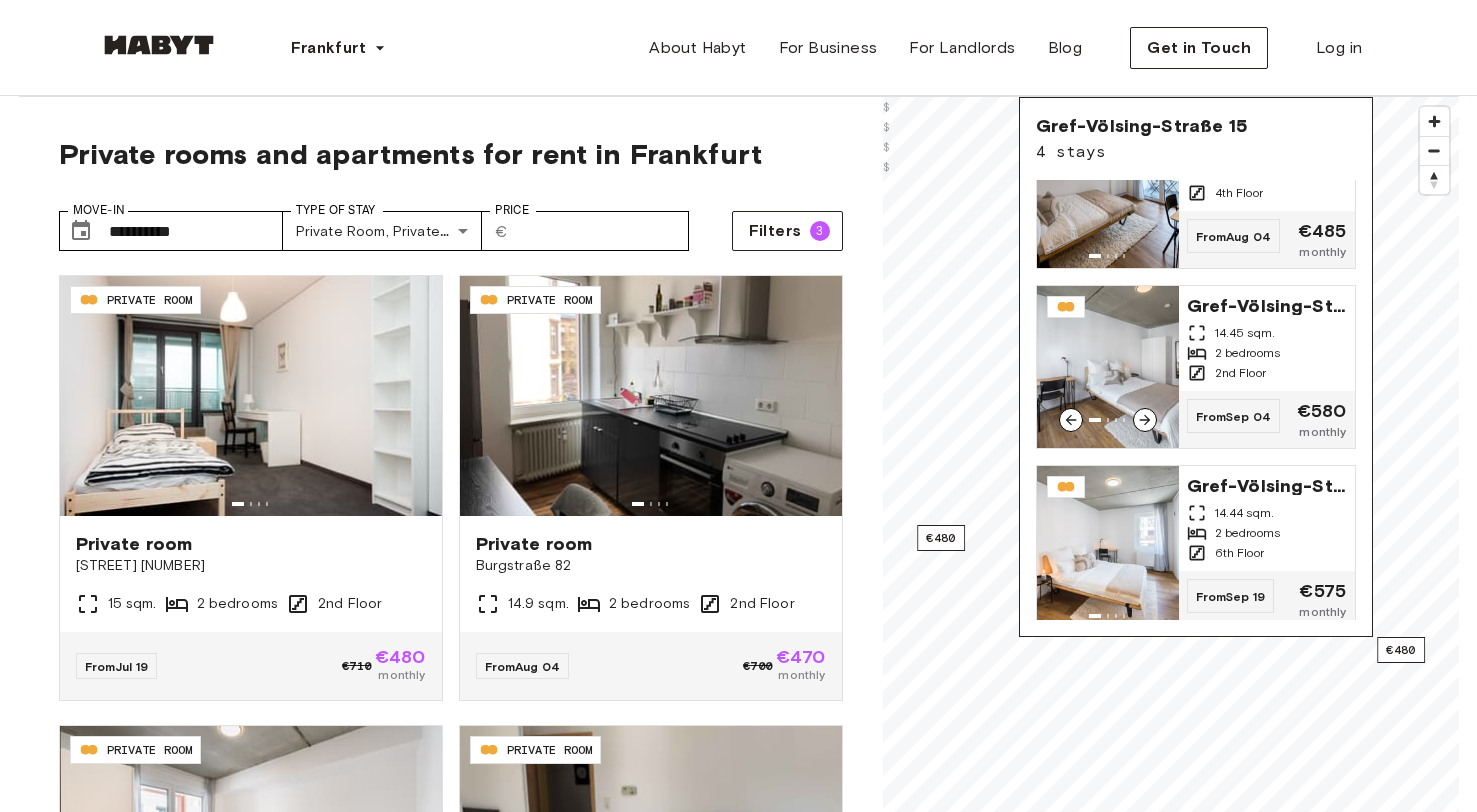 scroll, scrollTop: 263, scrollLeft: 0, axis: vertical 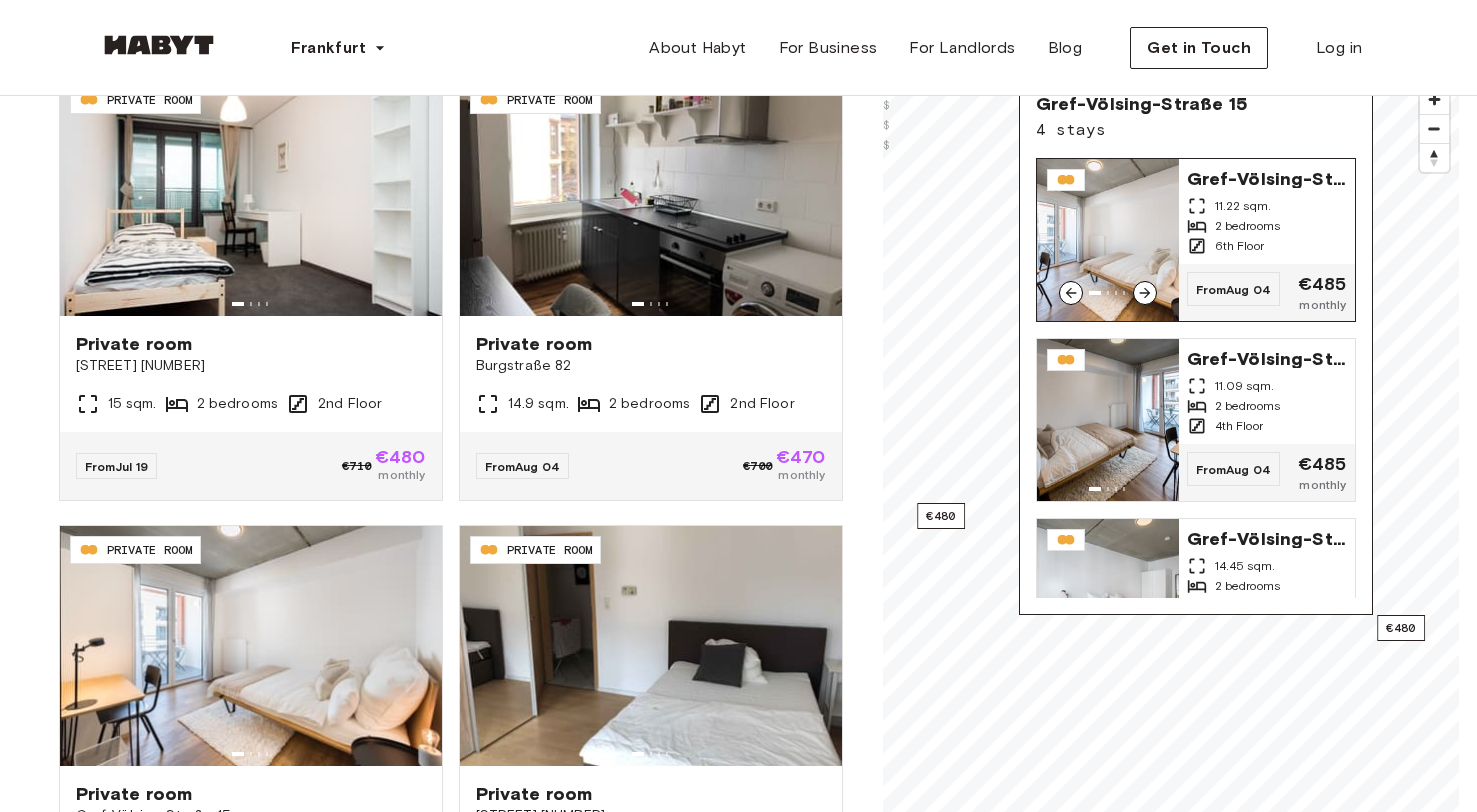 click 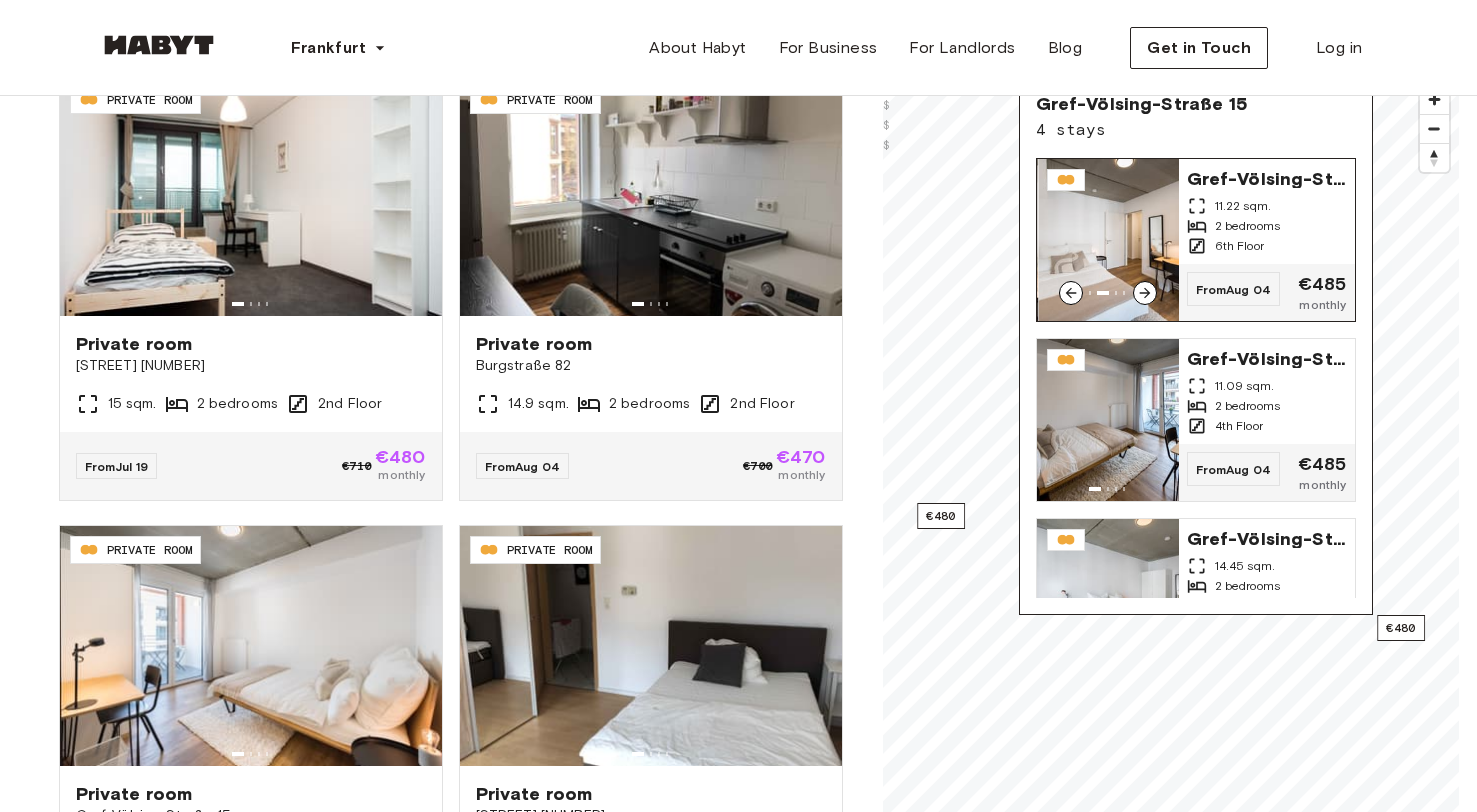 click 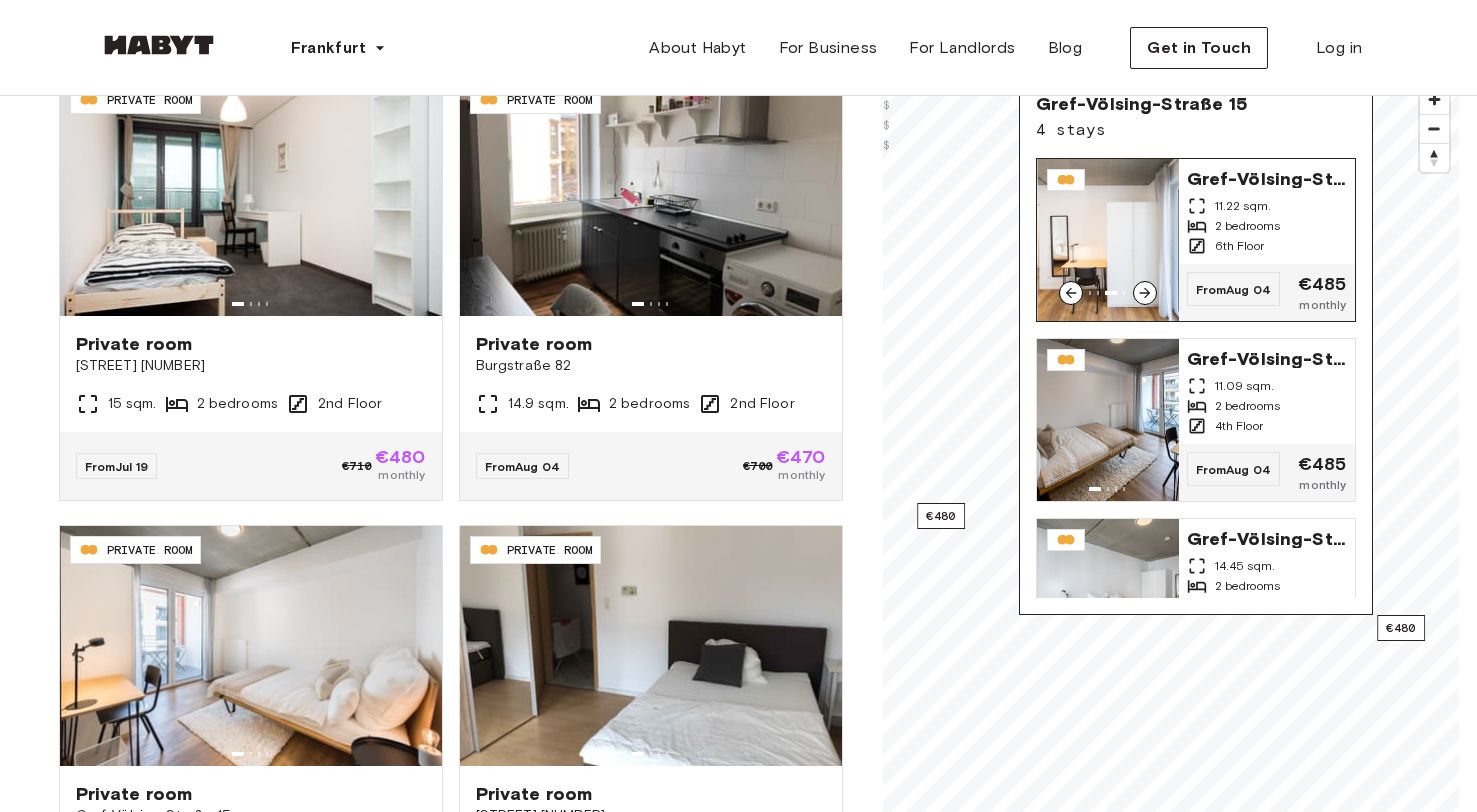 click 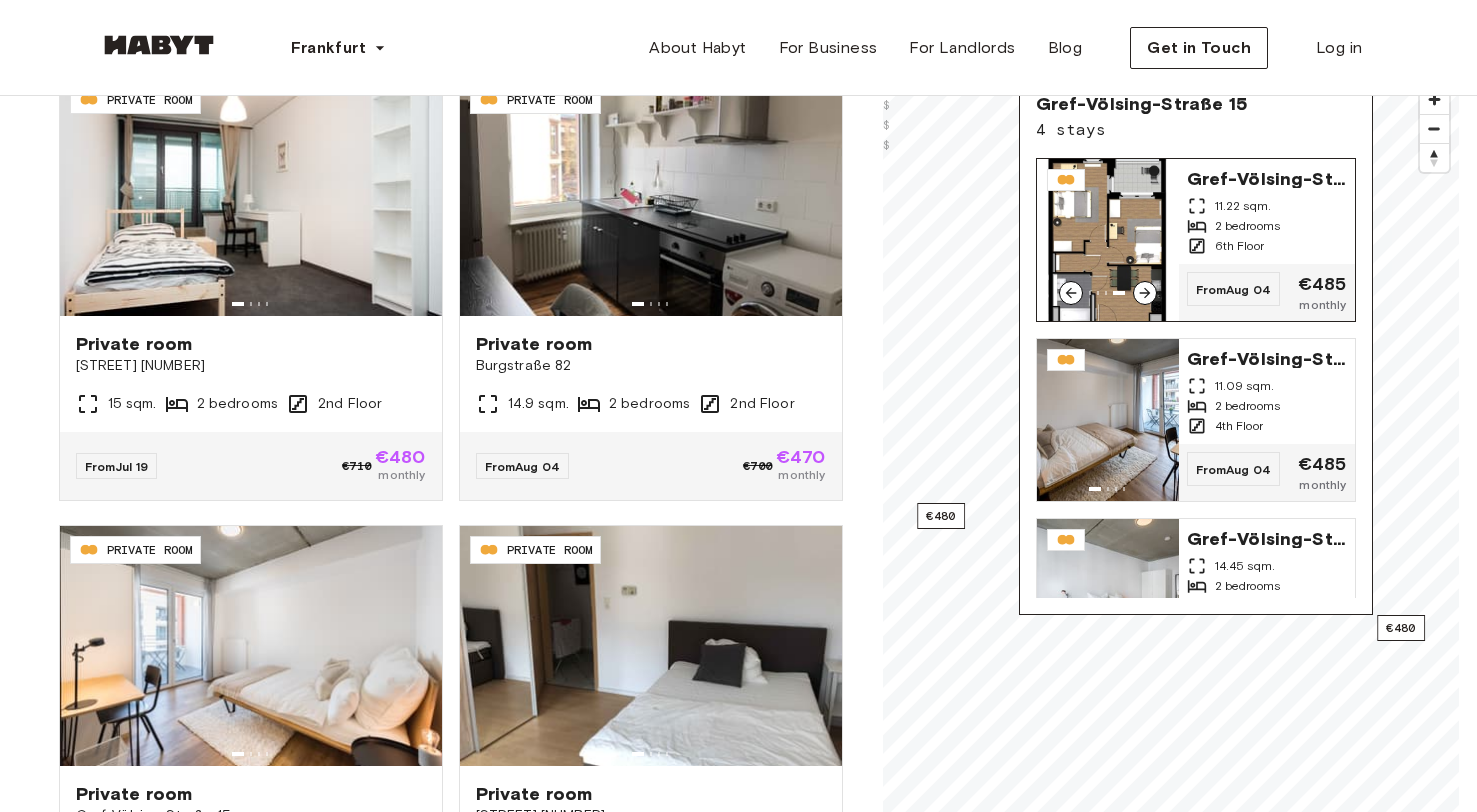 click at bounding box center (1108, 240) 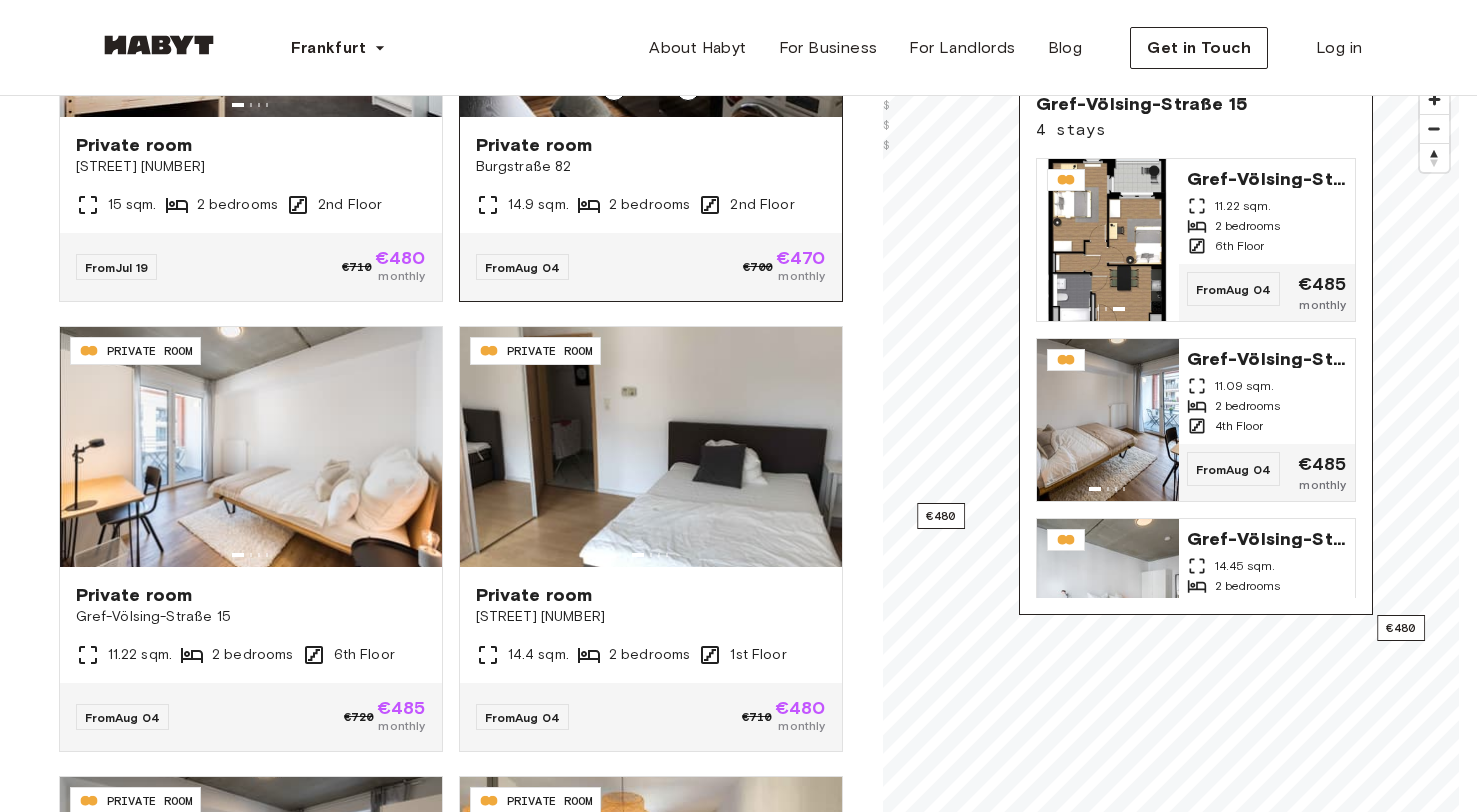 scroll, scrollTop: 200, scrollLeft: 0, axis: vertical 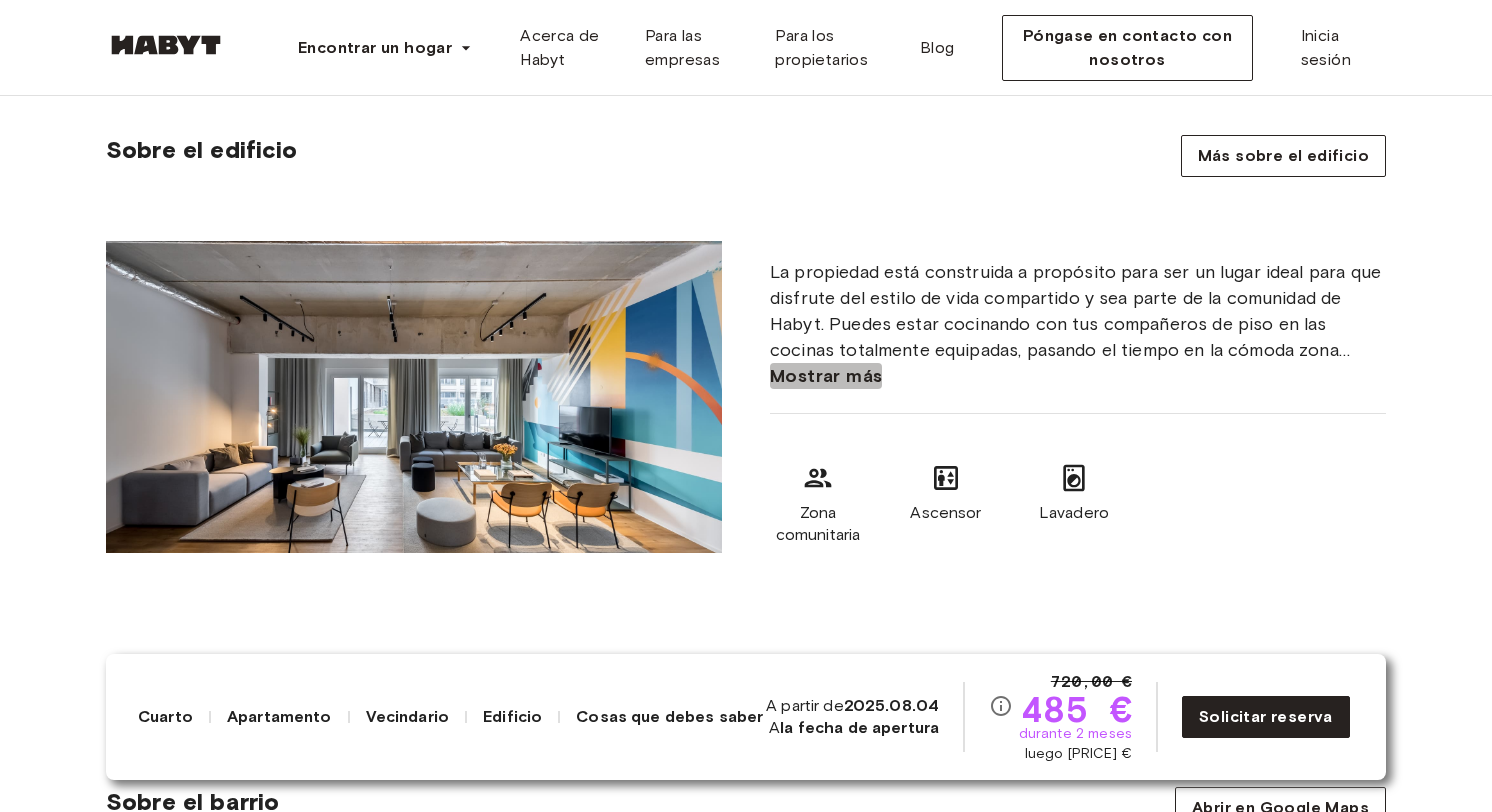 click on "Mostrar más" at bounding box center [826, 376] 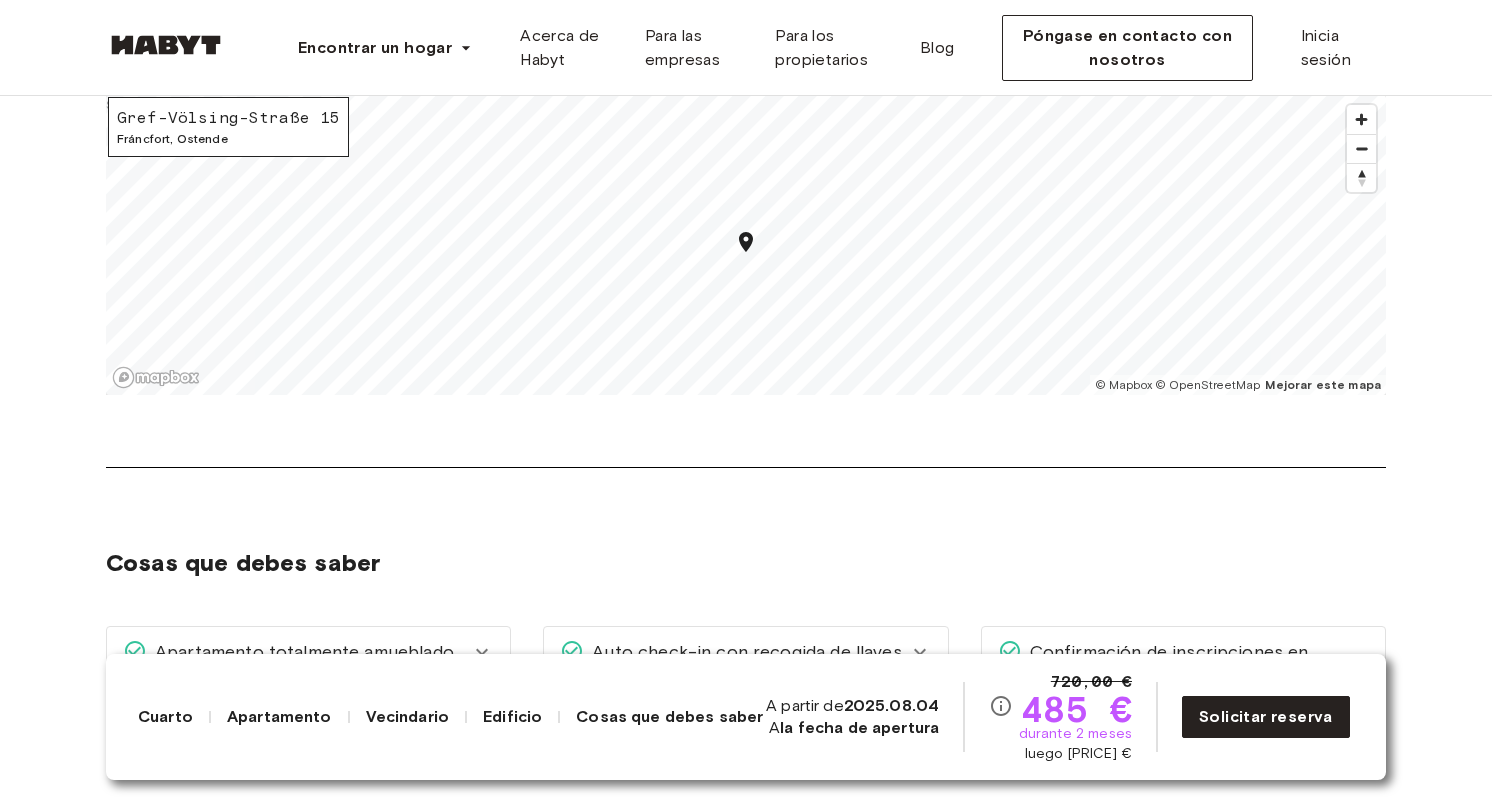 scroll, scrollTop: 2900, scrollLeft: 0, axis: vertical 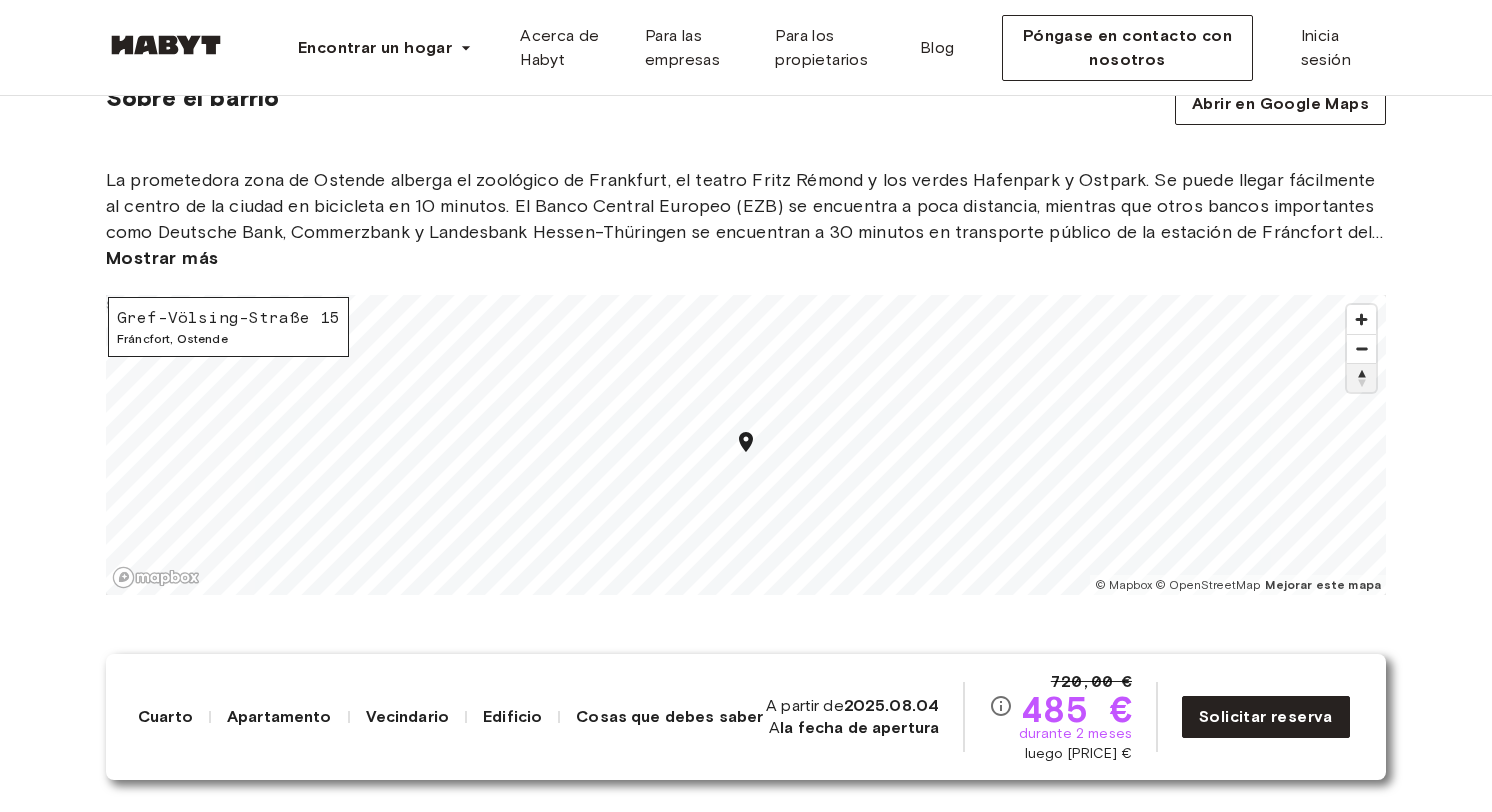 click at bounding box center [1361, 377] 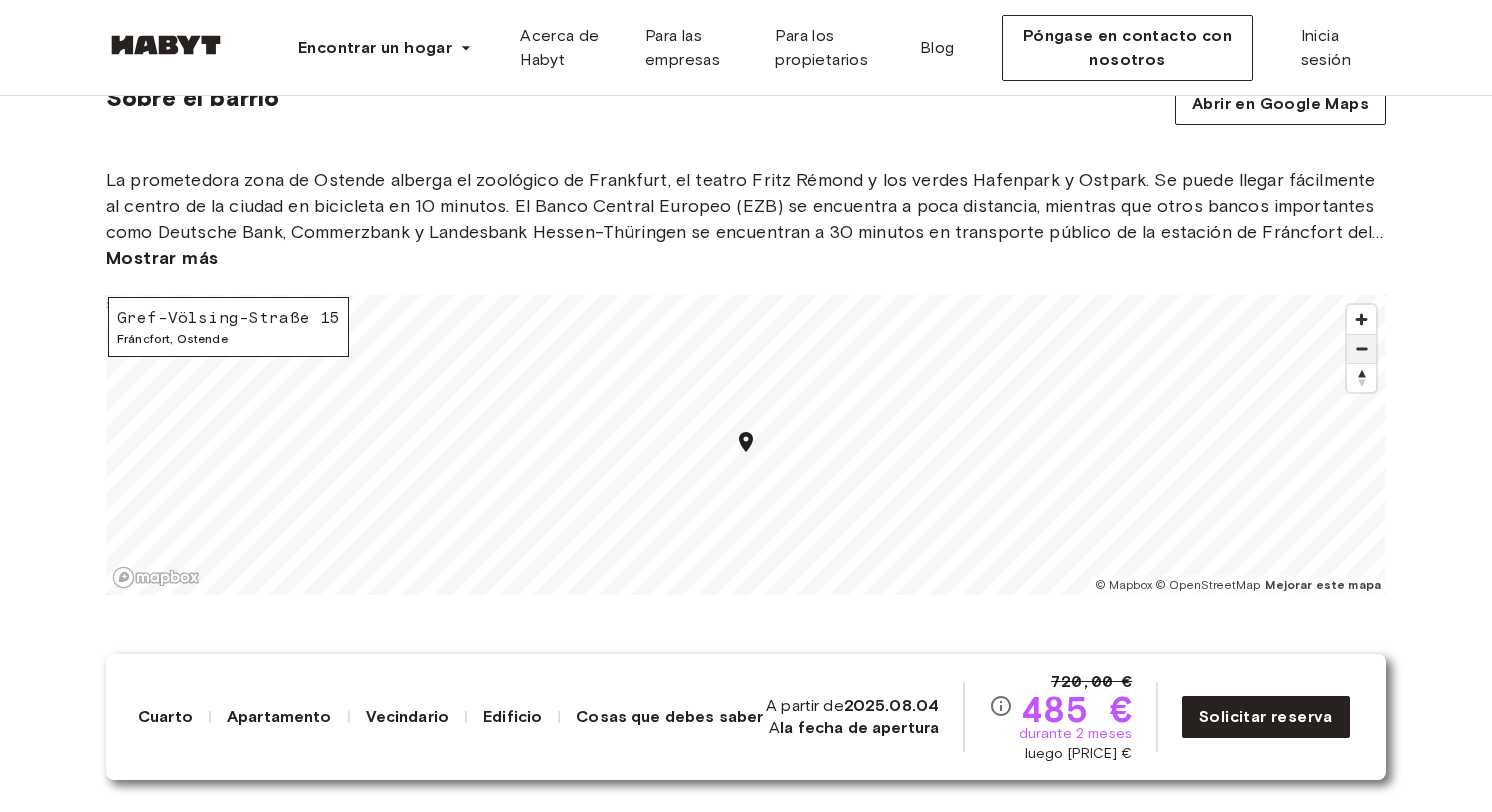 click at bounding box center (1361, 349) 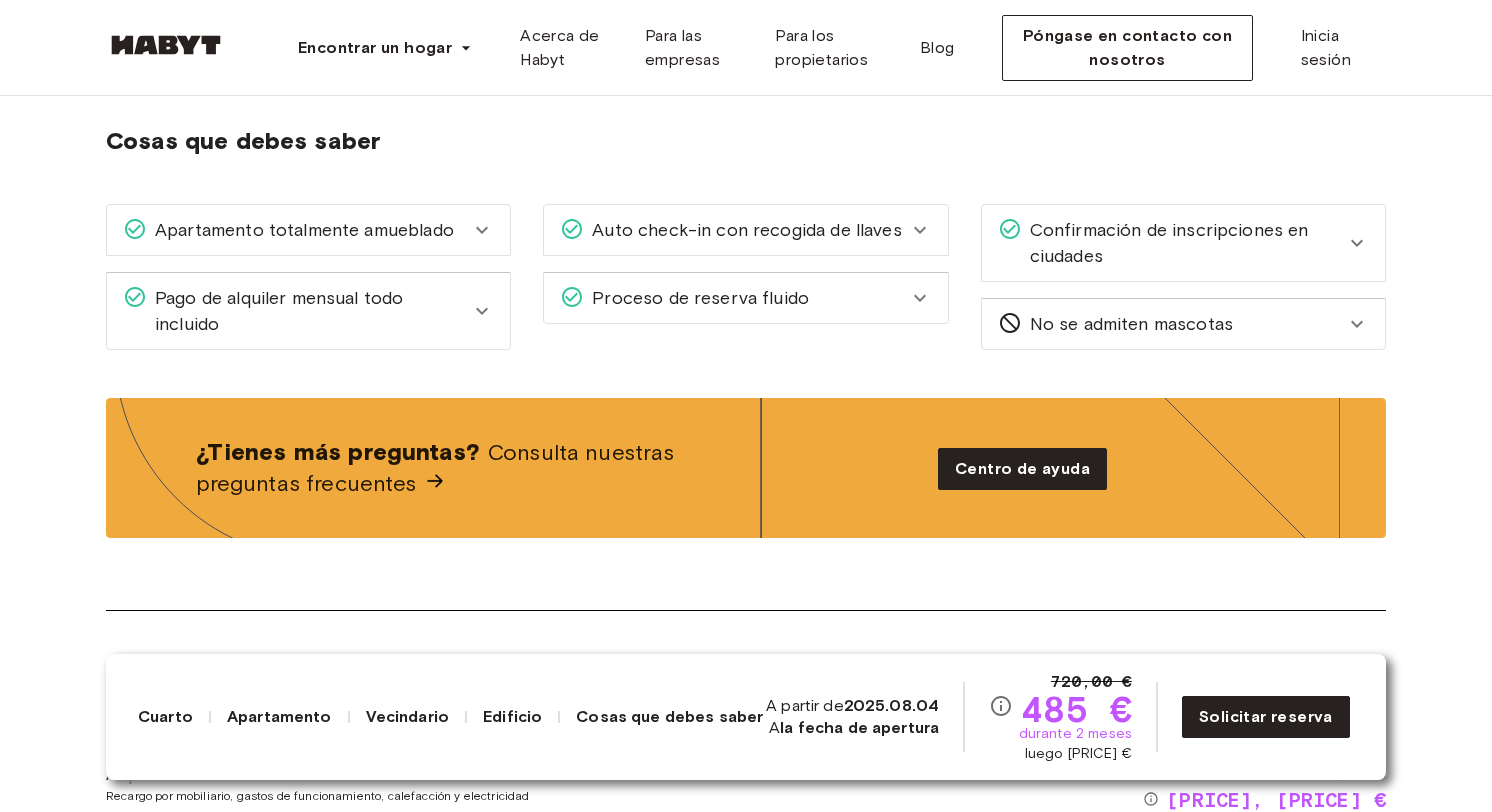 scroll, scrollTop: 3500, scrollLeft: 0, axis: vertical 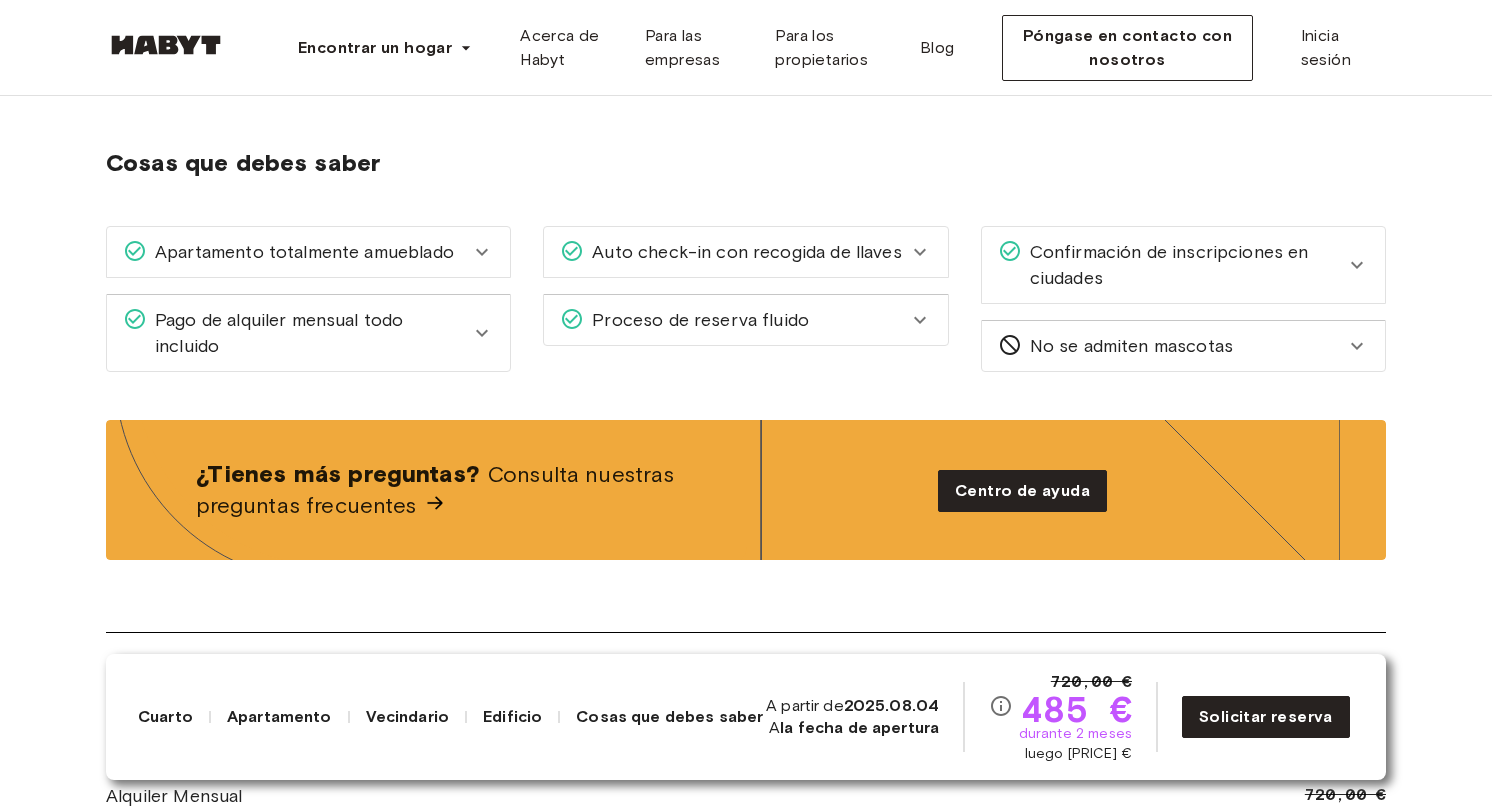 click on "Confirmación de inscripciones en ciudades" at bounding box center (1183, 265) 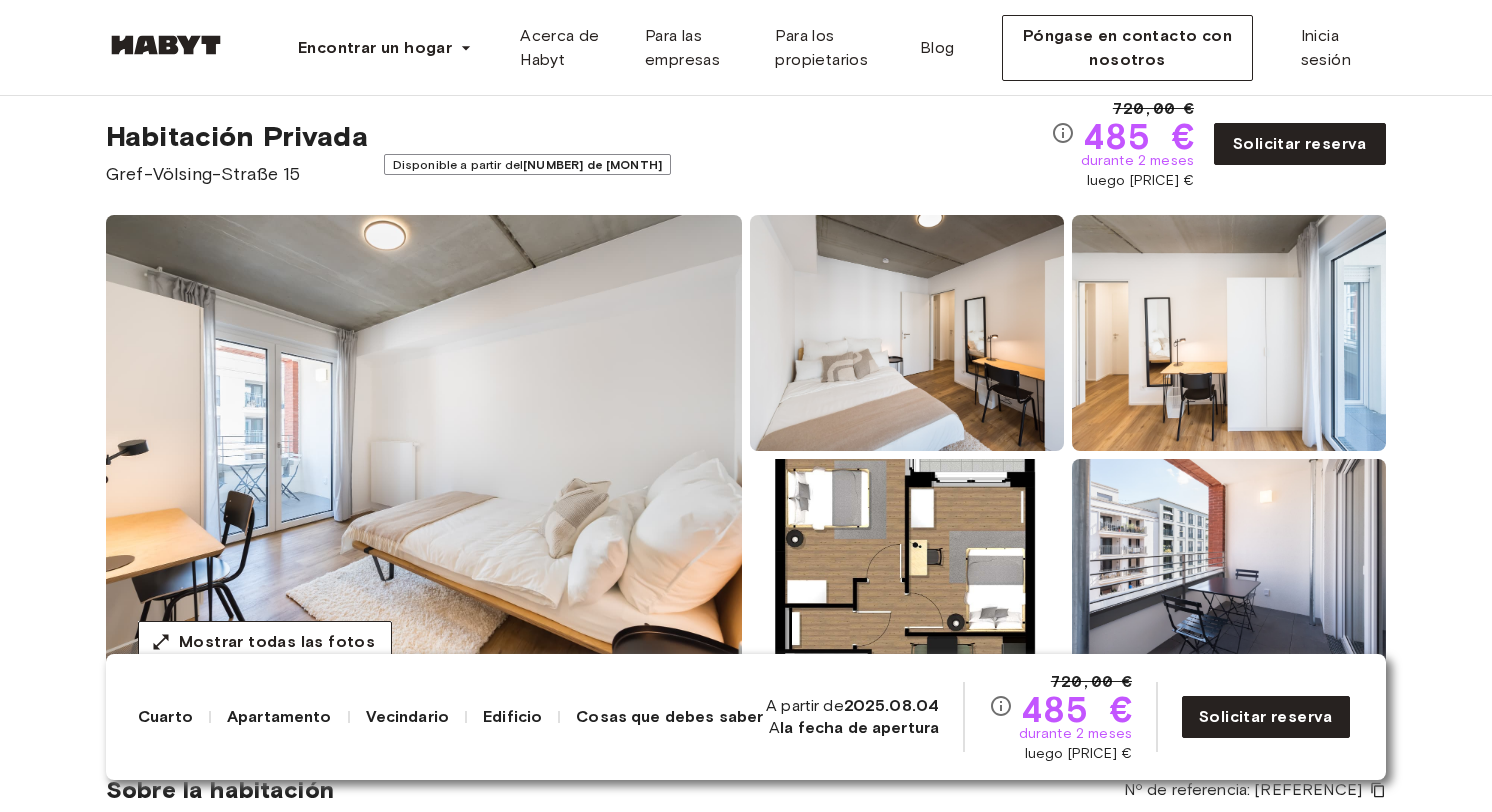 scroll, scrollTop: 0, scrollLeft: 0, axis: both 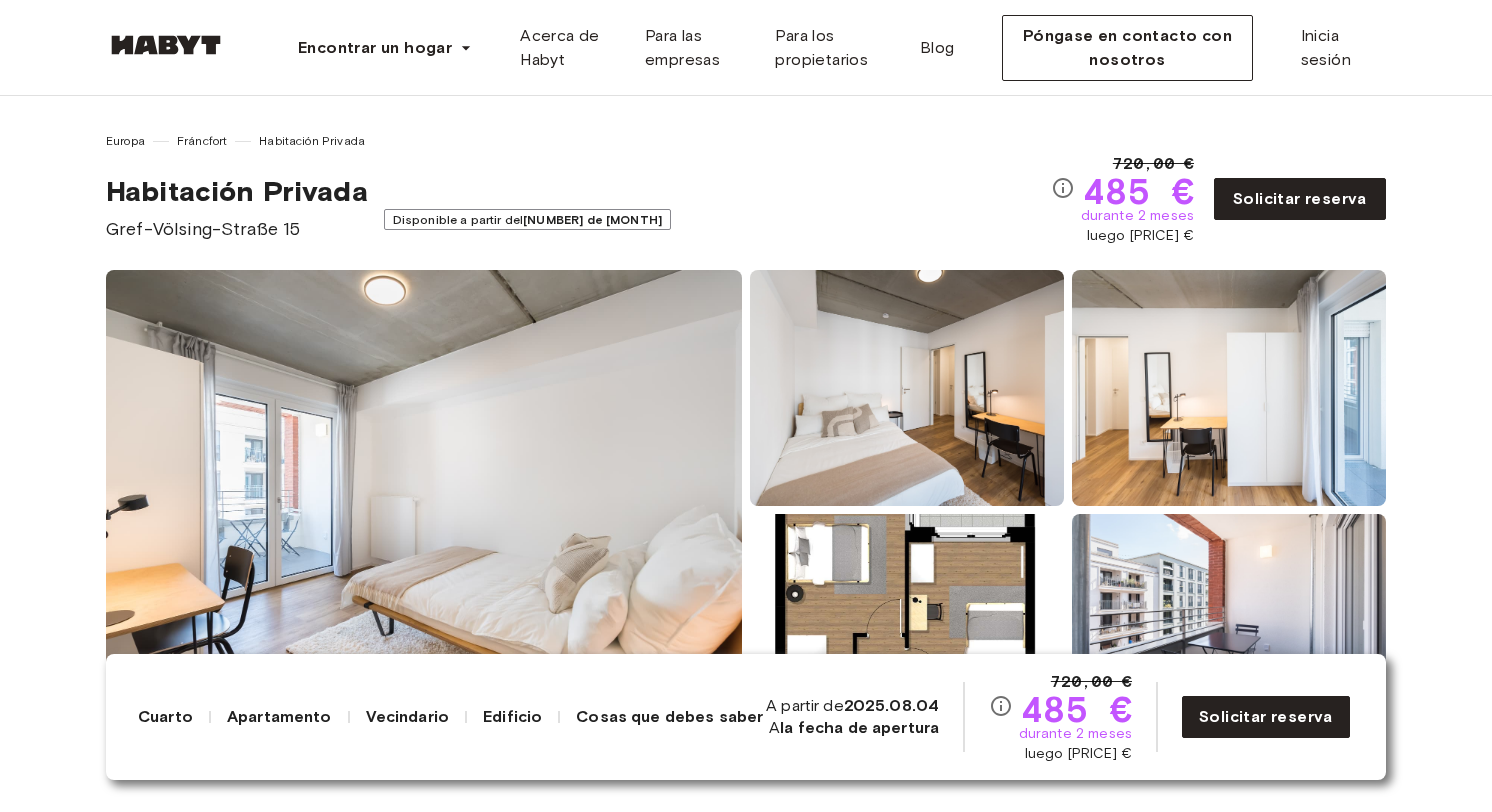 click on "Edificio" at bounding box center [512, 717] 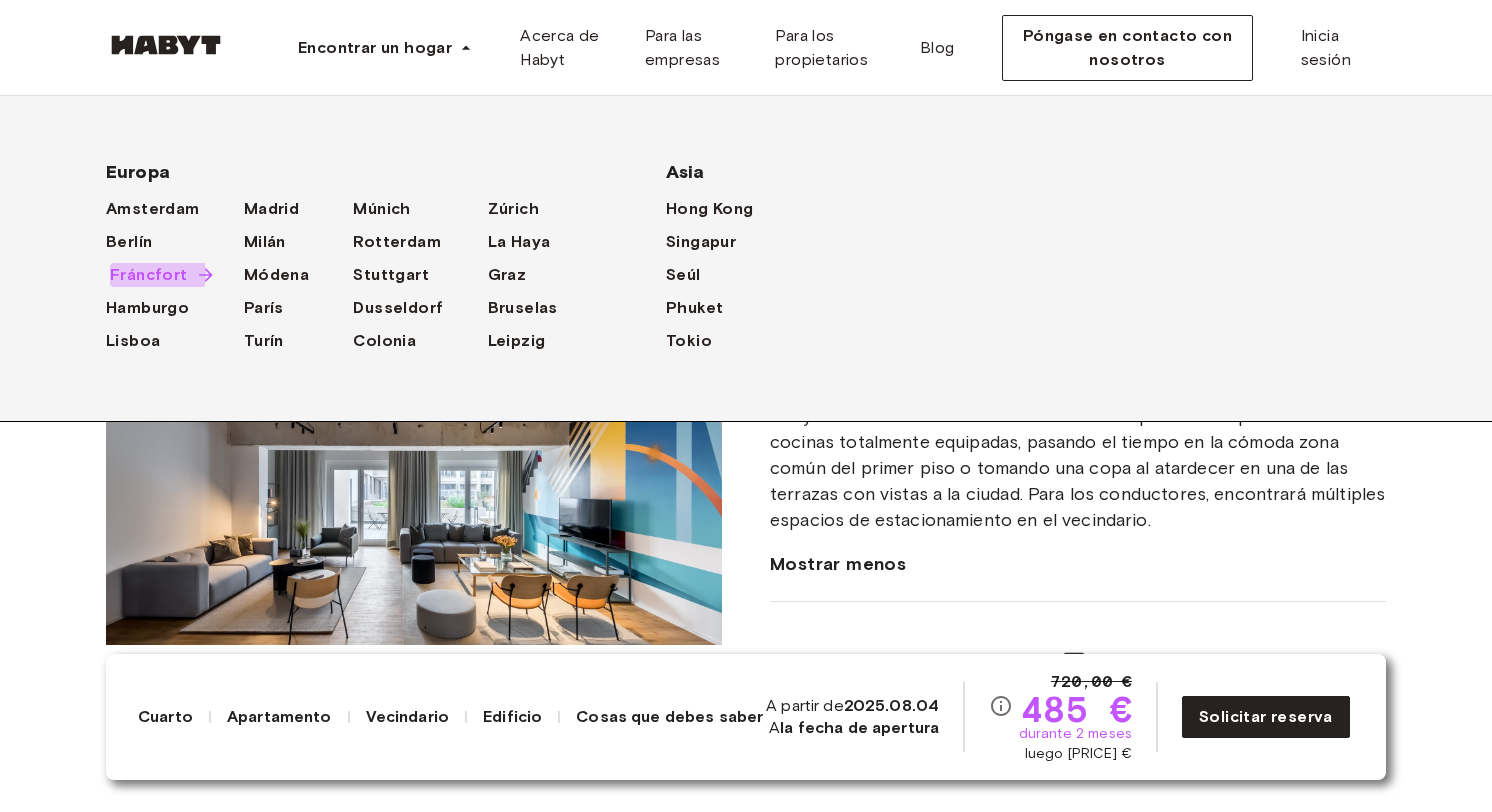 click on "Fráncfort" at bounding box center [149, 275] 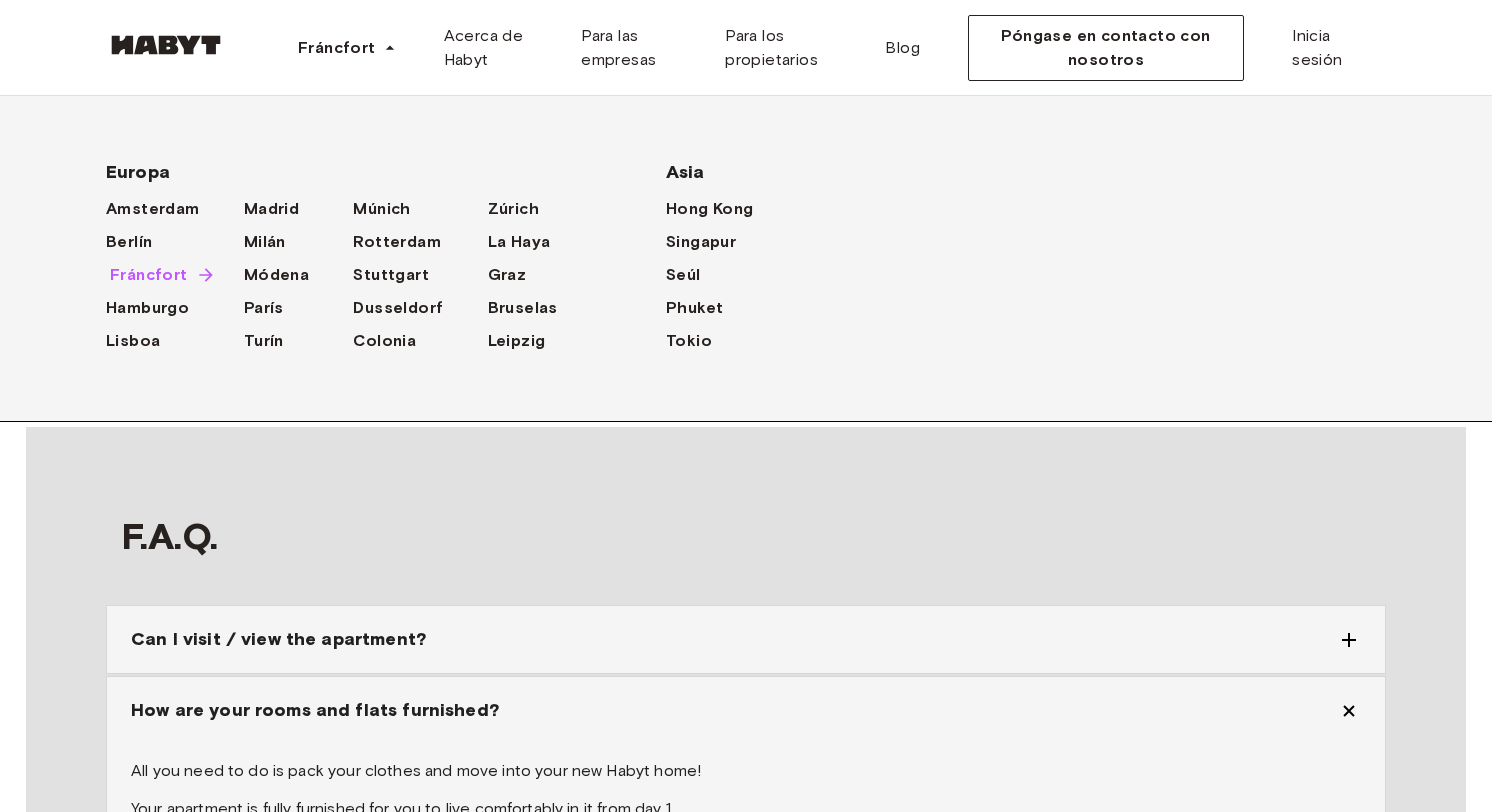 scroll, scrollTop: 0, scrollLeft: 0, axis: both 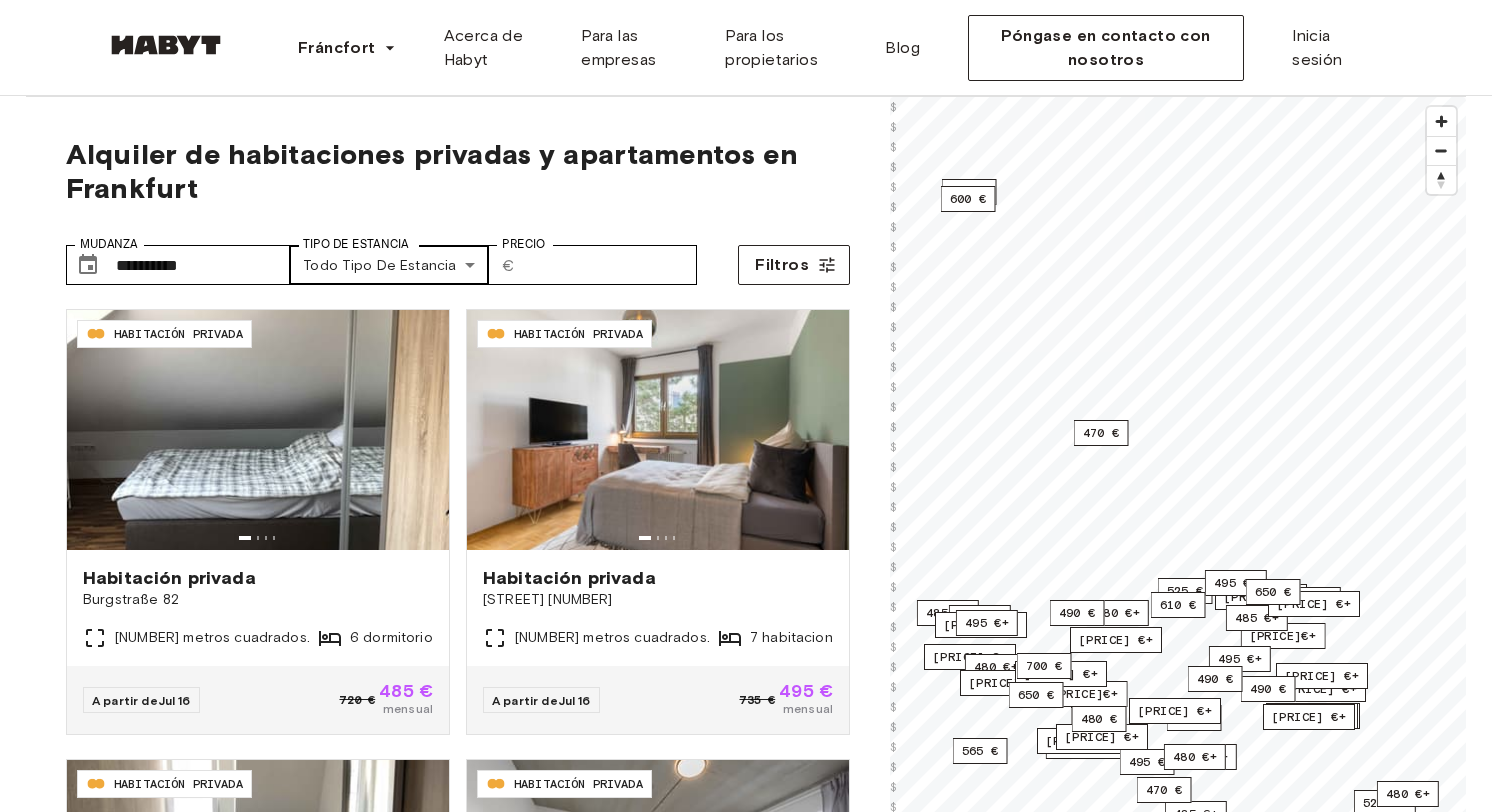 click on "**********" at bounding box center (746, 2494) 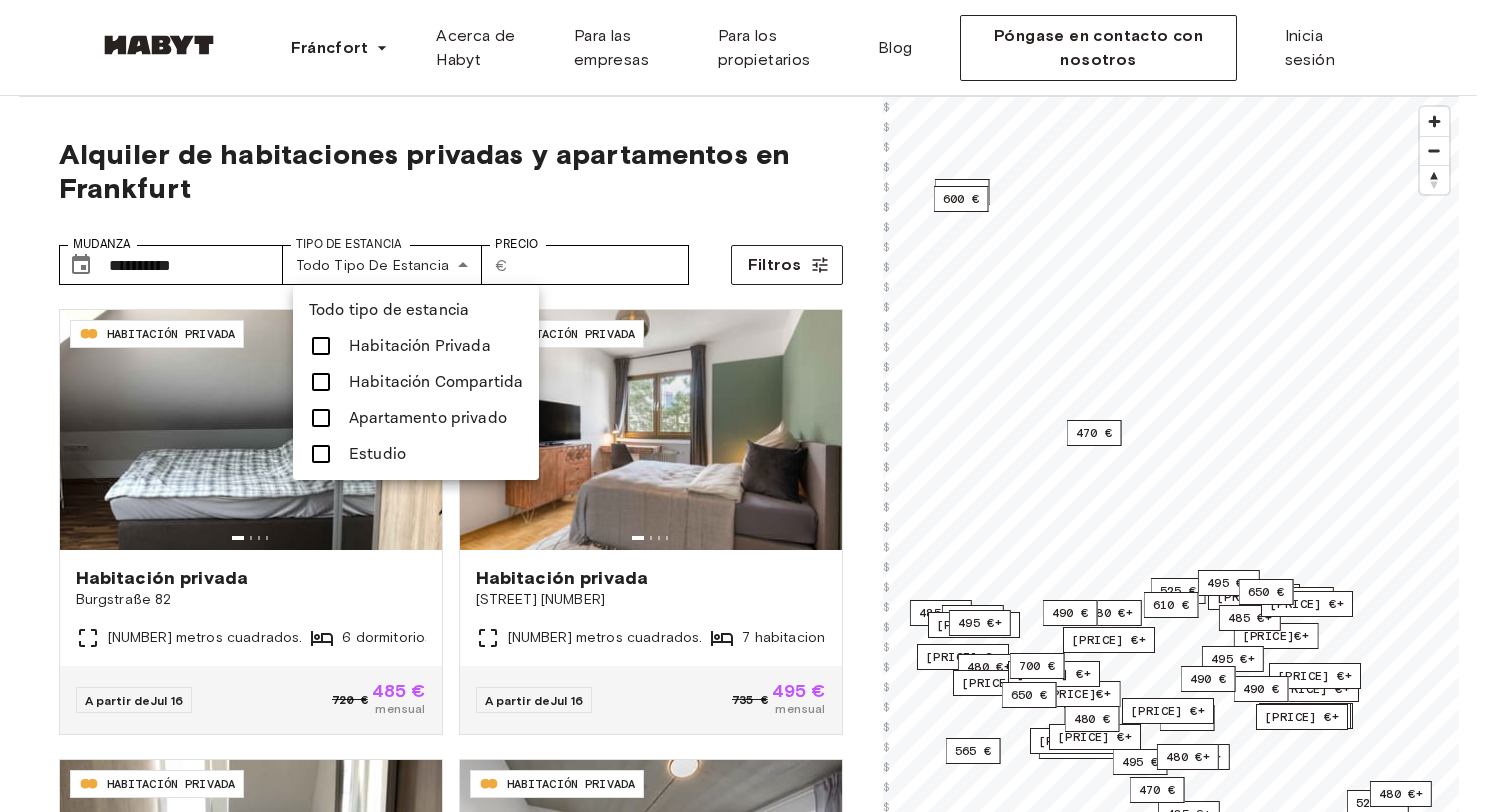 click on "Habitación Privada" at bounding box center (420, 346) 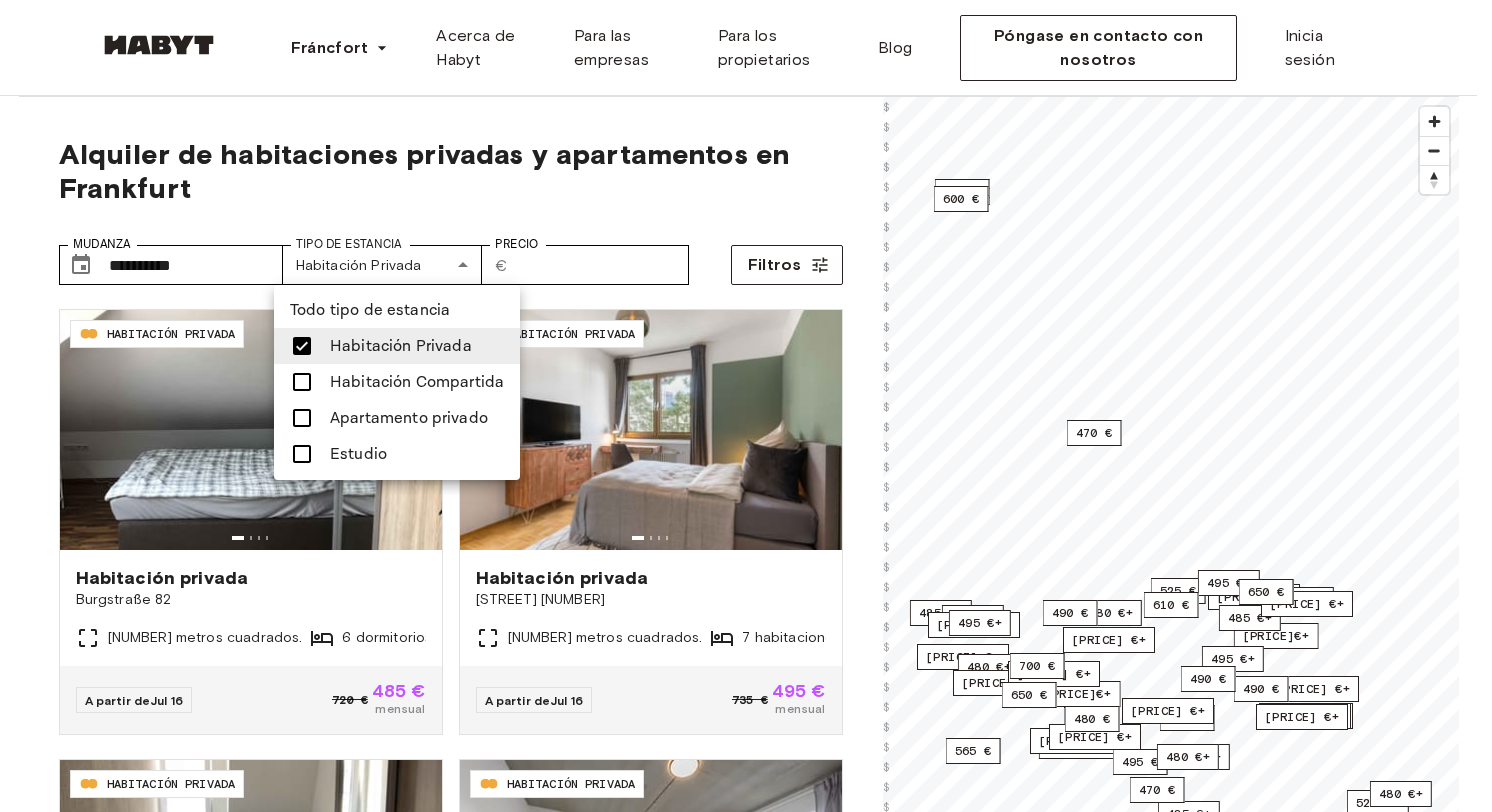 click on "Apartamento privado" at bounding box center [409, 418] 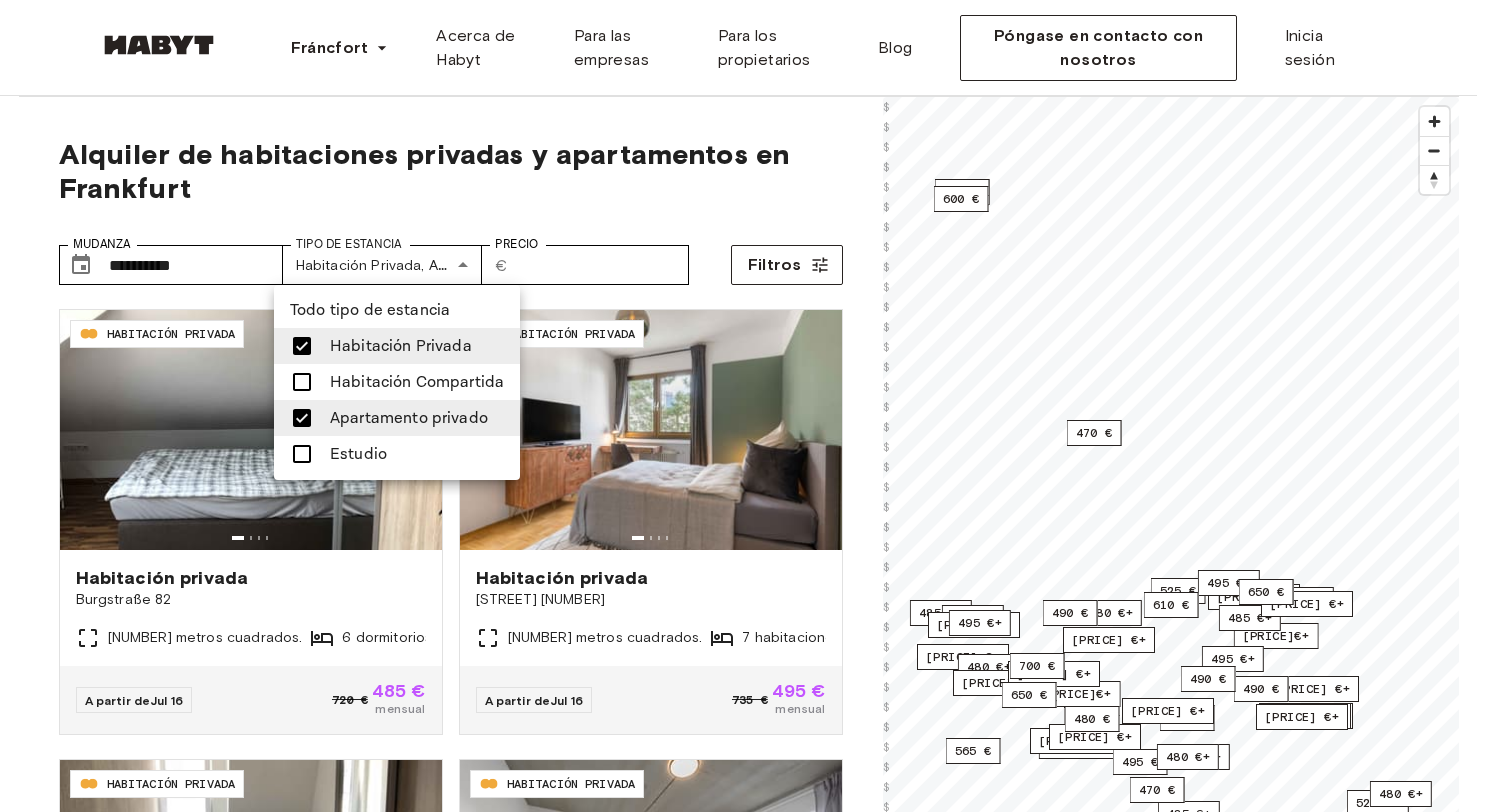 click at bounding box center (746, 406) 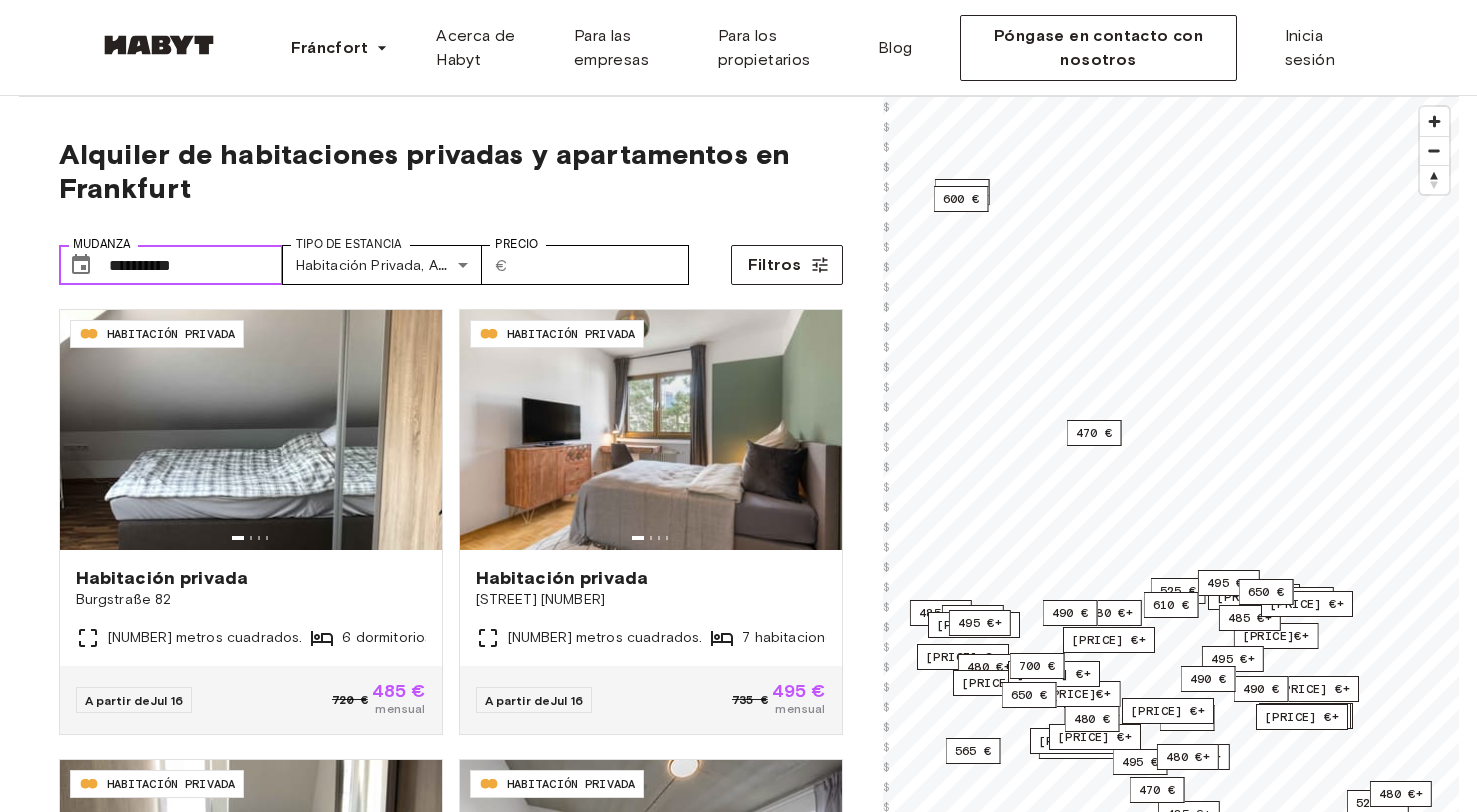 click on "**********" at bounding box center (196, 265) 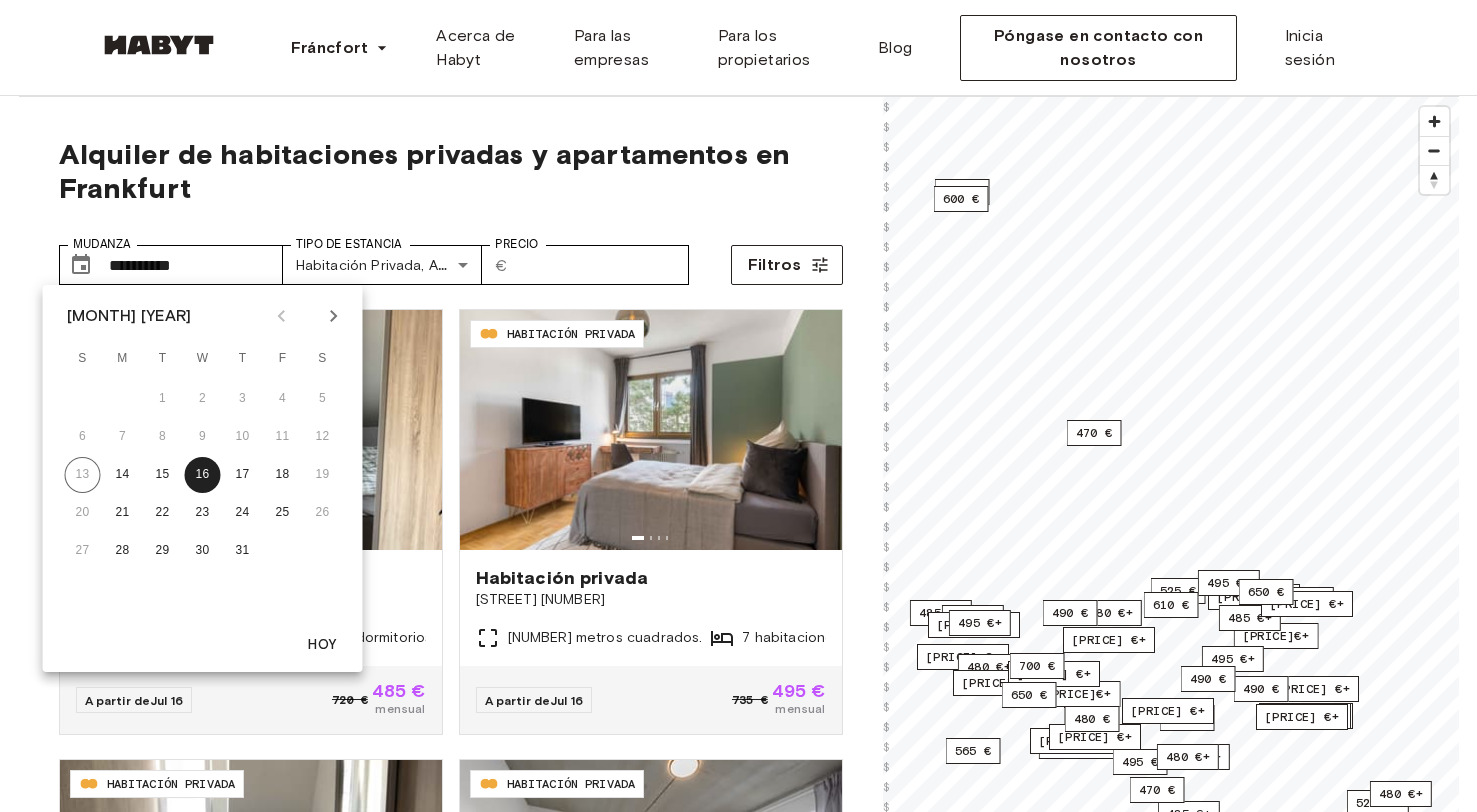 click at bounding box center (334, 316) 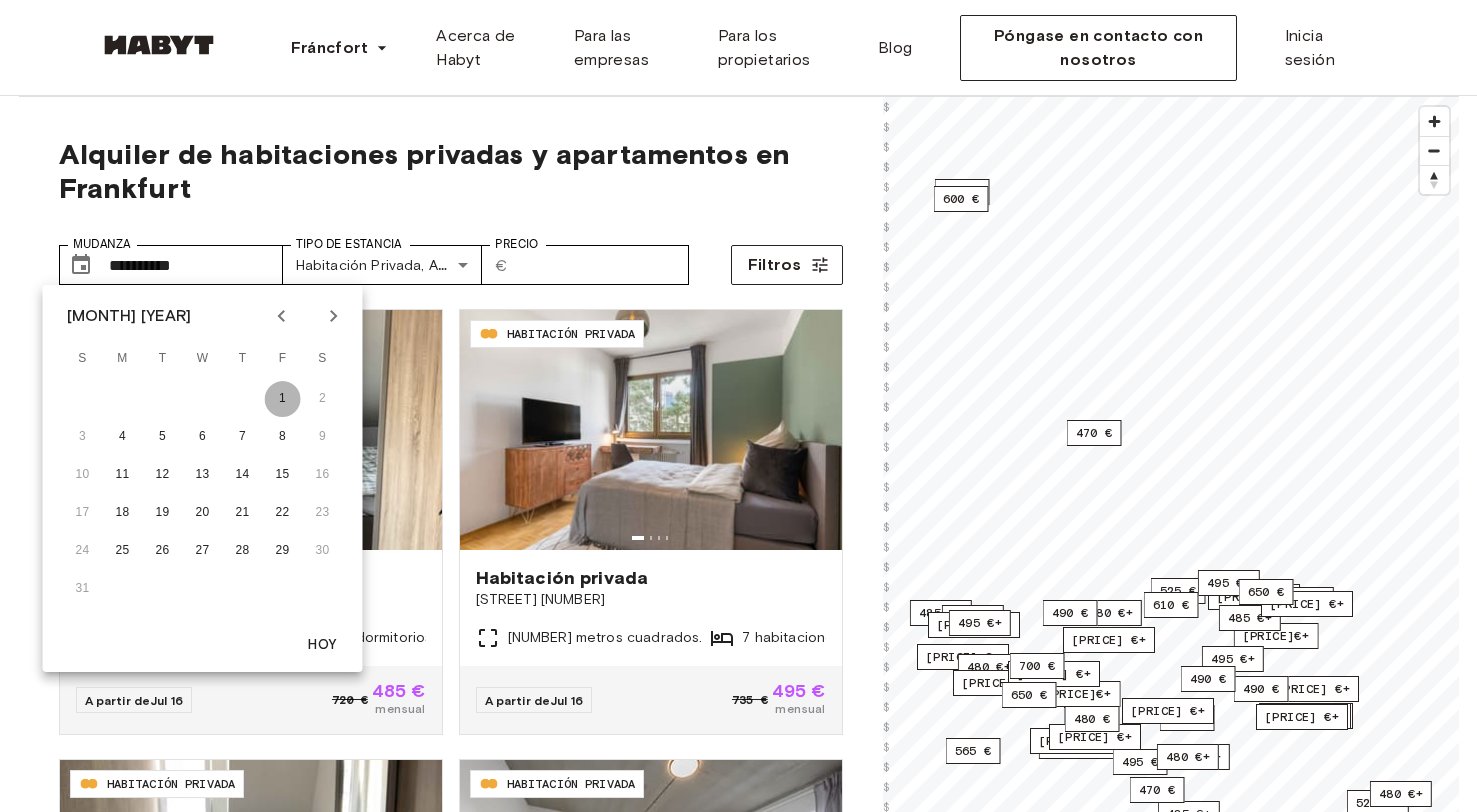 click on "1" at bounding box center [283, 399] 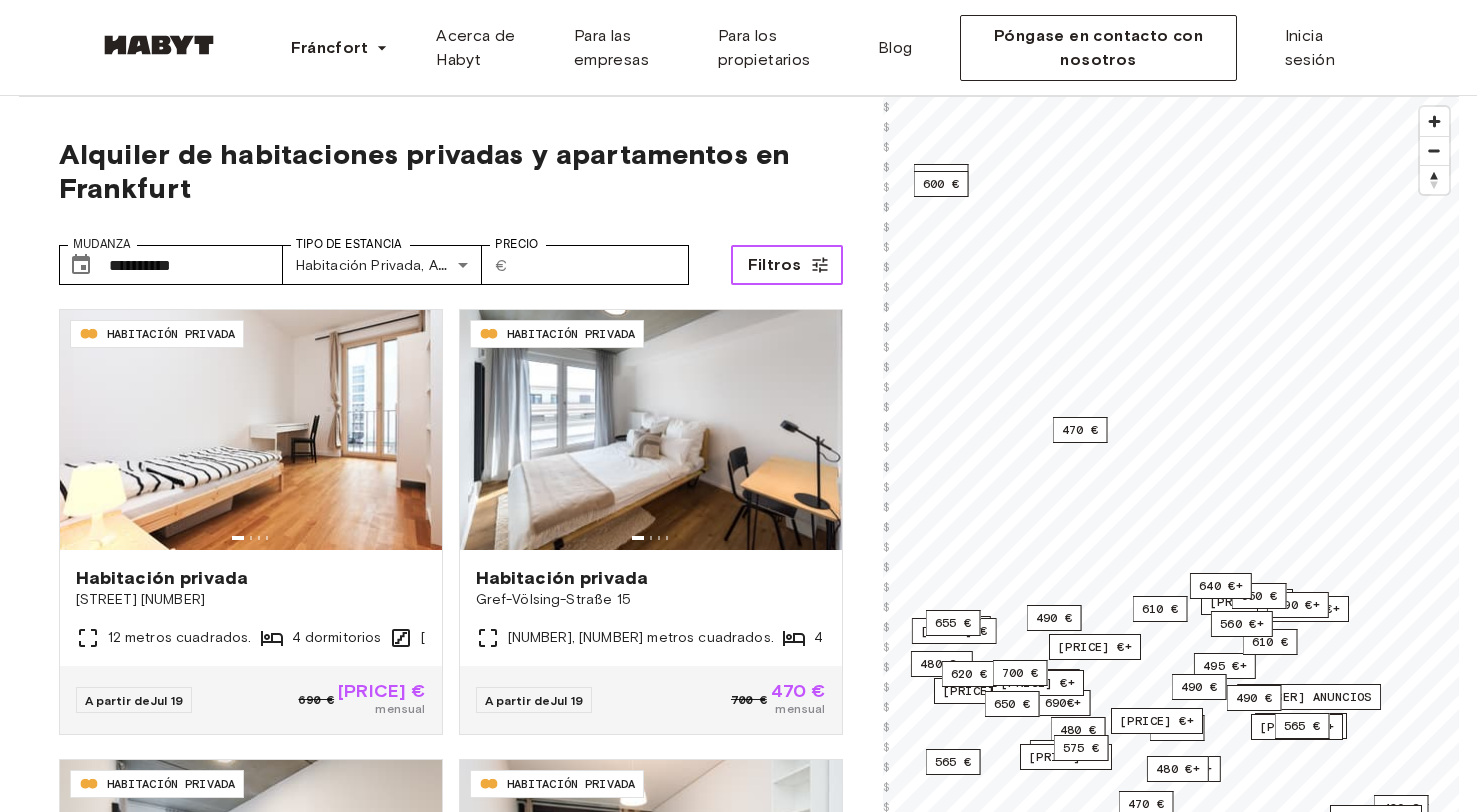 click on "Filtros" at bounding box center (775, 265) 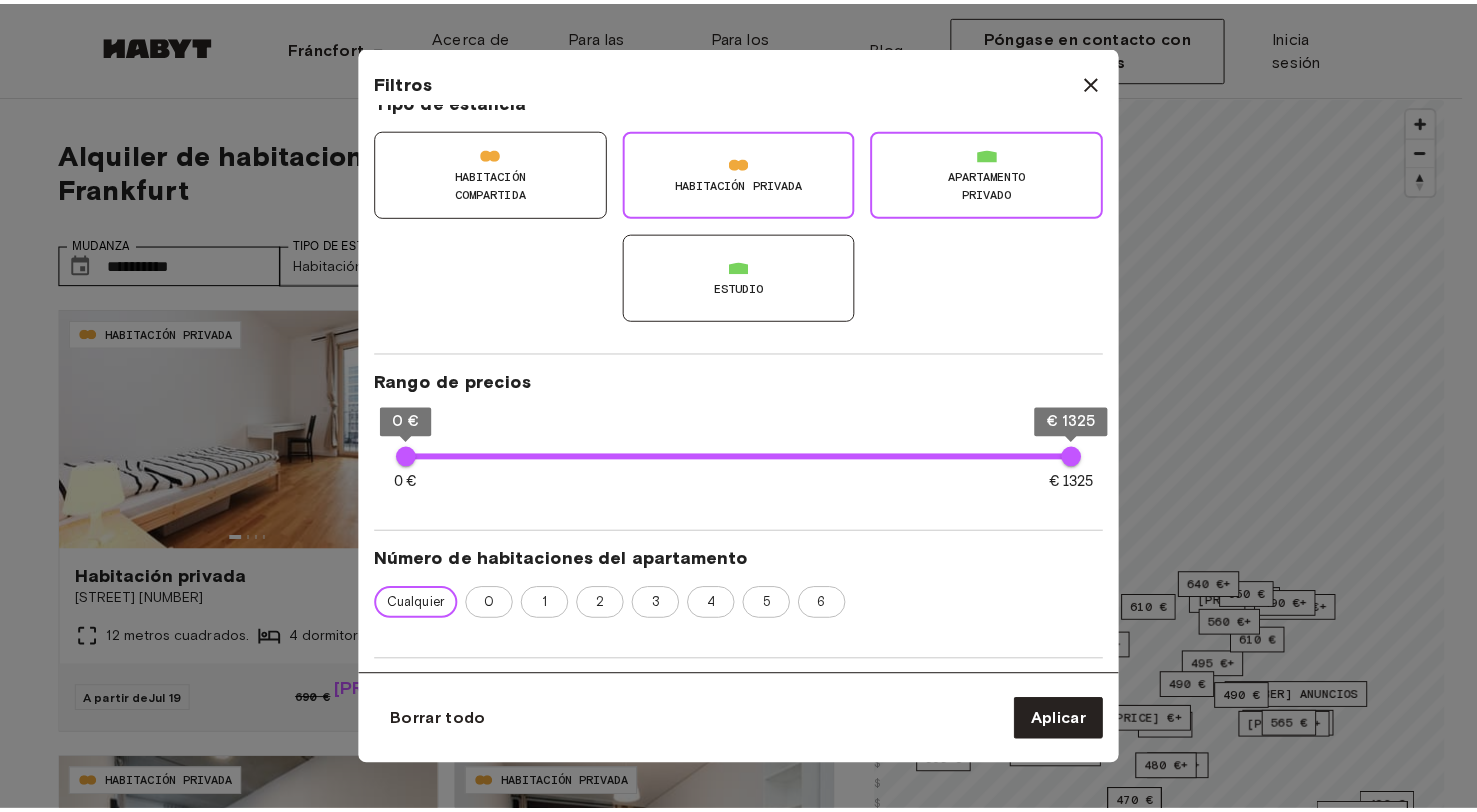 scroll, scrollTop: 500, scrollLeft: 0, axis: vertical 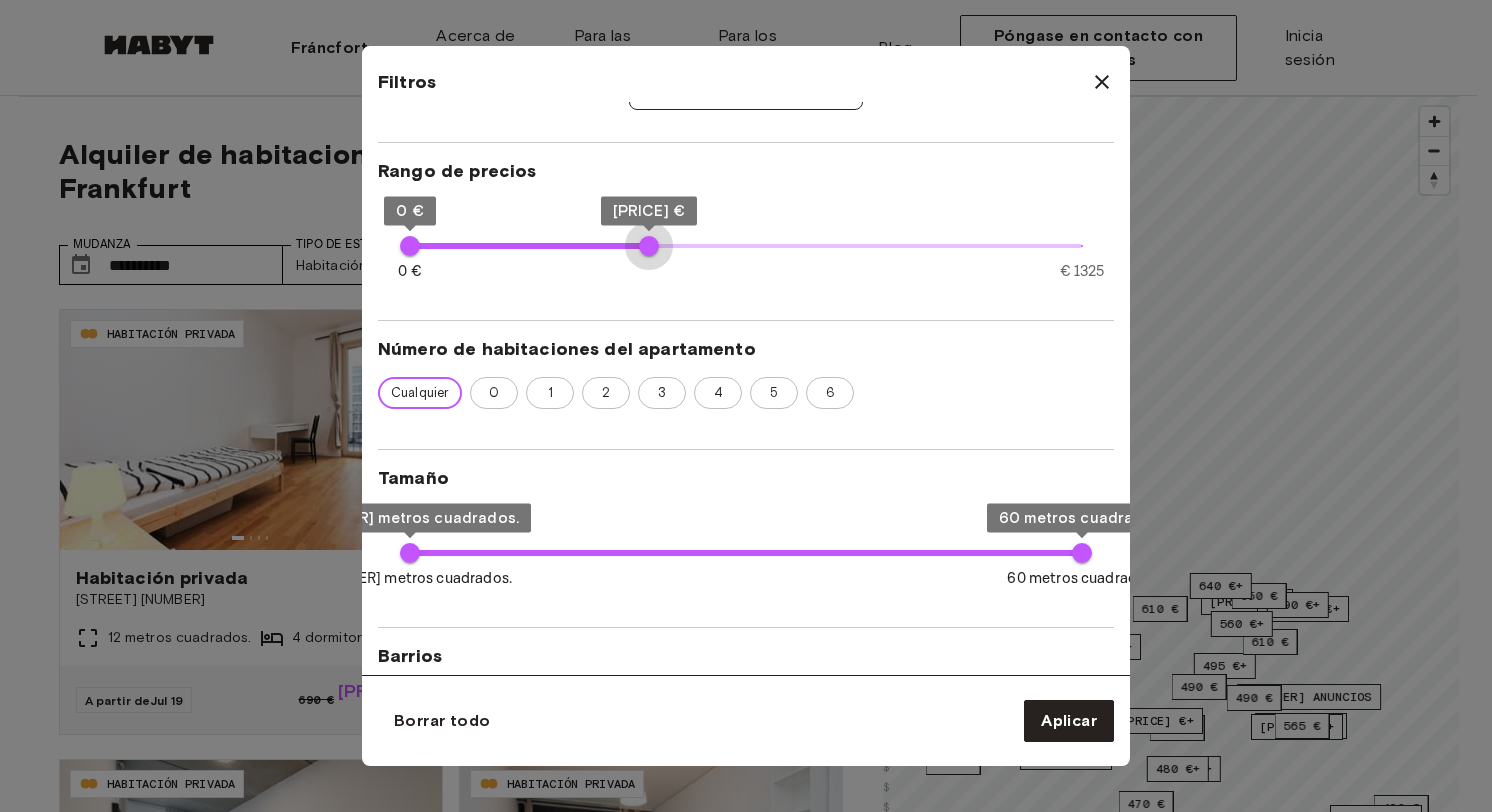 type on "***" 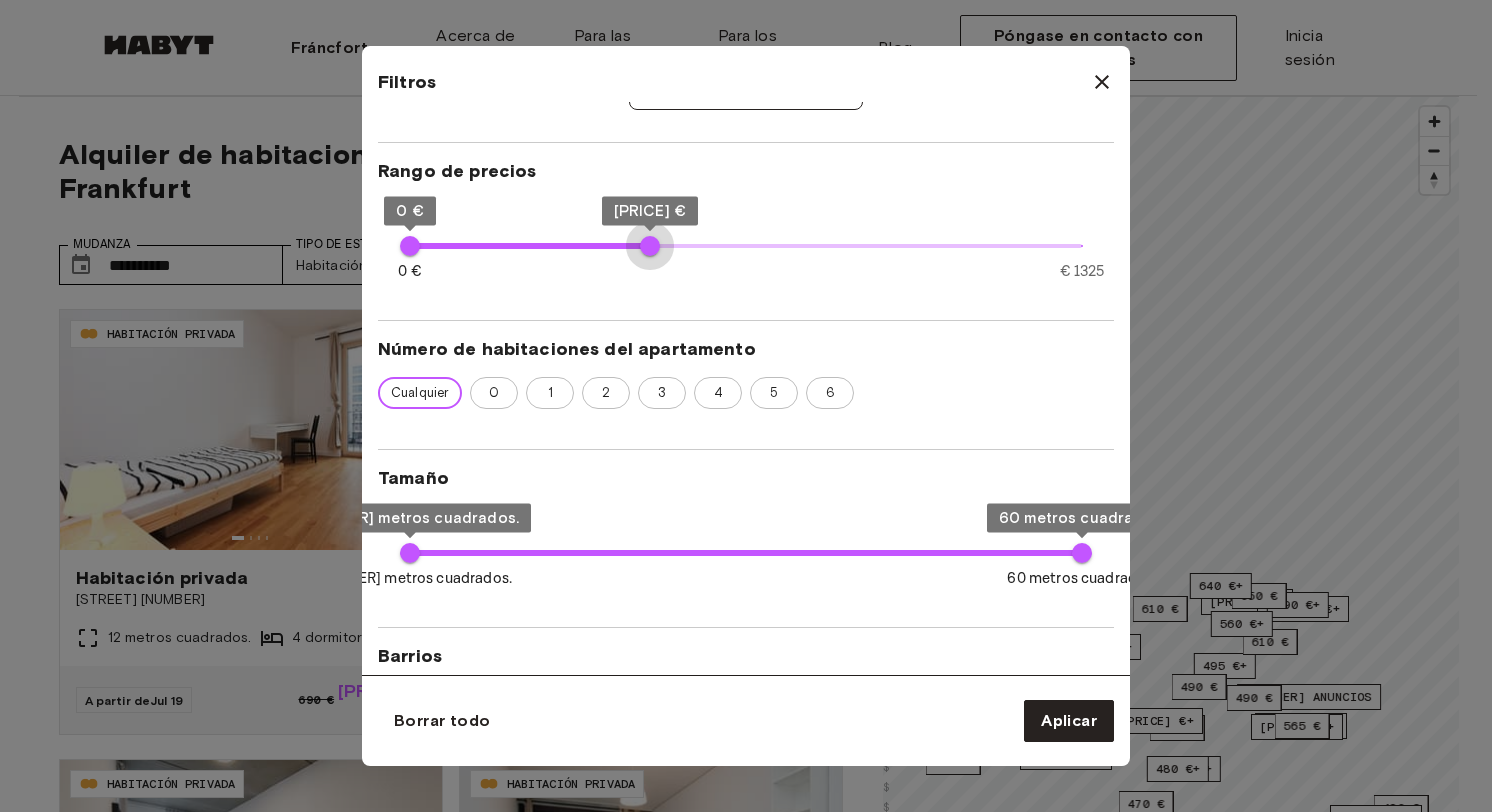 drag, startPoint x: 1087, startPoint y: 233, endPoint x: 650, endPoint y: 197, distance: 438.48032 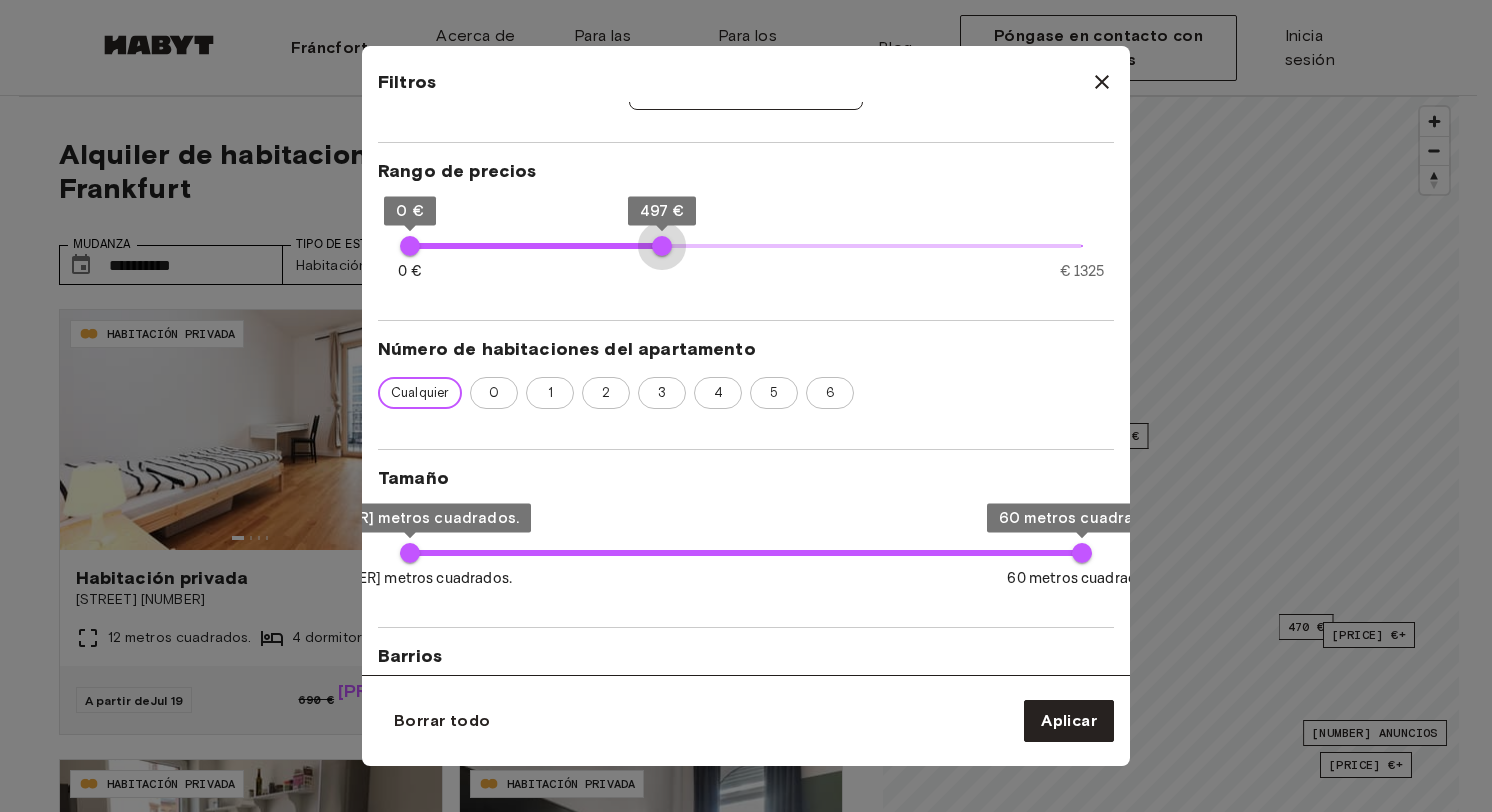type on "***" 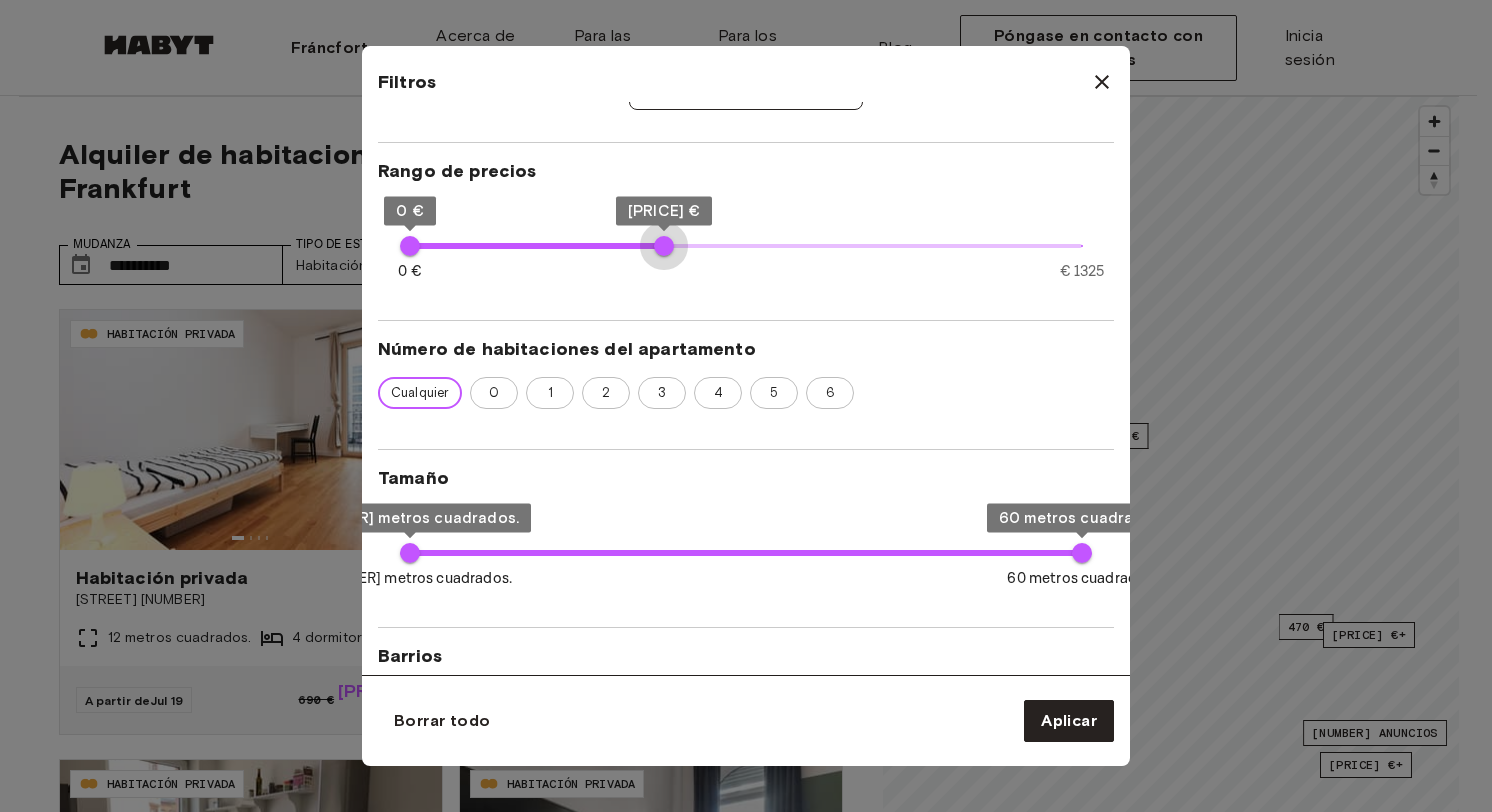 click on "[PRICE] €" at bounding box center (664, 246) 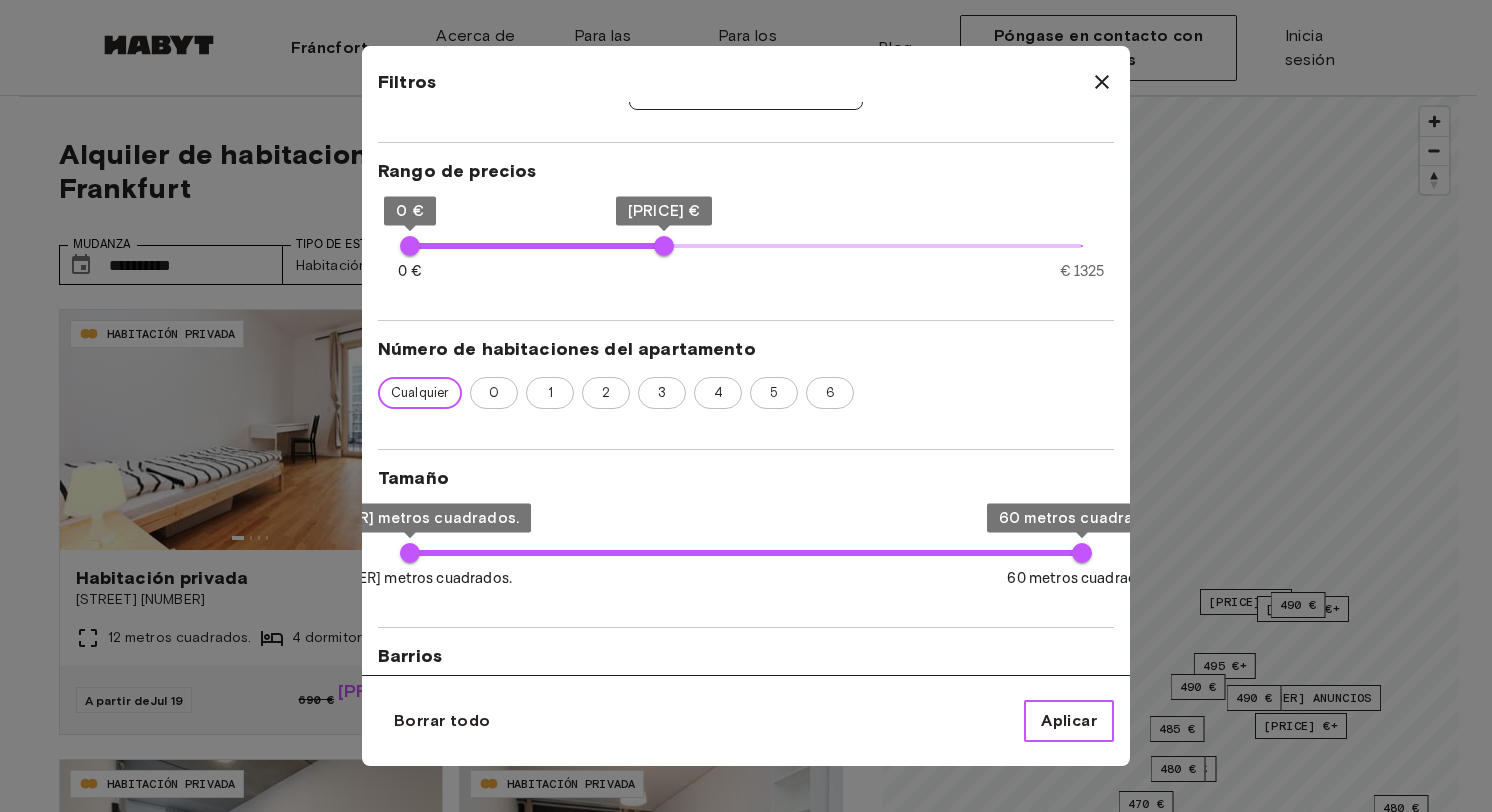 click on "Aplicar" at bounding box center [1069, 721] 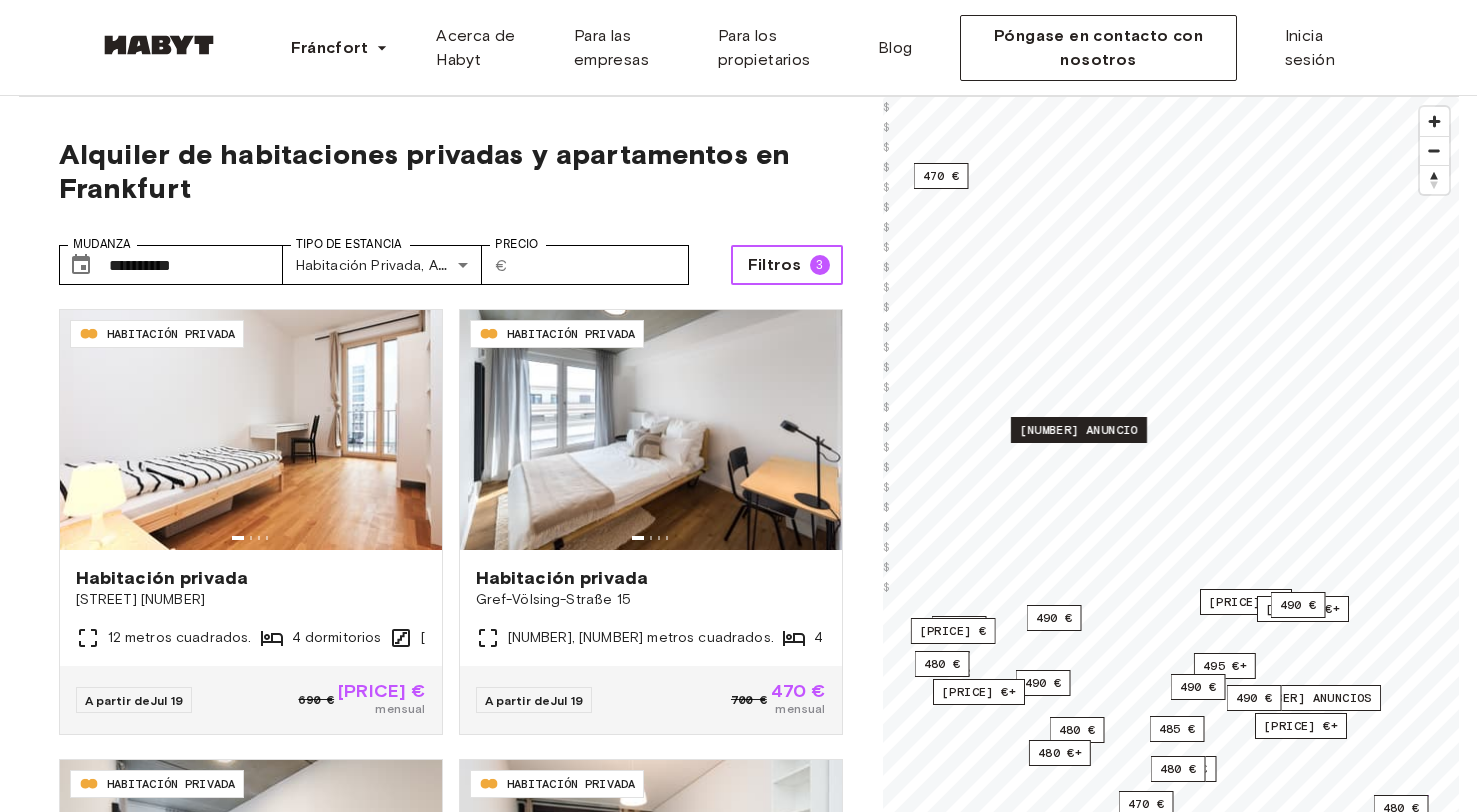 click on "[NUMBER] anuncio" at bounding box center (1078, 430) 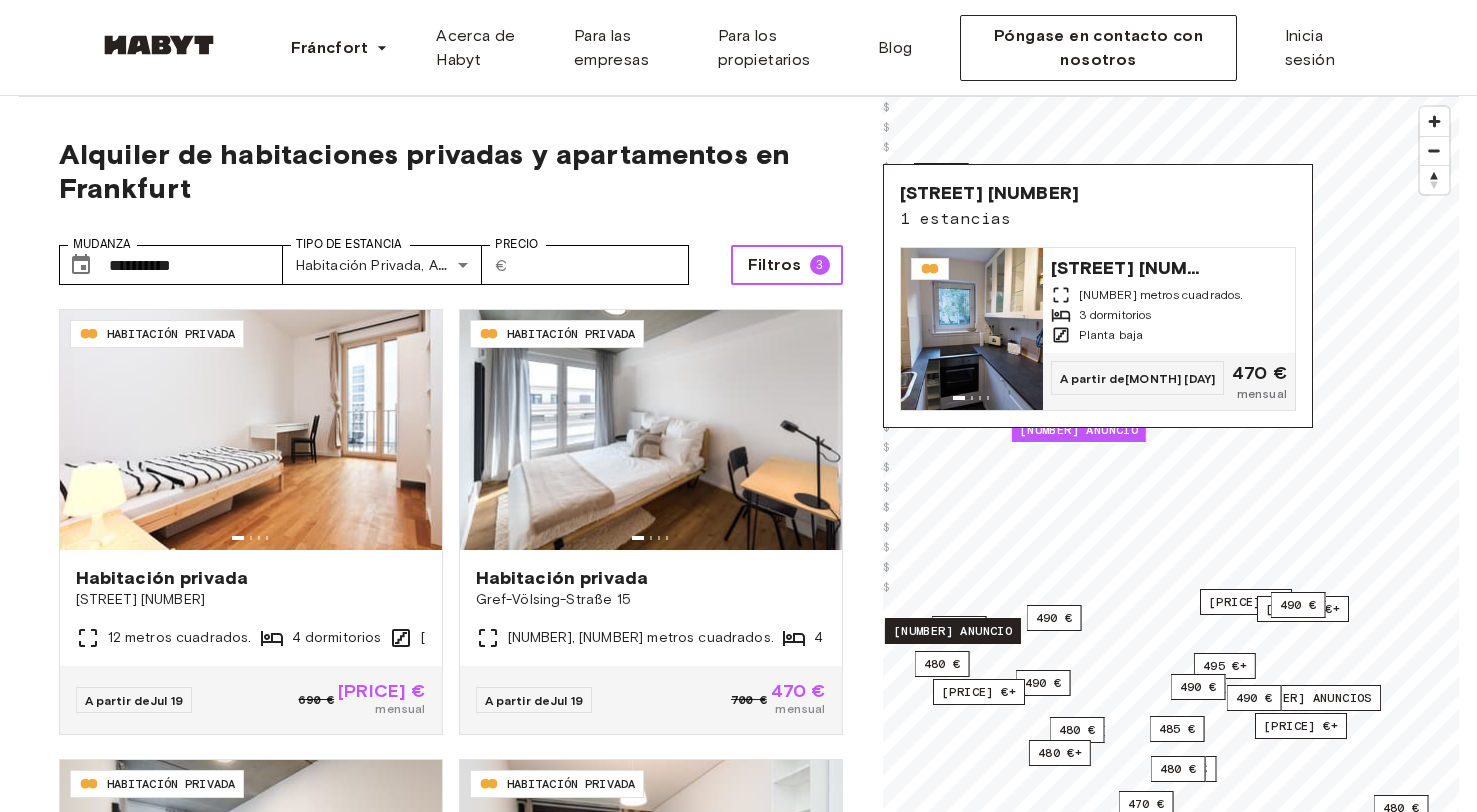 click on "[NUMBER] anuncio" at bounding box center [952, 631] 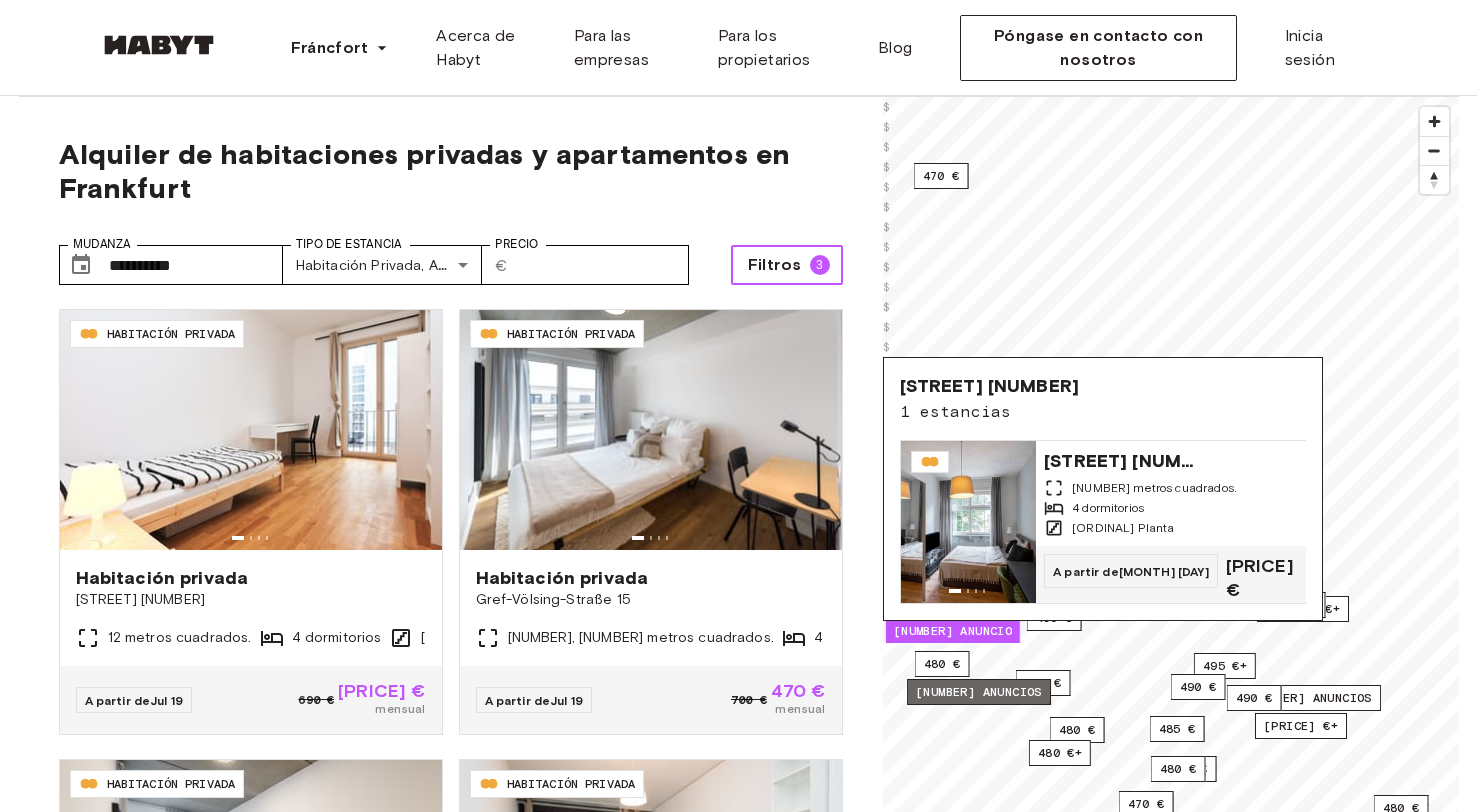 click on "[NUMBER] anuncios" at bounding box center [979, 692] 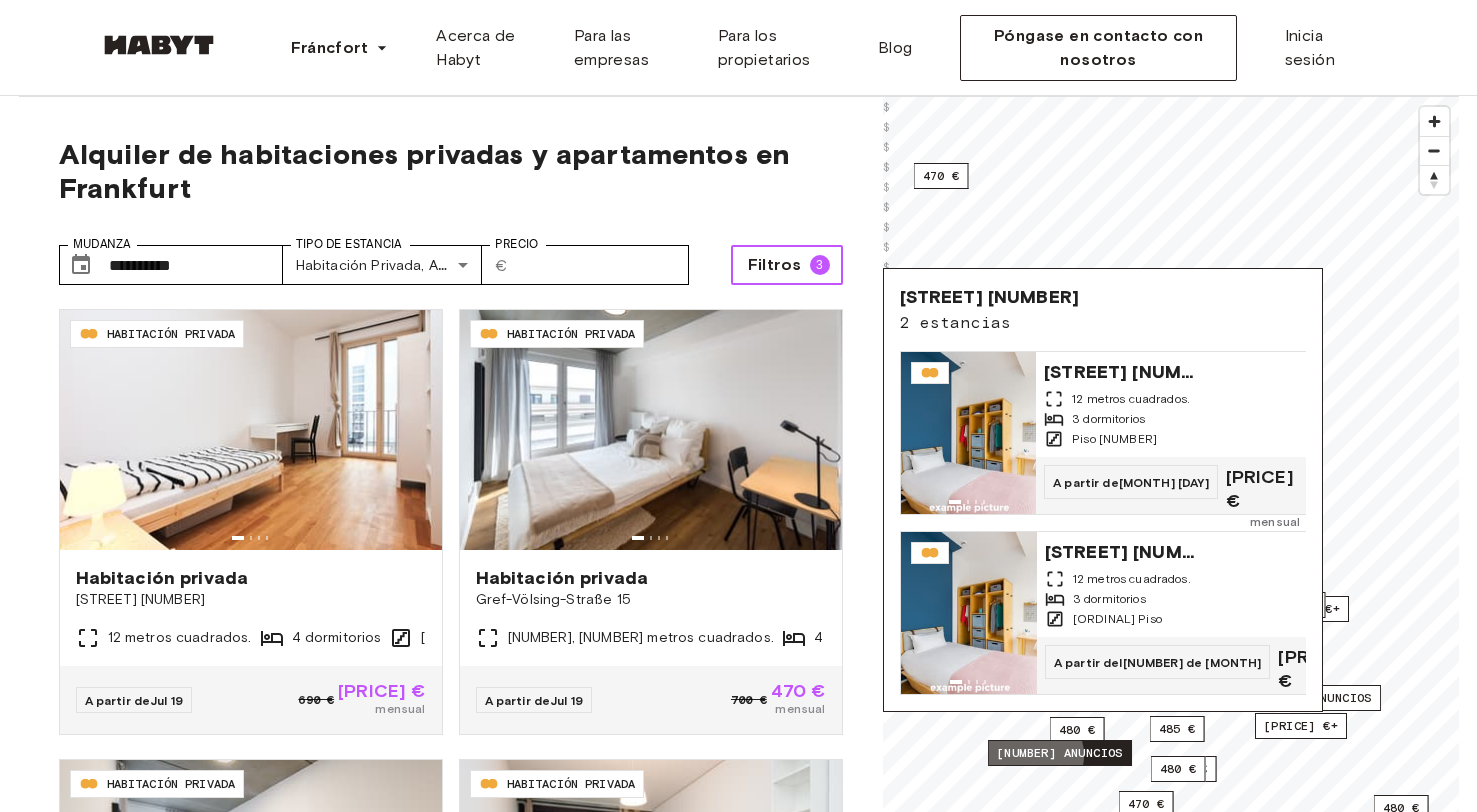 click on "[NUMBER] anuncios" at bounding box center [1060, 753] 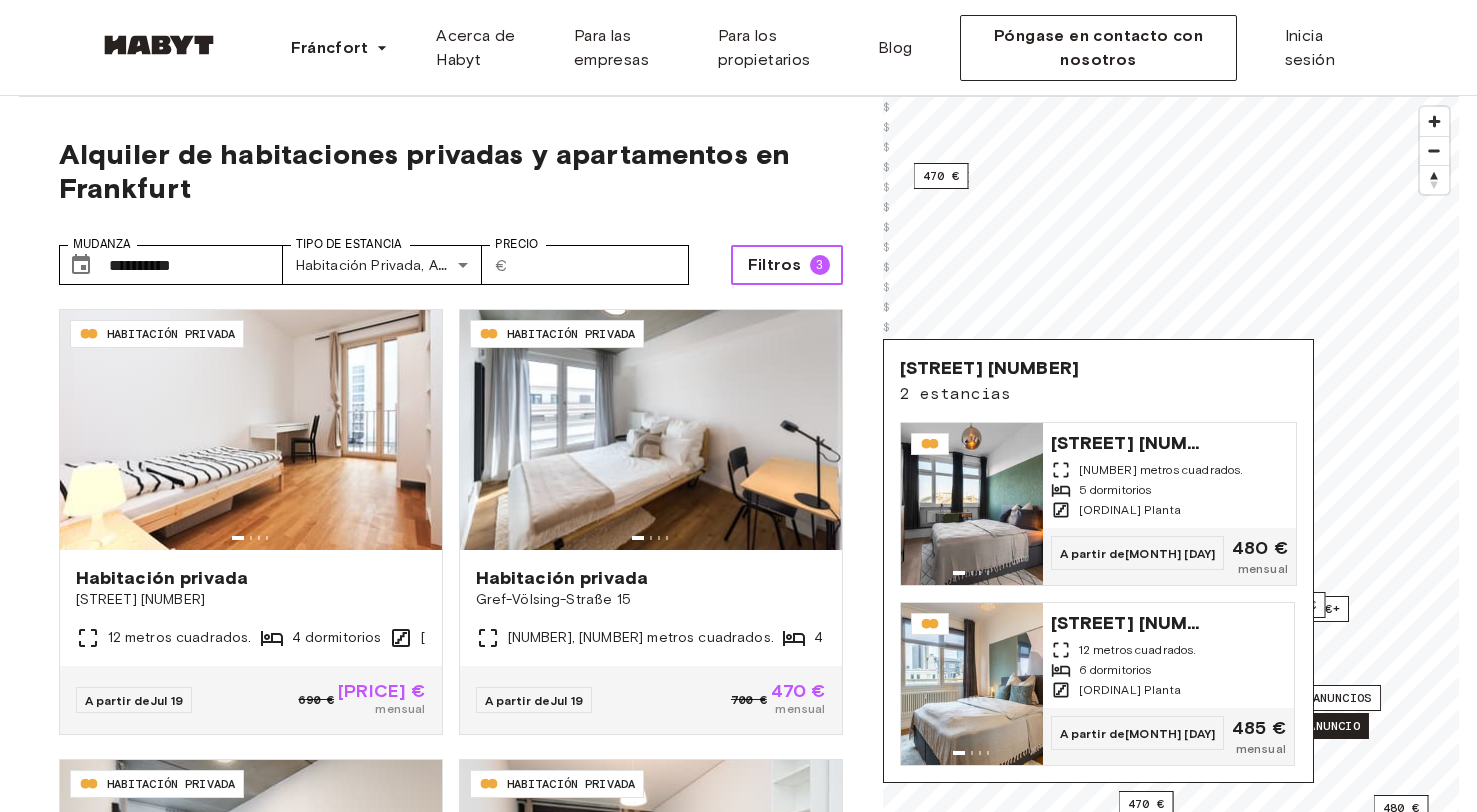 click on "[NUMBER] anuncio" at bounding box center [1300, 726] 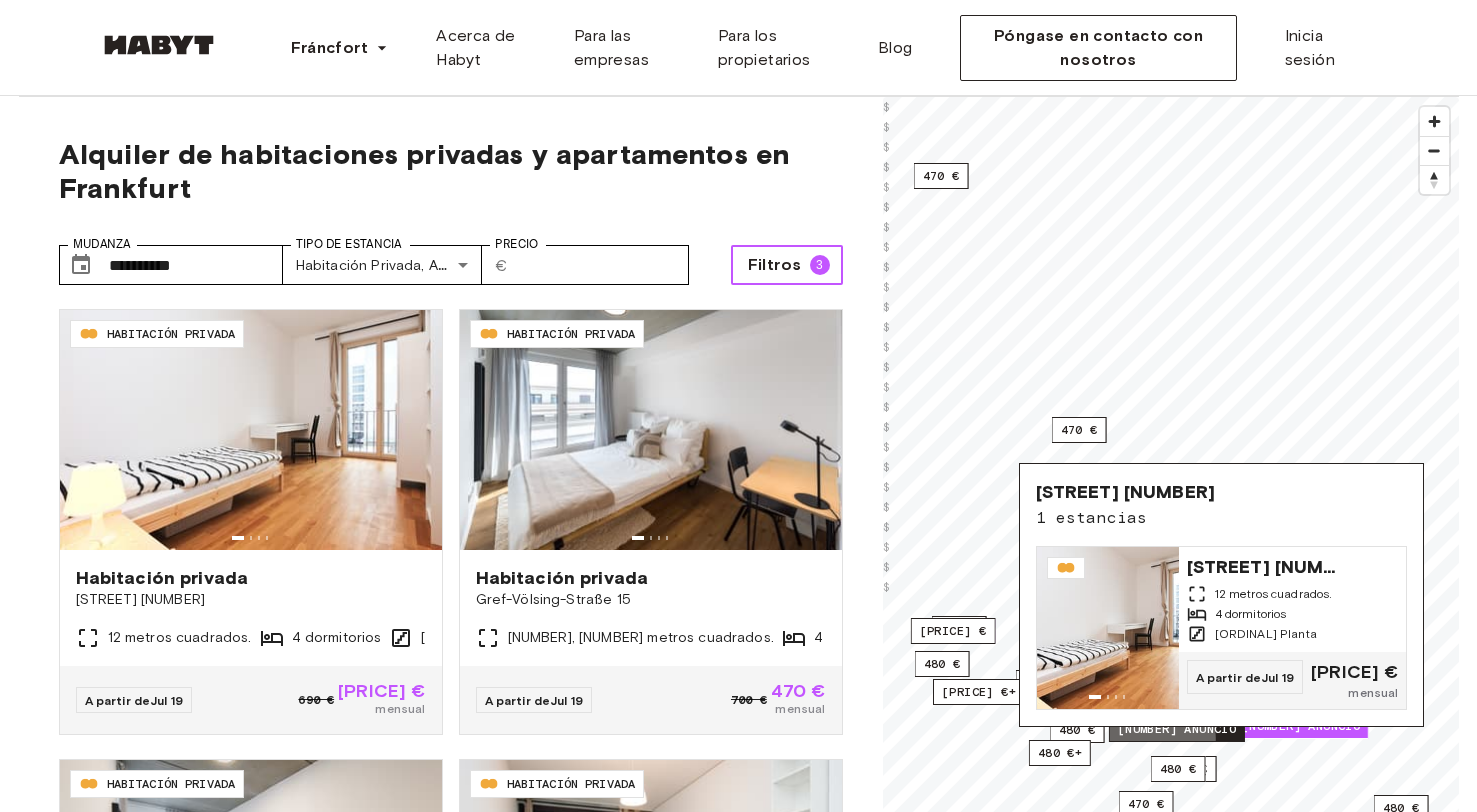 click on "[NUMBER] anuncio" at bounding box center [1176, 729] 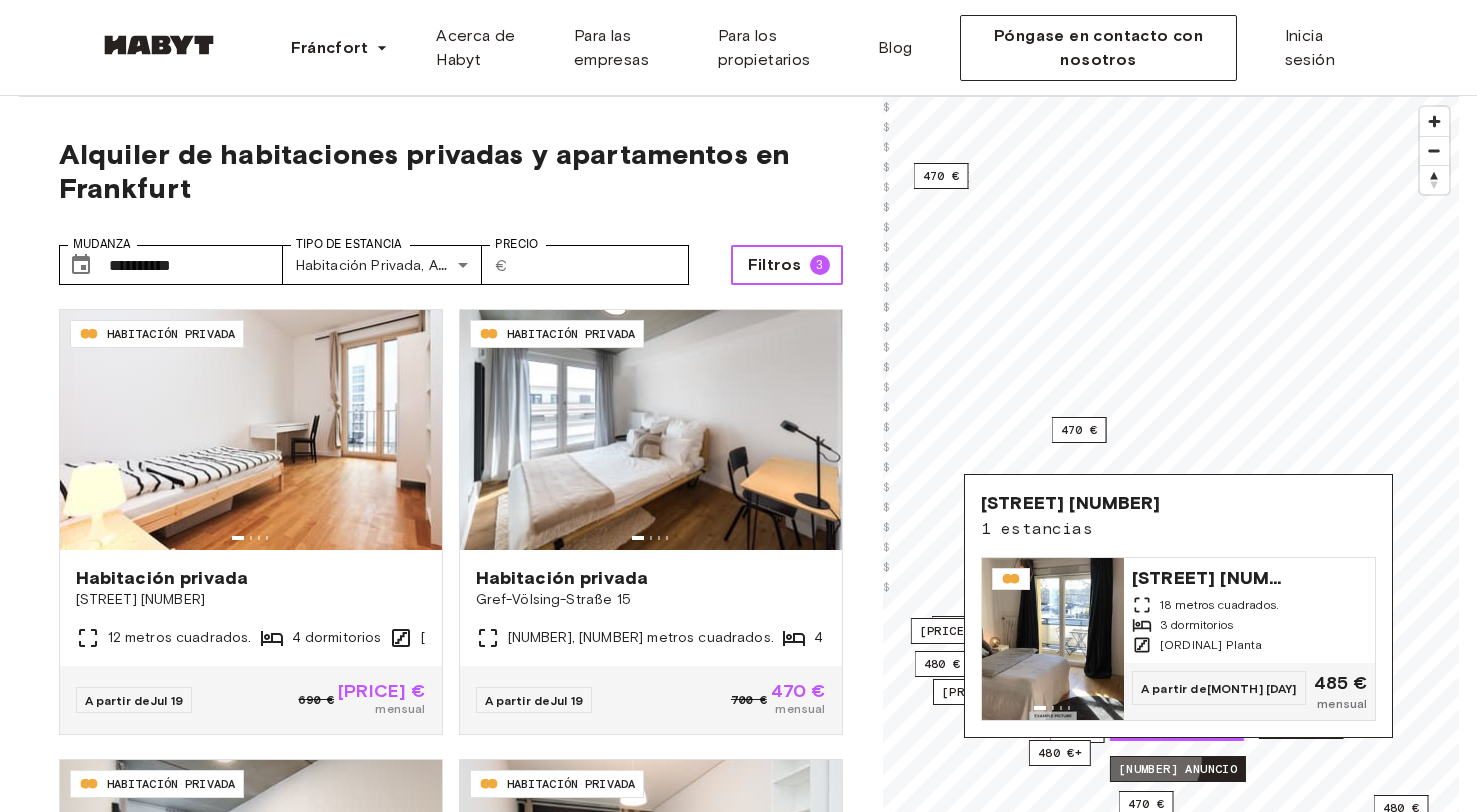 click on "[NUMBER] anuncio" at bounding box center (1177, 769) 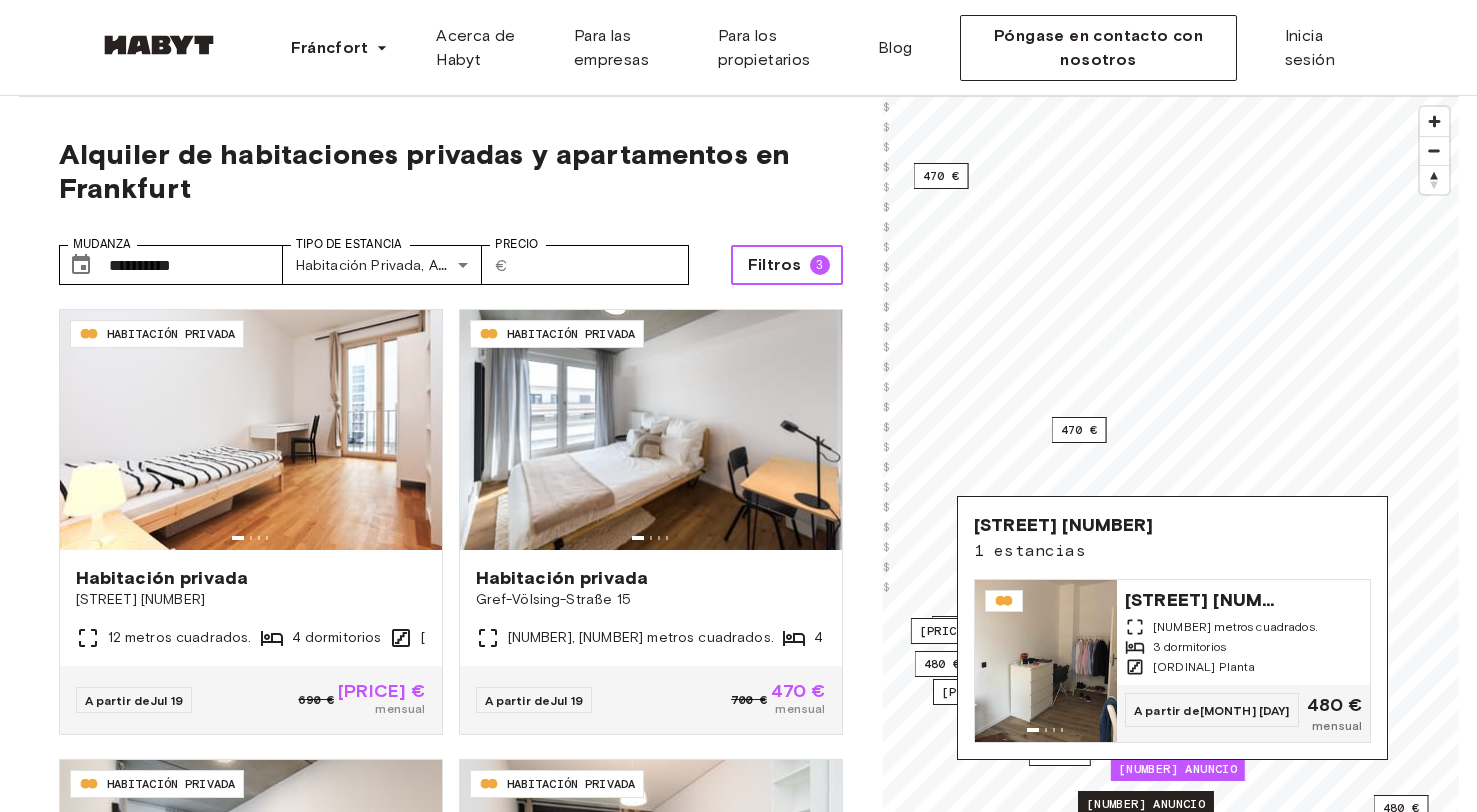click on "[NUMBER] anuncio" at bounding box center (1145, 804) 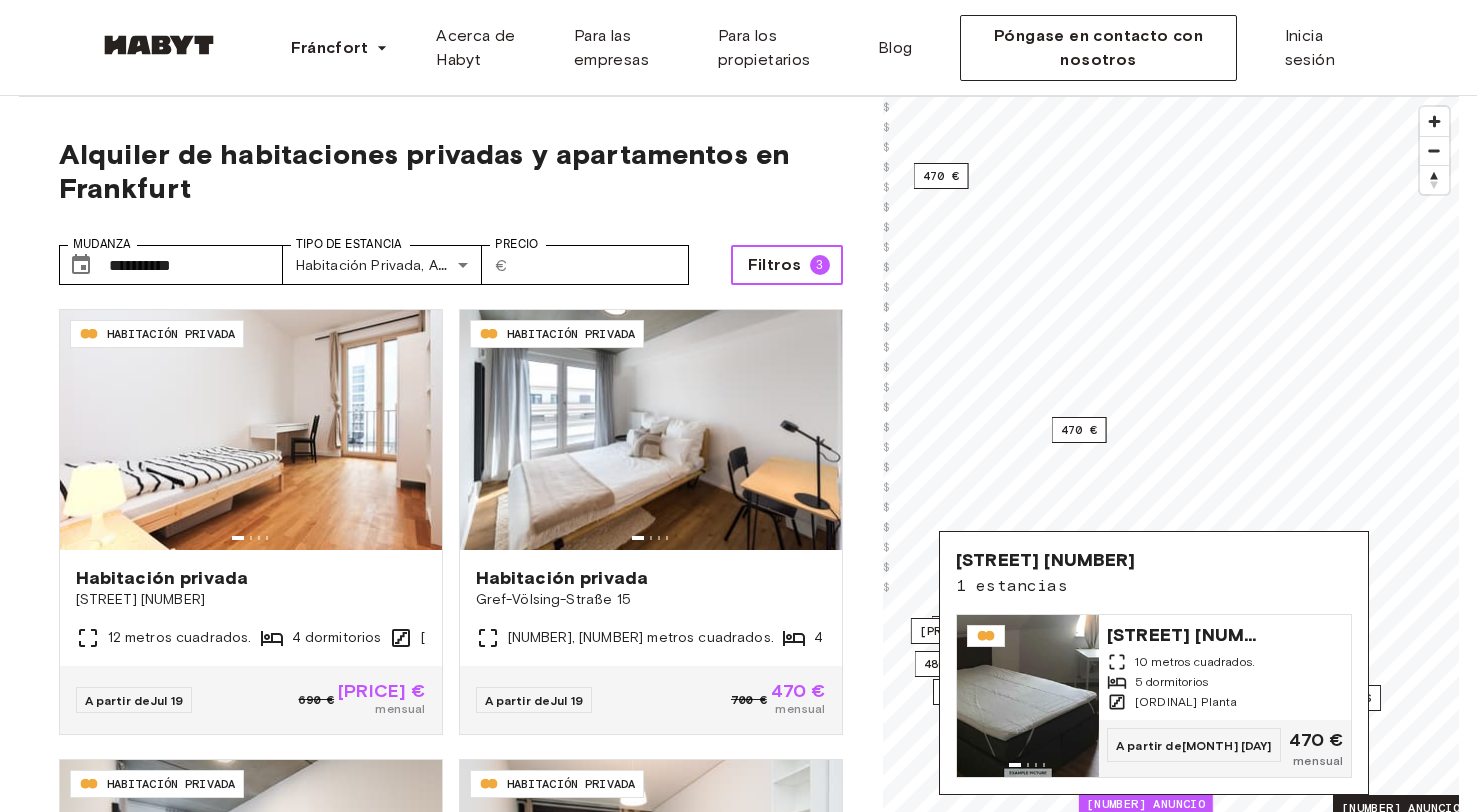 click on "[NUMBER] anuncio" at bounding box center (1400, 808) 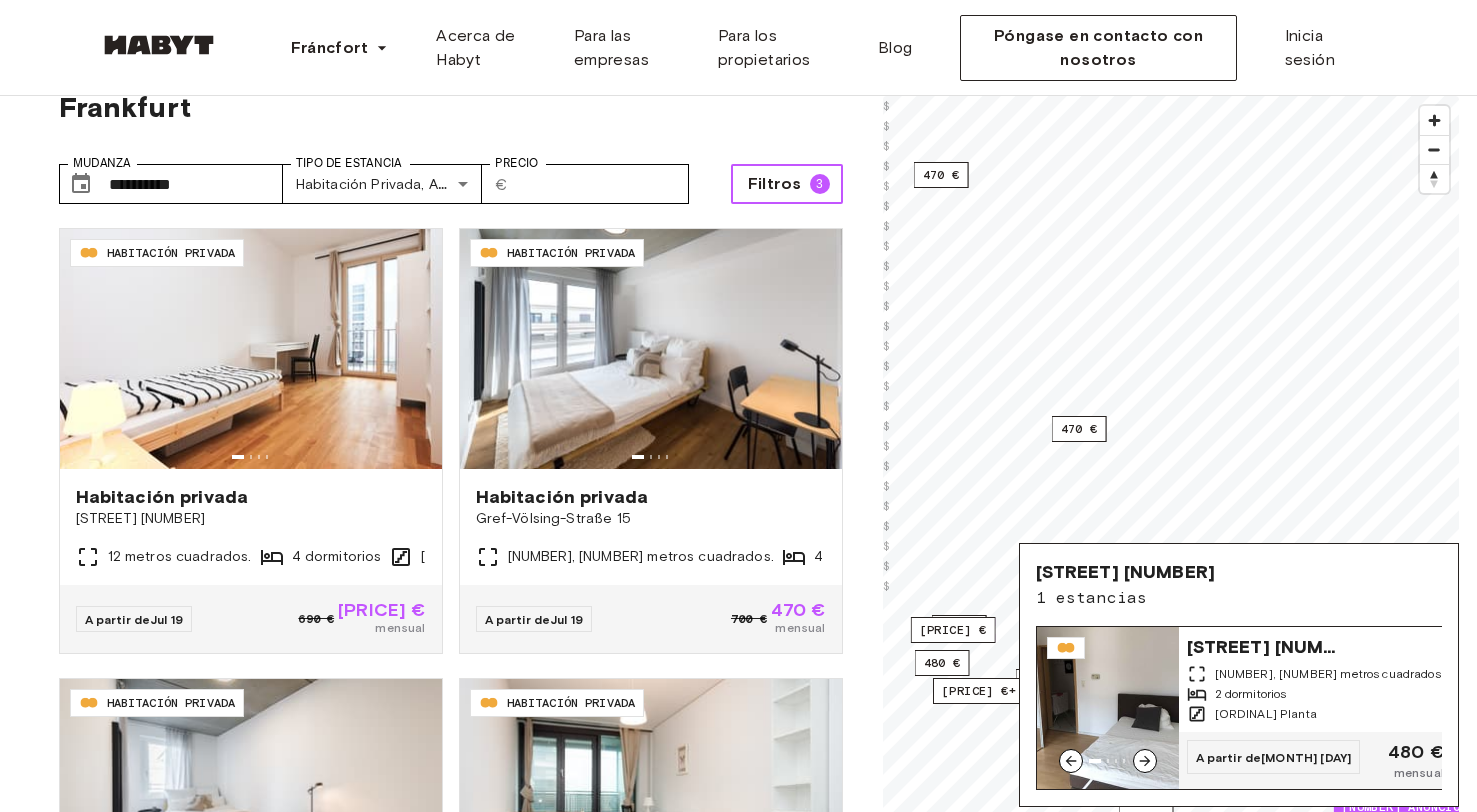 scroll, scrollTop: 100, scrollLeft: 0, axis: vertical 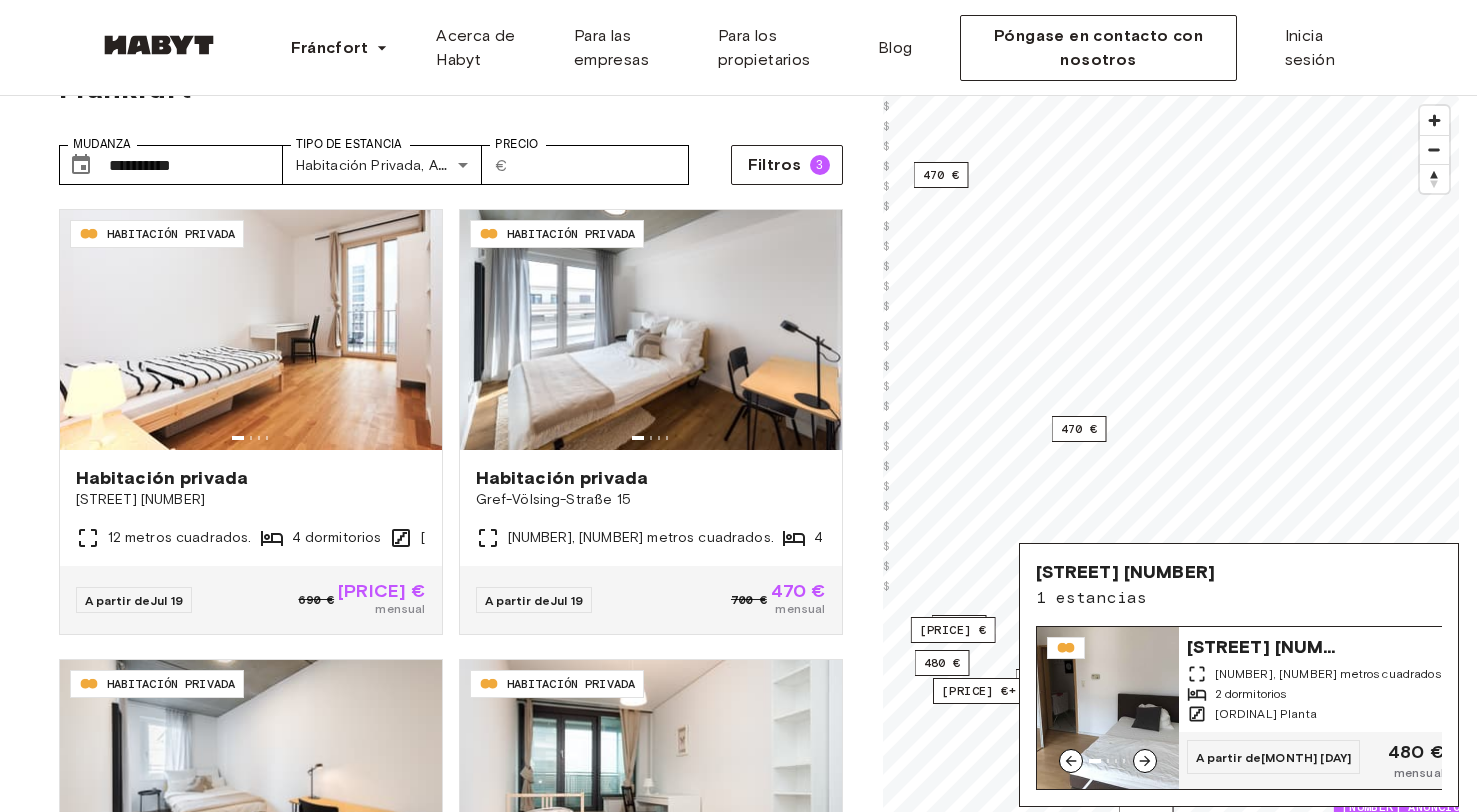 click 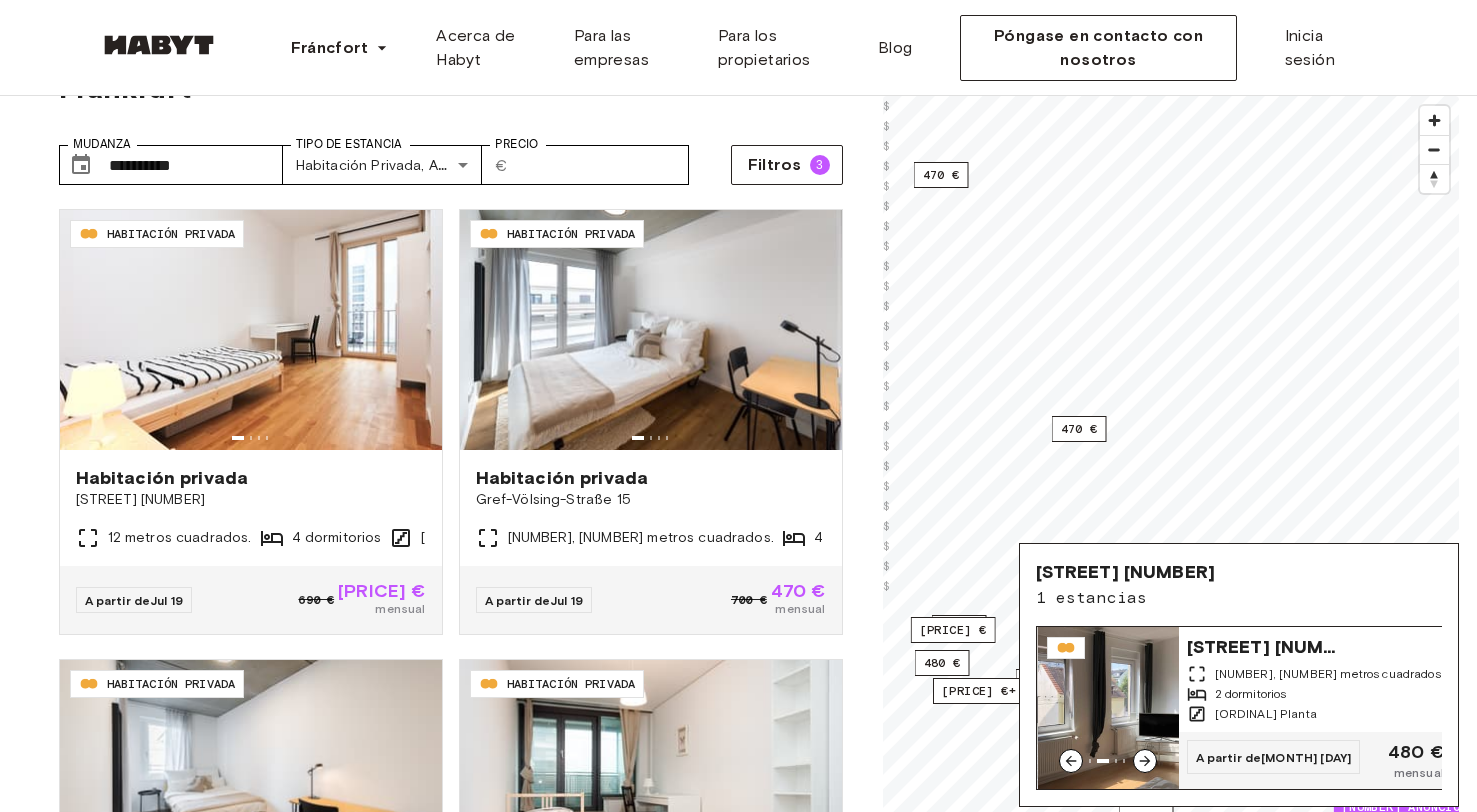 click 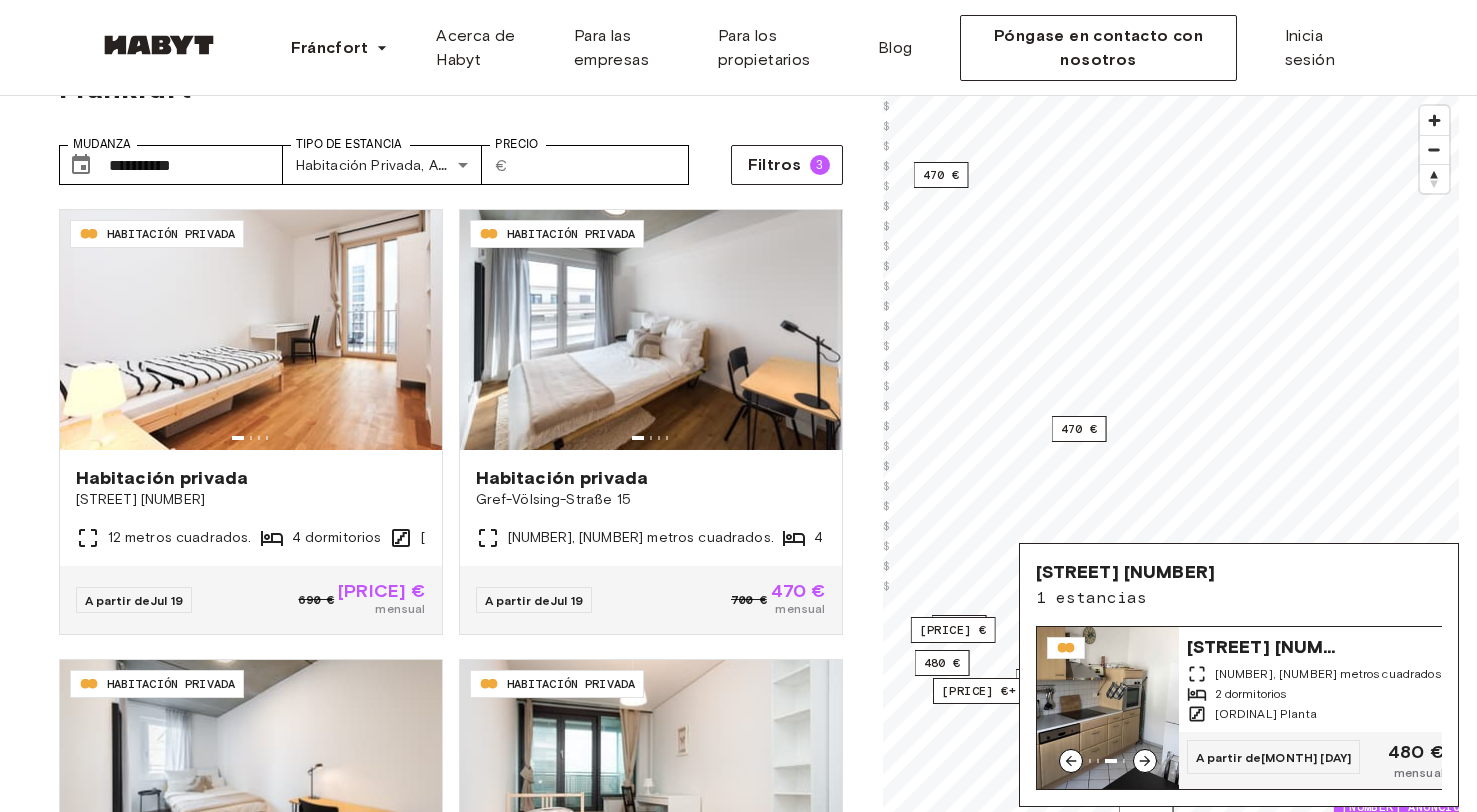 click 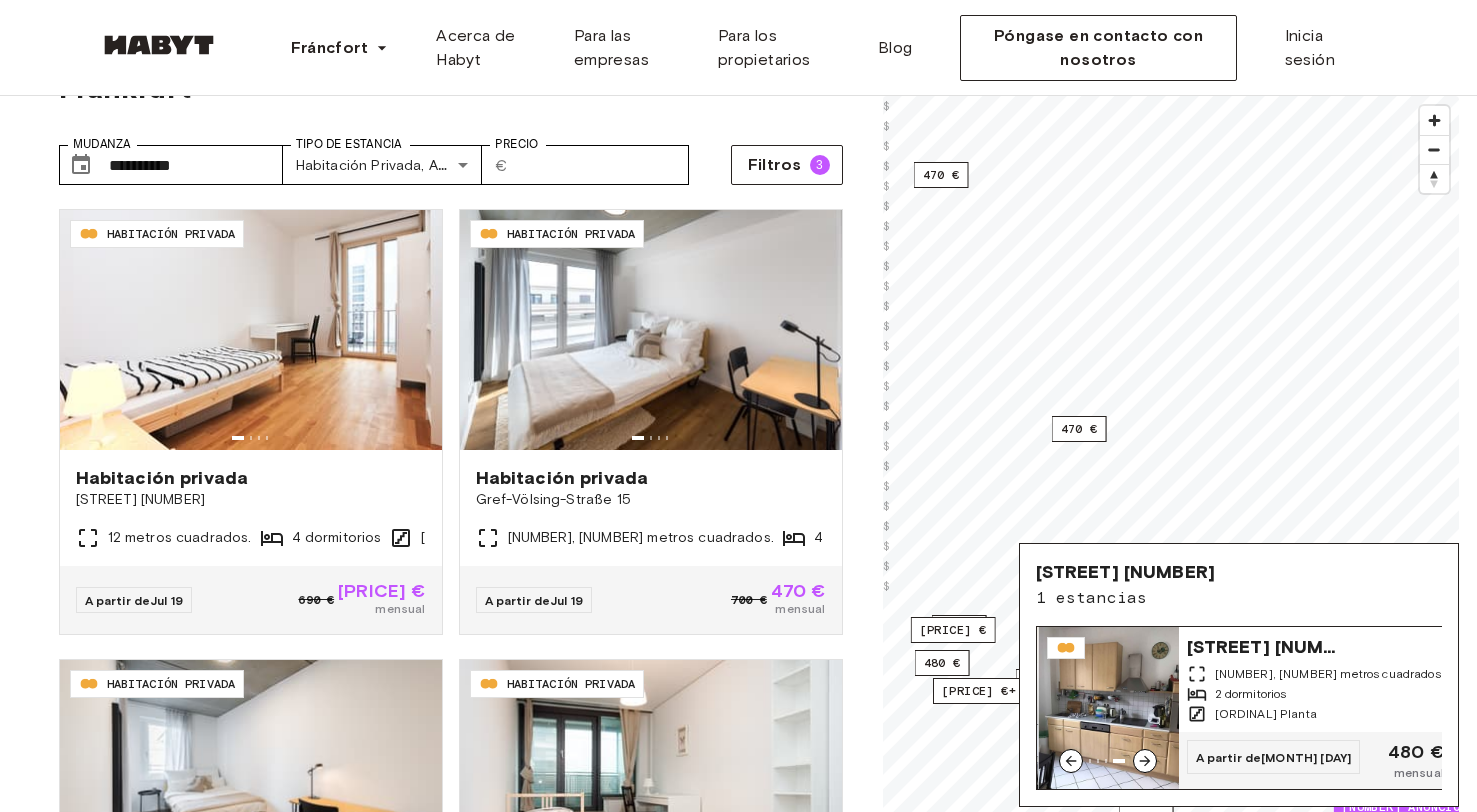 click 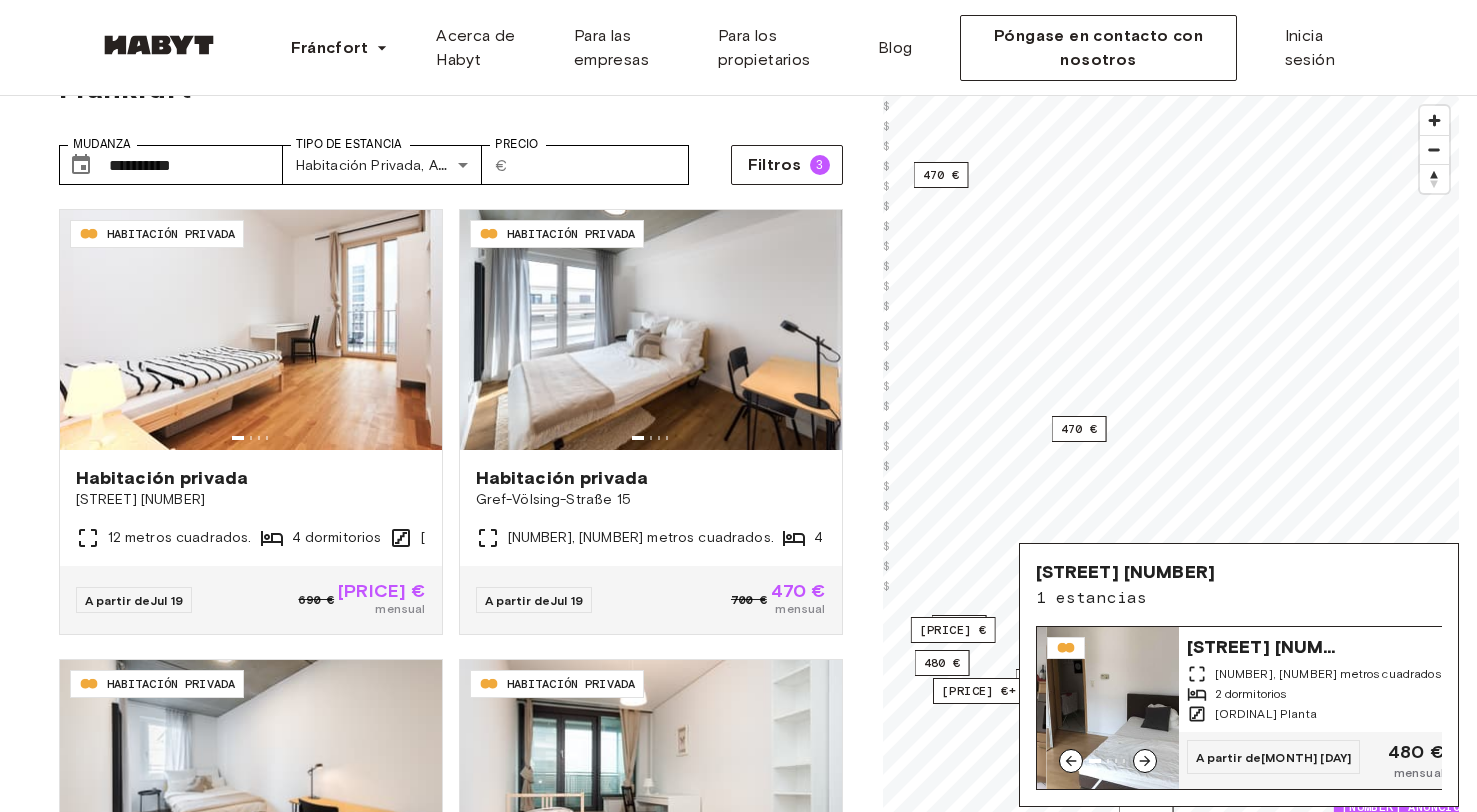 click 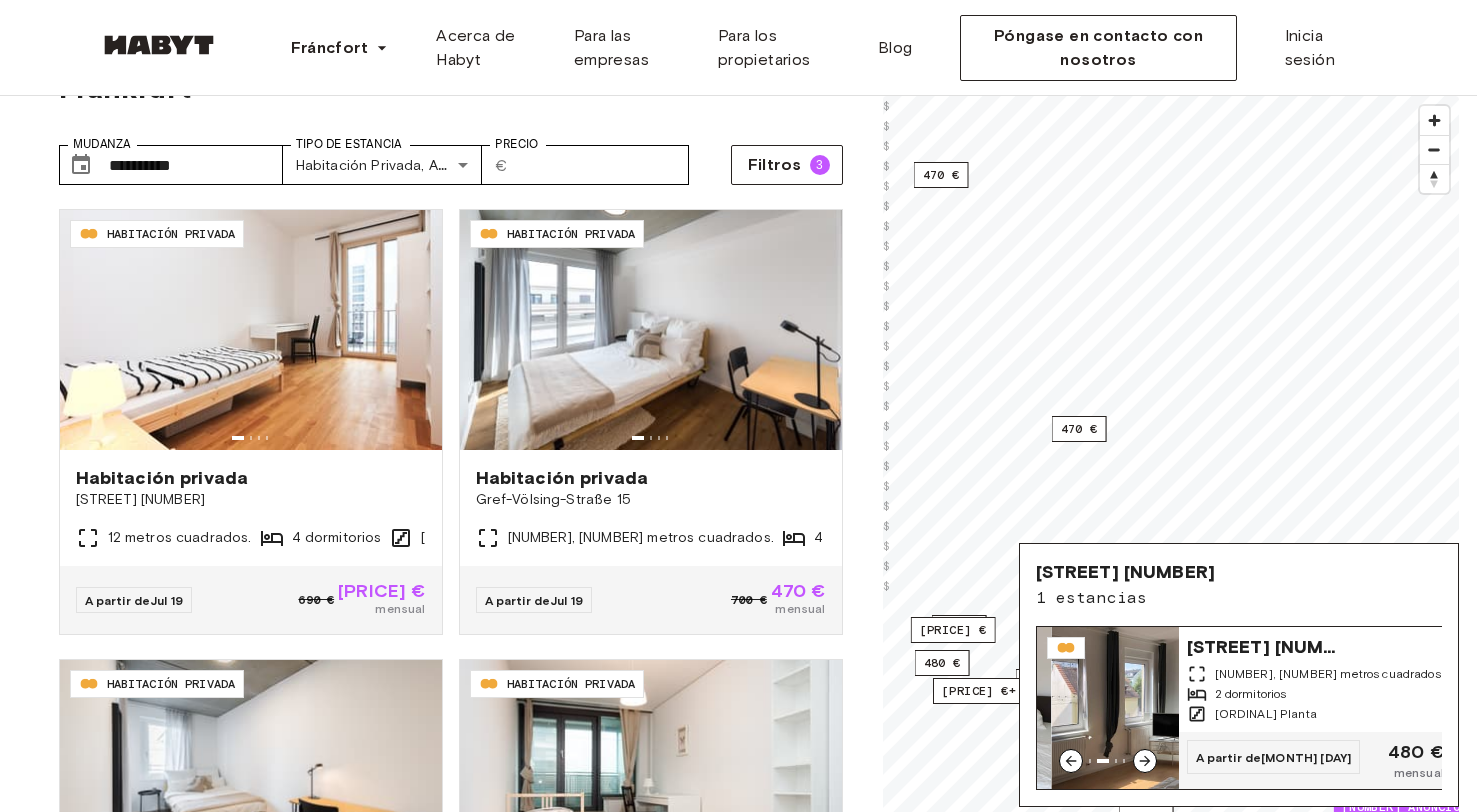 click 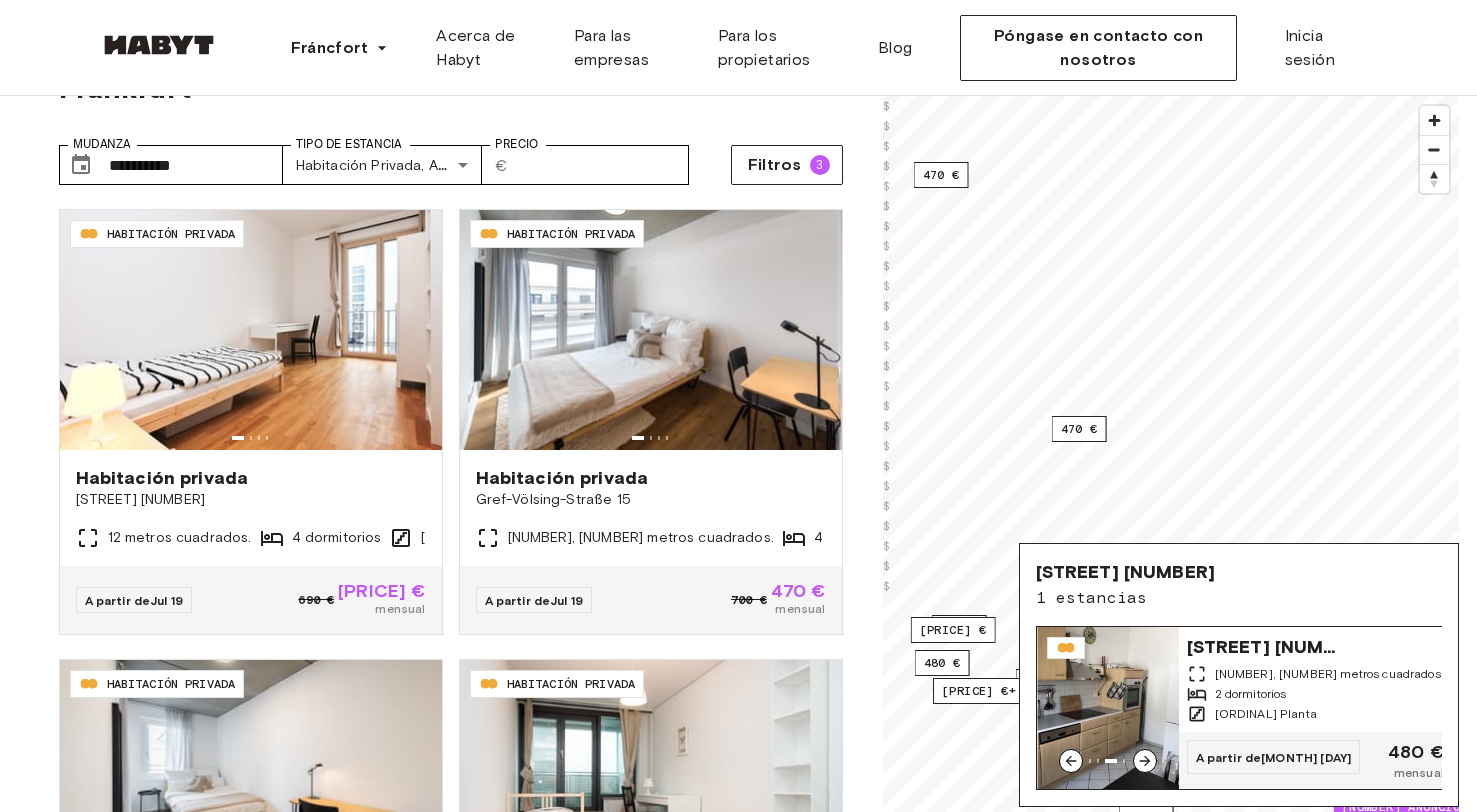 click 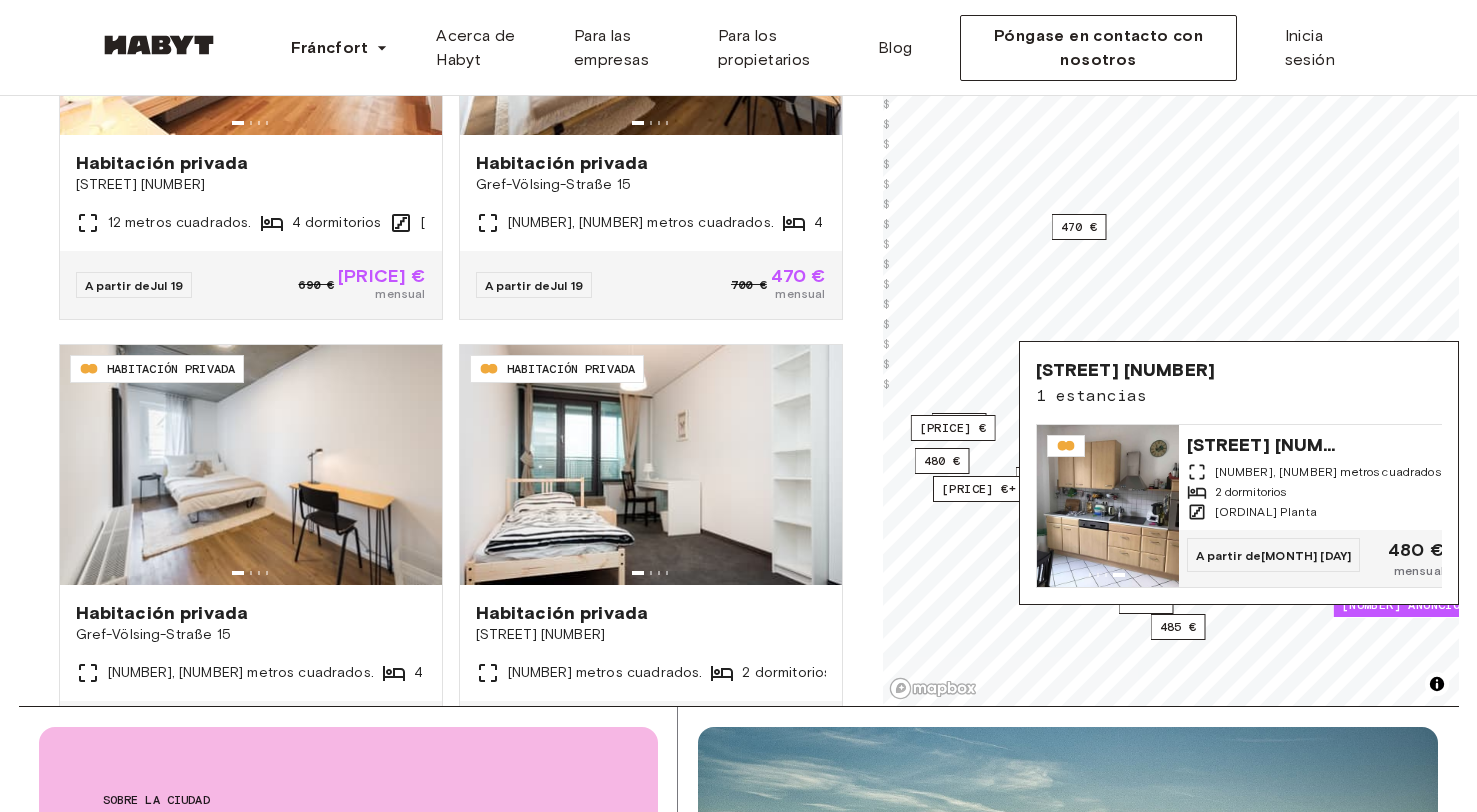 scroll, scrollTop: 500, scrollLeft: 0, axis: vertical 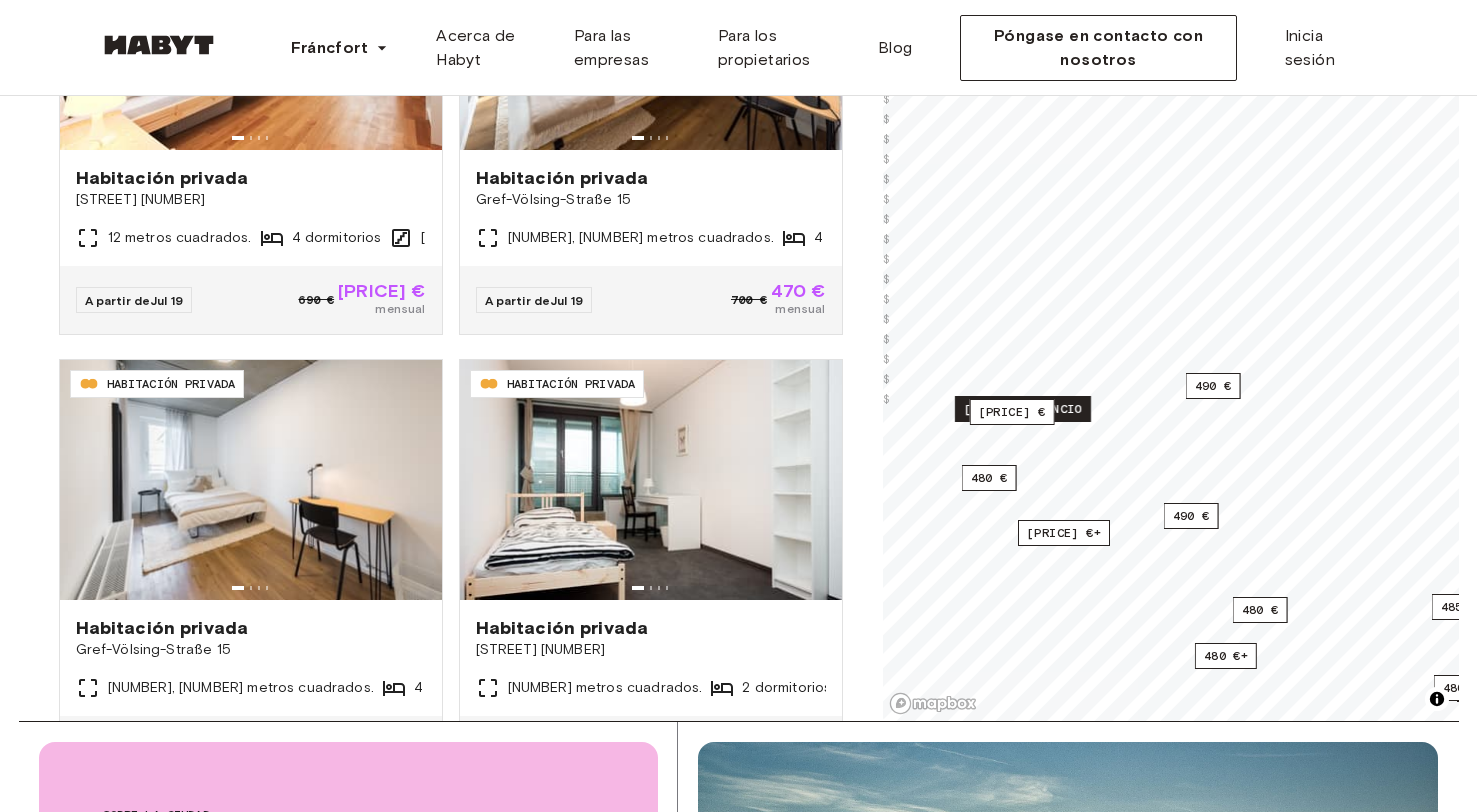 click on "[NUMBER] anuncio" at bounding box center [1022, 409] 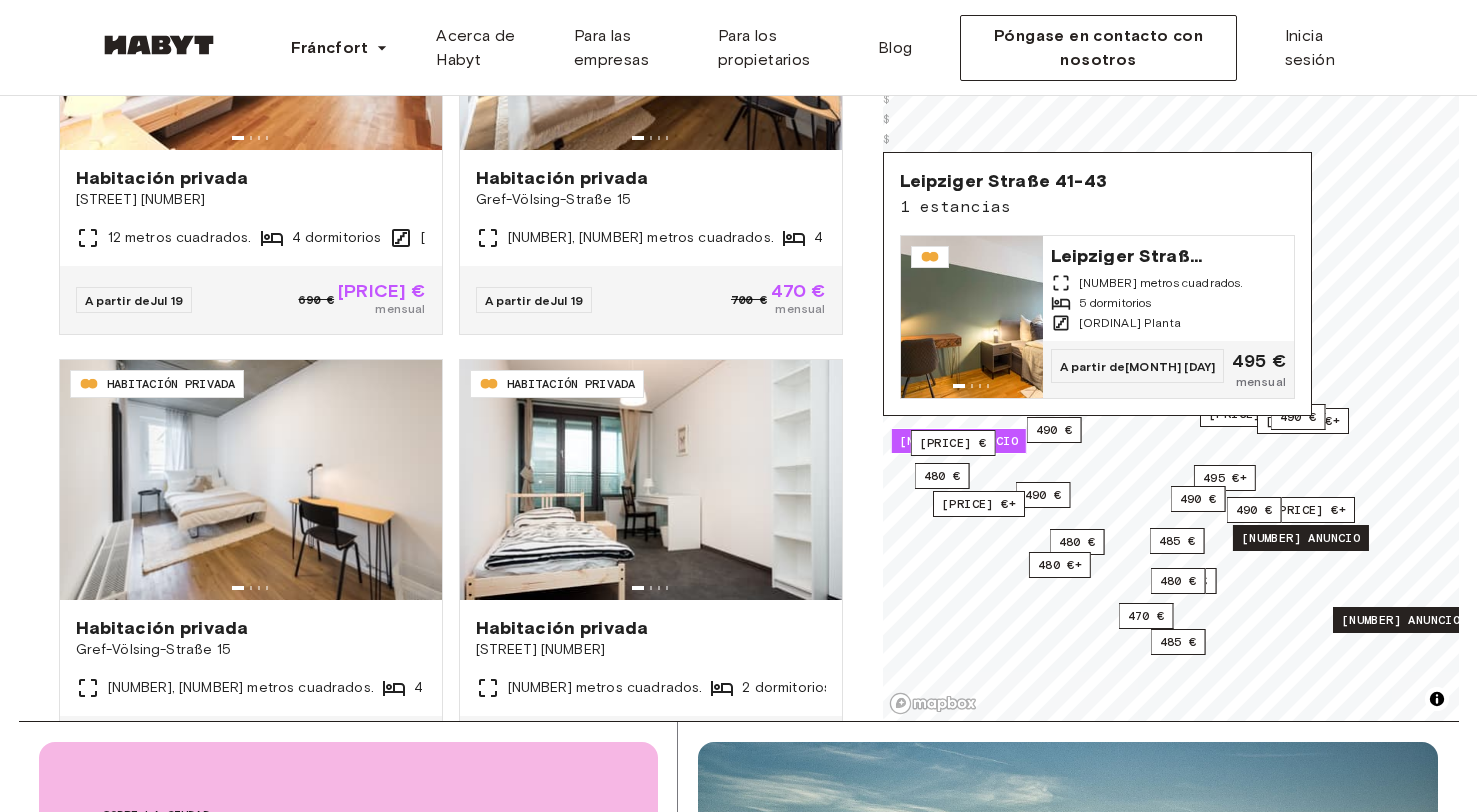 click on "[NUMBER] anuncio" at bounding box center (1300, 538) 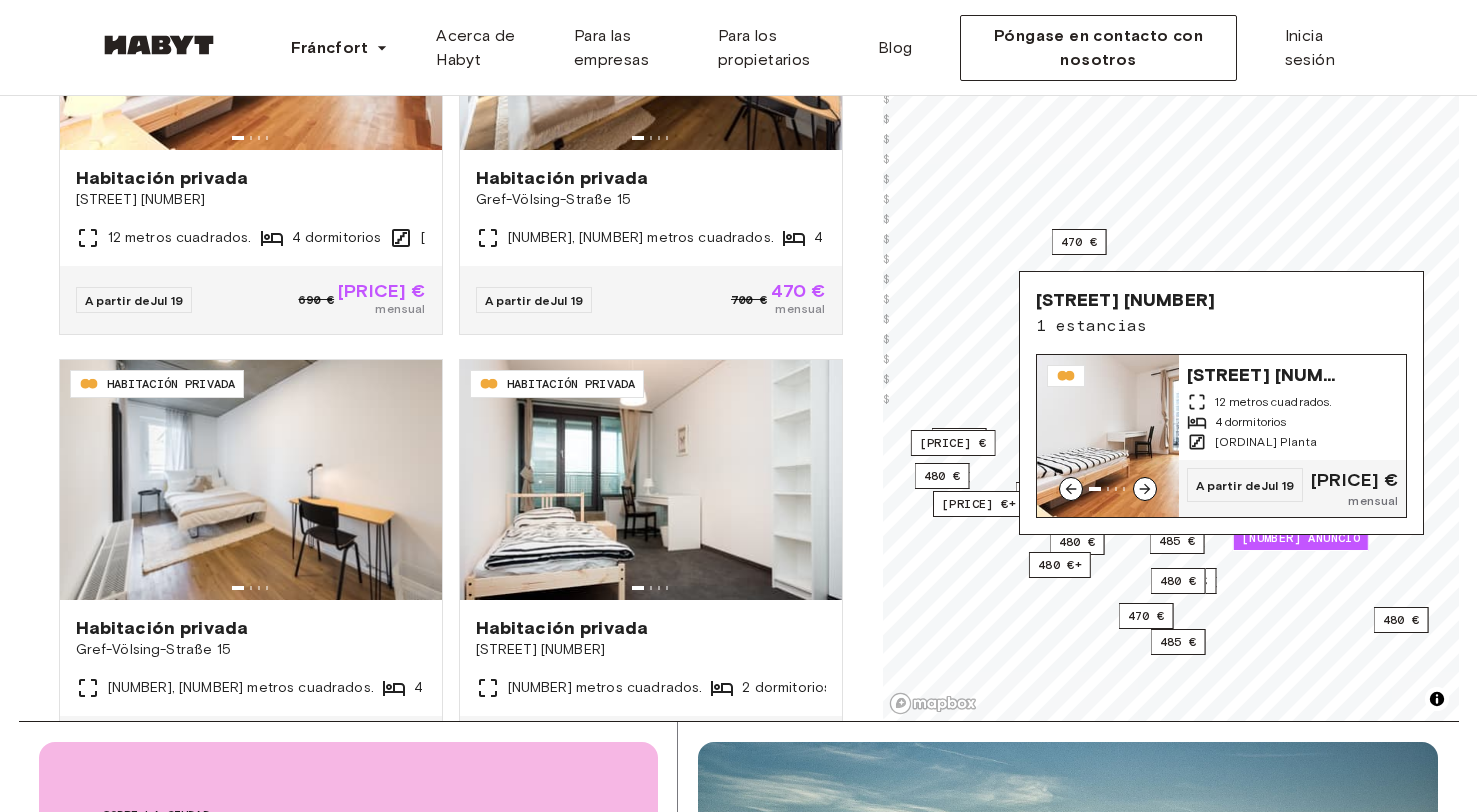 click 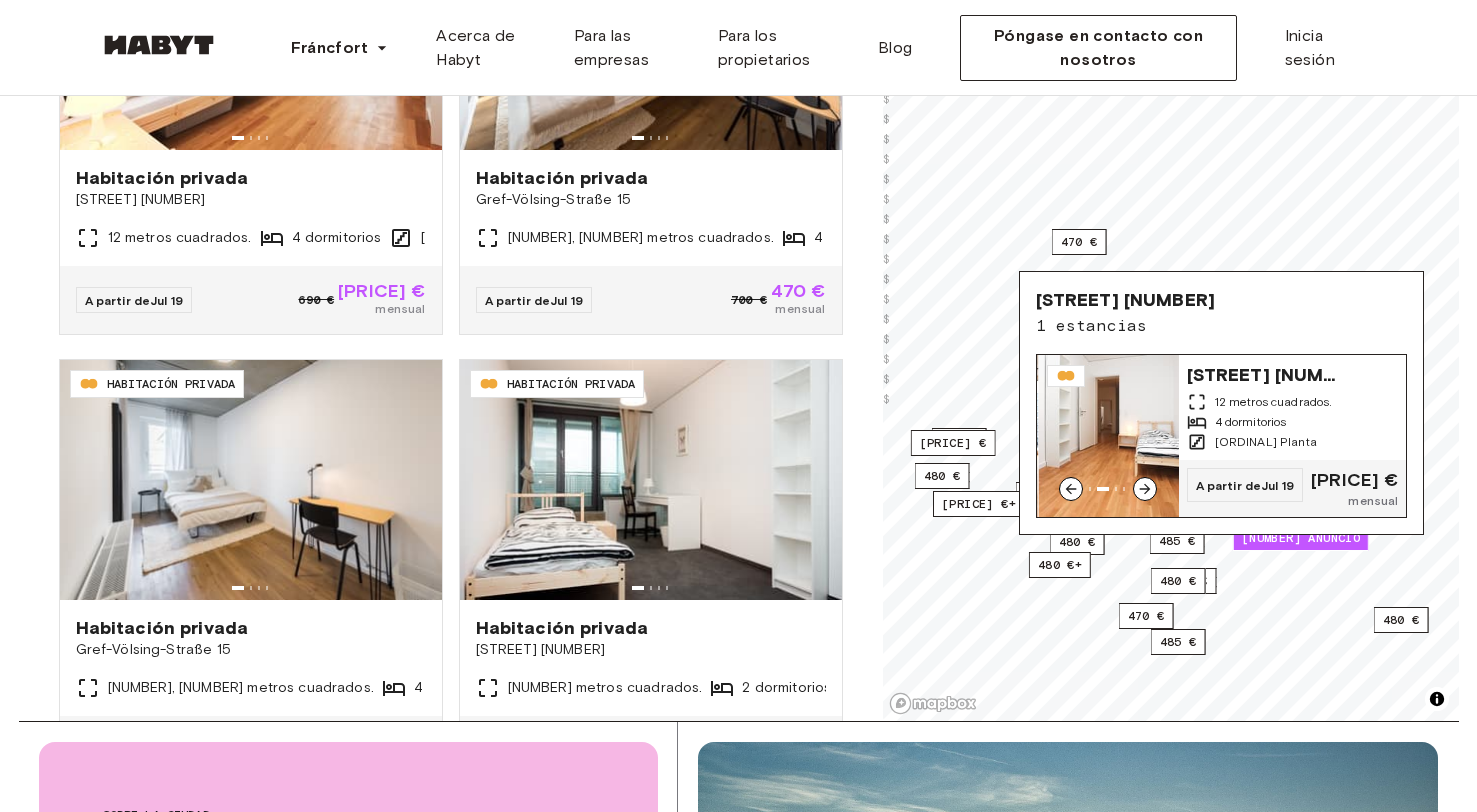 click 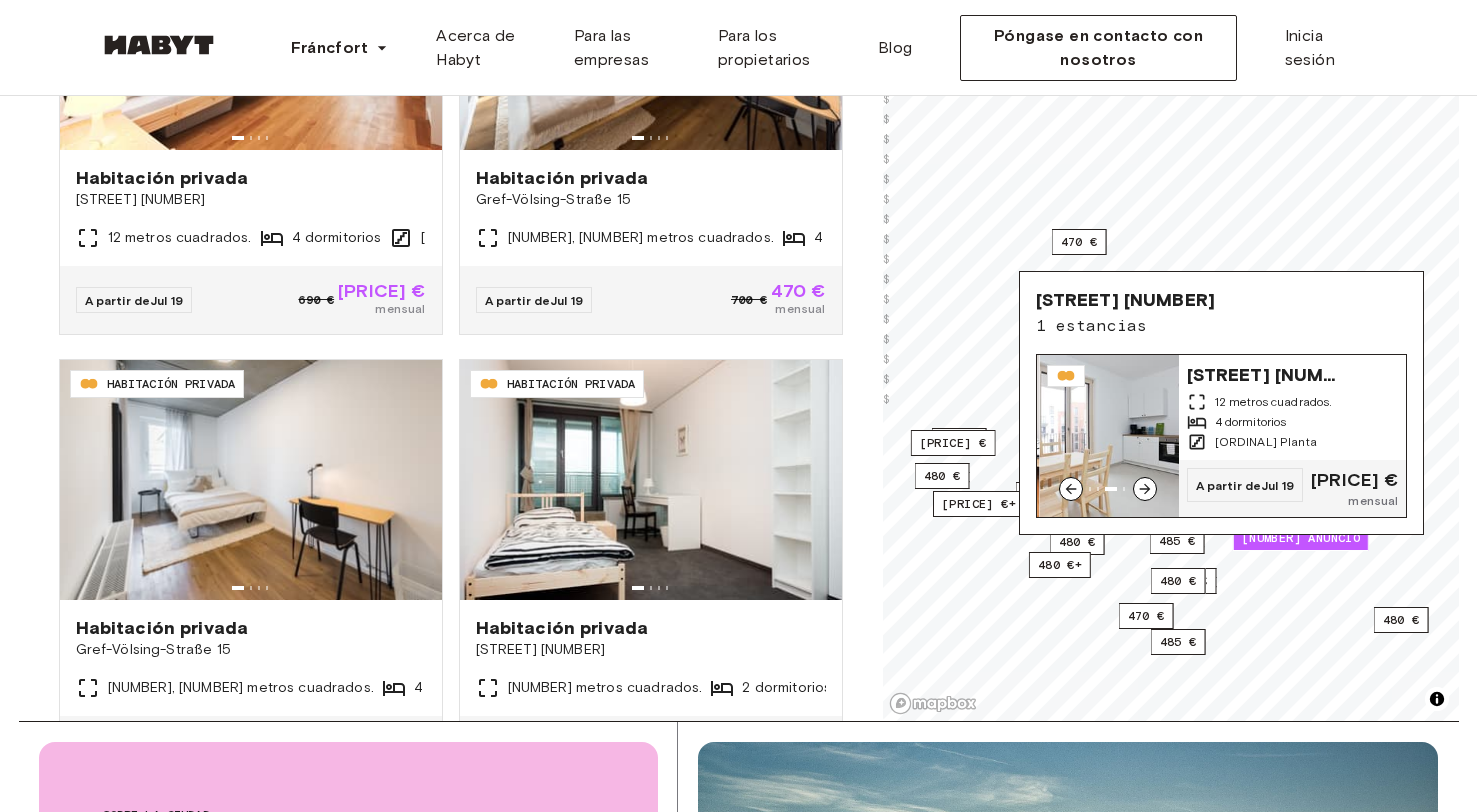 click 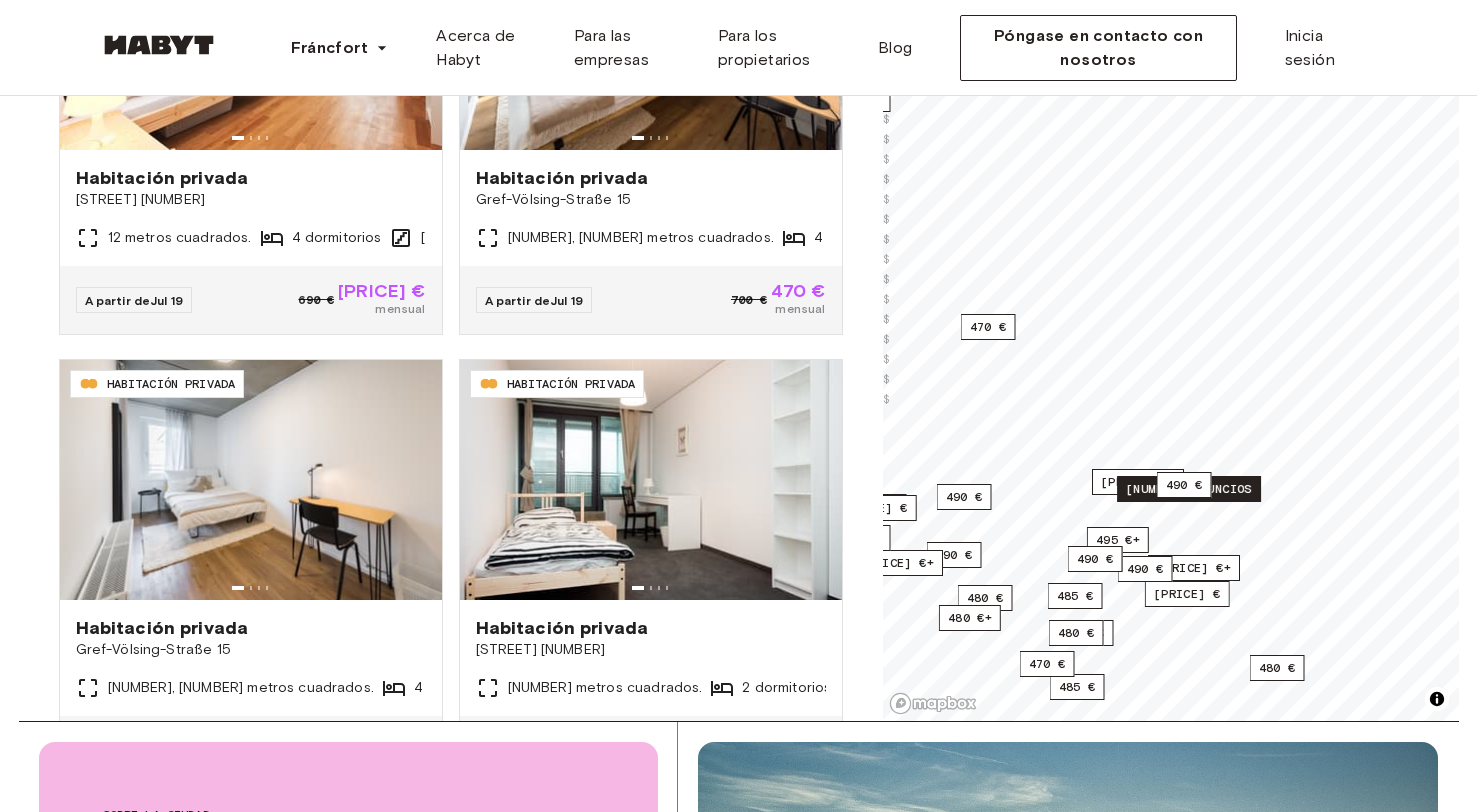 click on "[PRICE] € [PRICE] €+ [PRICE] € [PRICE] € [PRICE] € [PRICE] € [PRICE] €+ [PRICE] €+ [NUMBER] anuncios [PRICE] €+ [PRICE] €+ [PRICE] € [PRICE] € [PRICE] € [PRICE] € [PRICE] € [PRICE] € [PRICE] € [PRICE] € [PRICE] € [PRICE] € [PRICE] € [PRICE] €" at bounding box center [1171, -91] 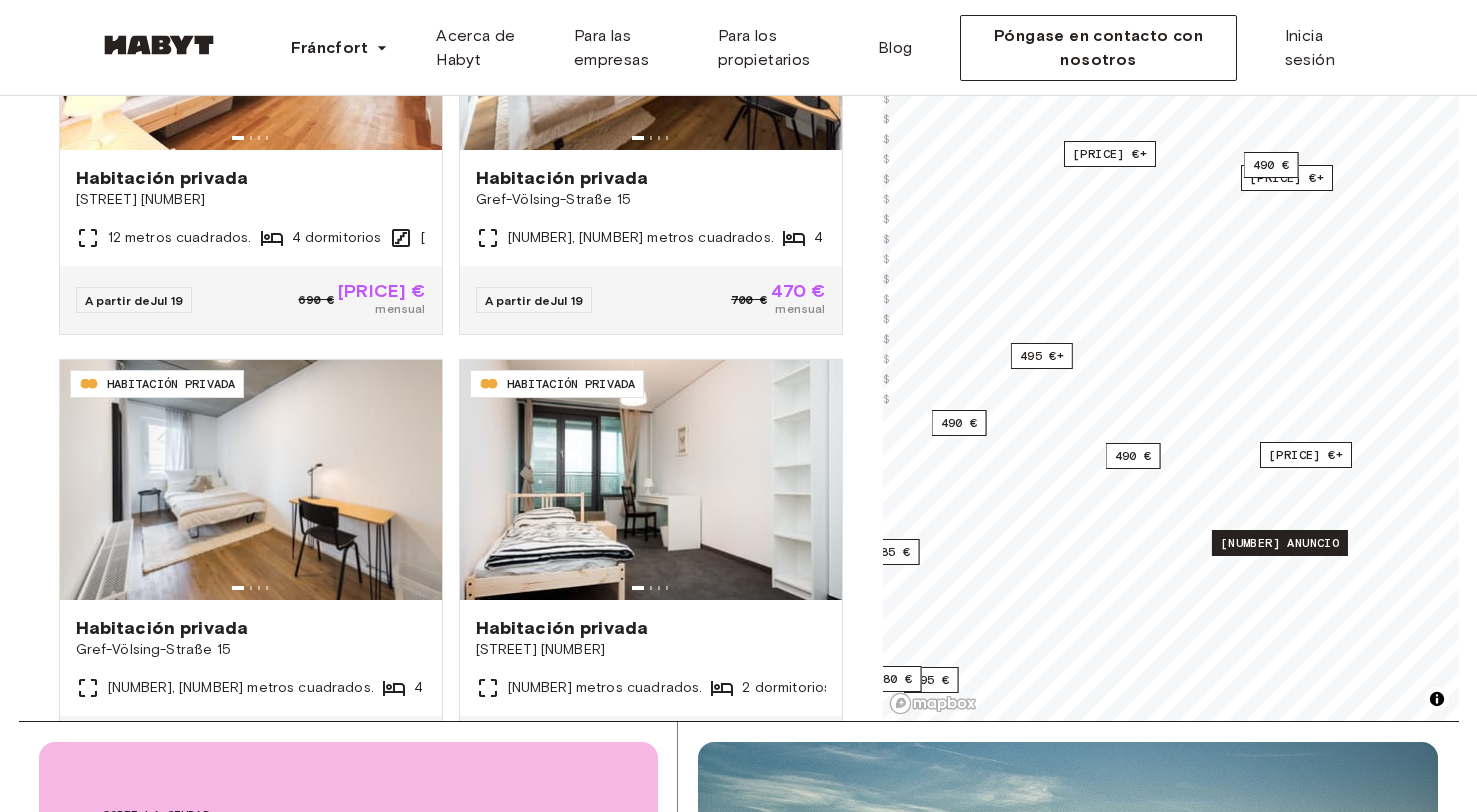 click on "[NUMBER] anuncio" at bounding box center (1279, 543) 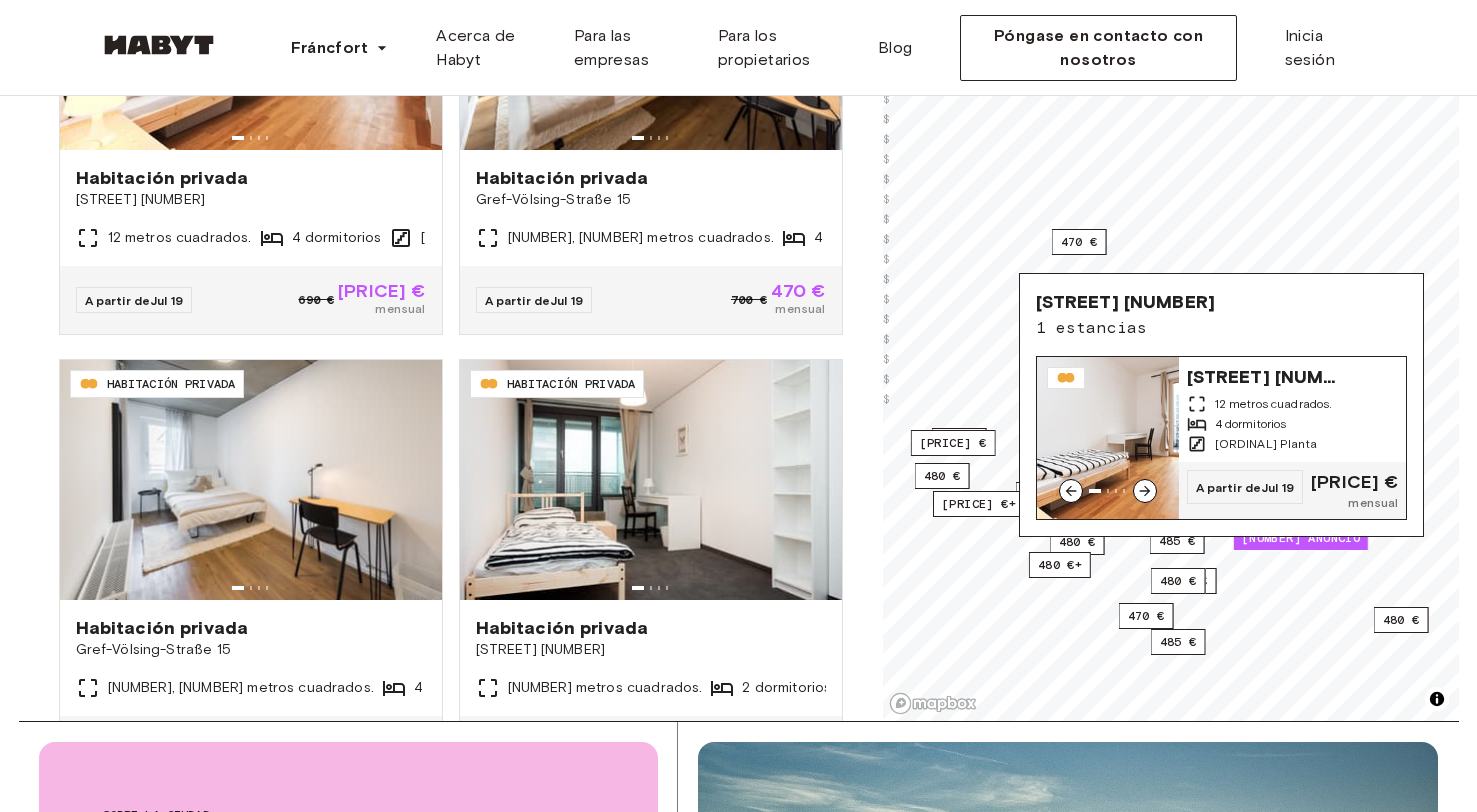 click on "[STREET] [NUMBER] [NUMBER] metros cuadrados. [NUMBER] dormitorios [ORDINAL] Planta" at bounding box center (1293, 409) 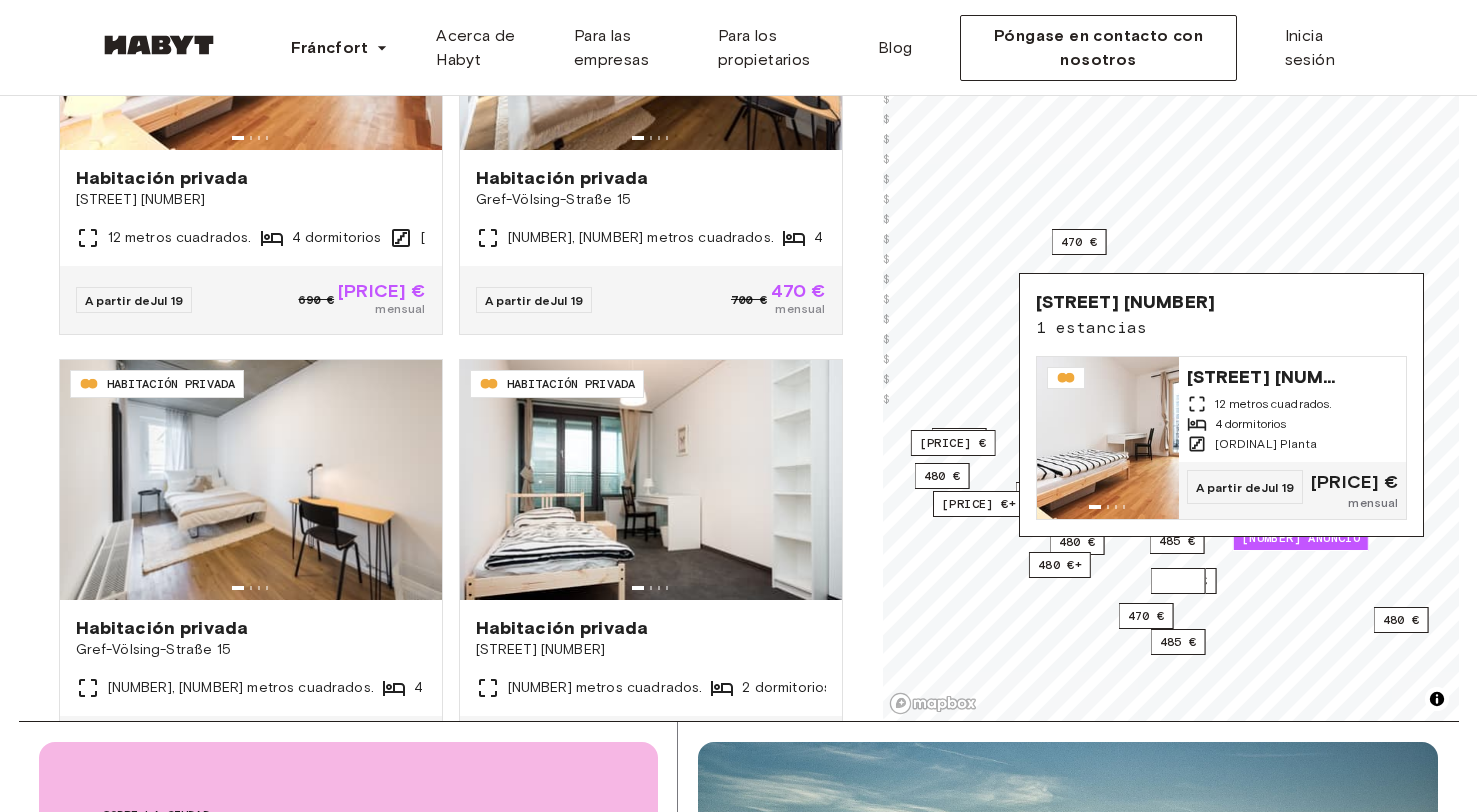 scroll, scrollTop: 500, scrollLeft: 0, axis: vertical 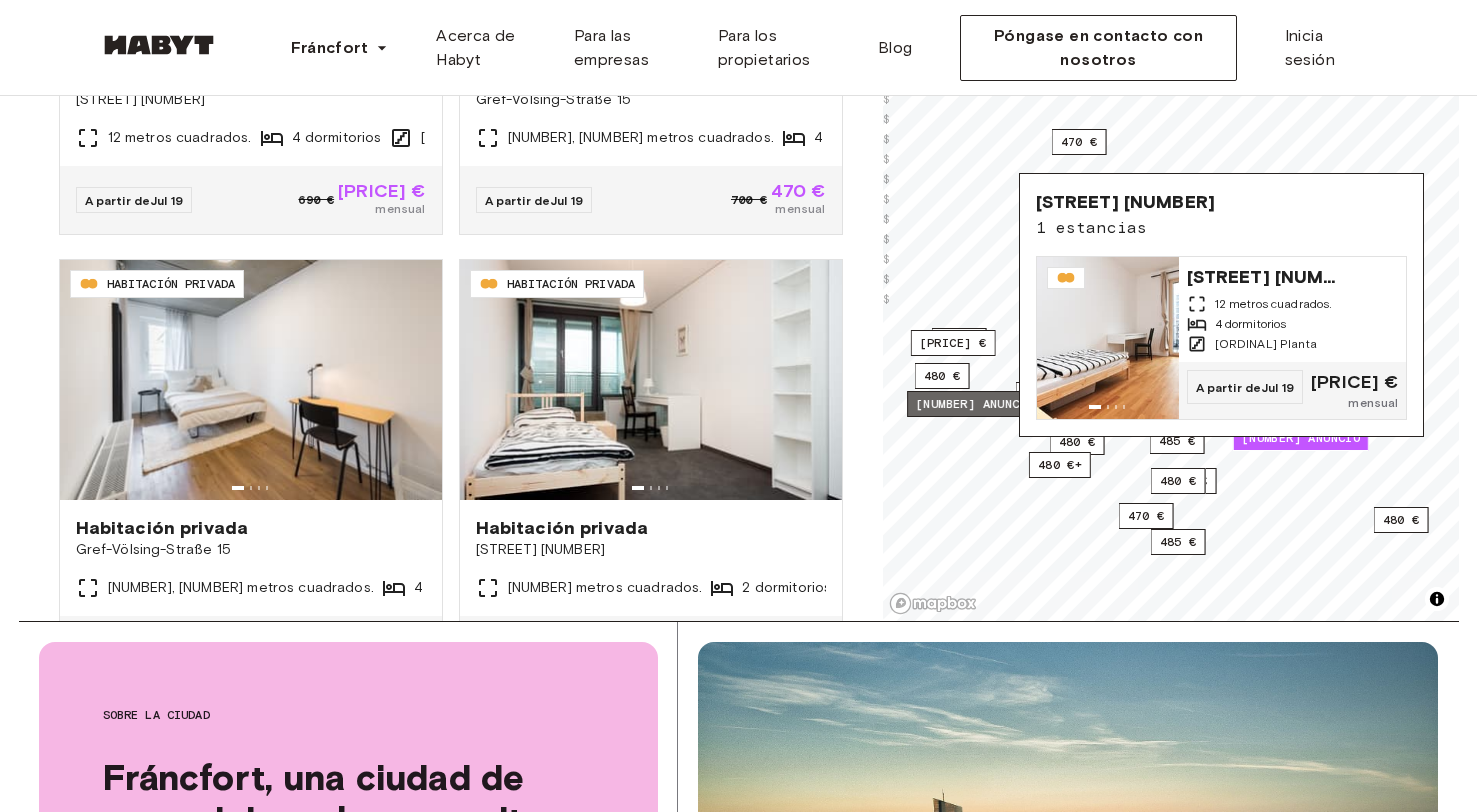 click on "[NUMBER] anuncios" at bounding box center [979, 404] 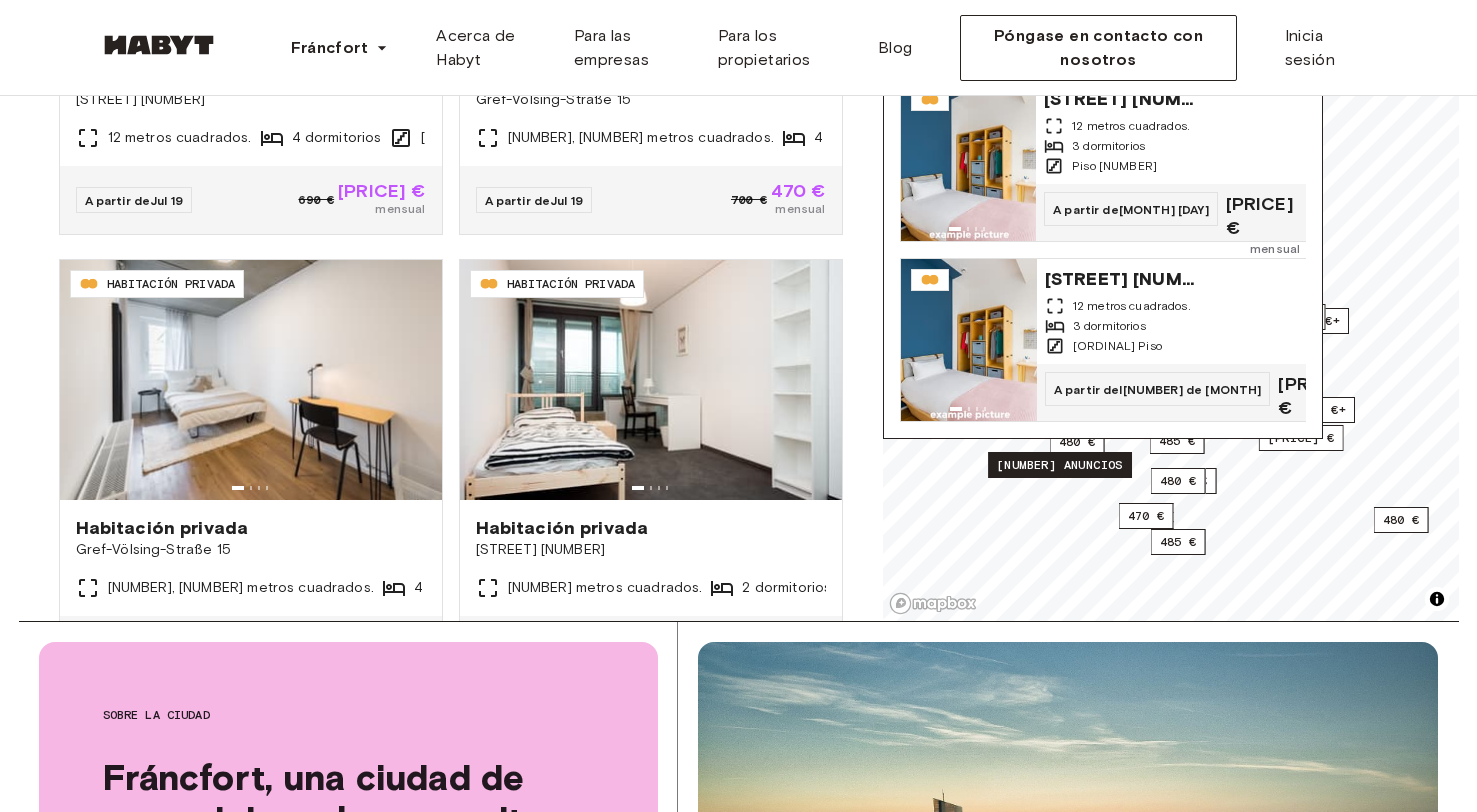 click on "[NUMBER] anuncios" at bounding box center (1060, 465) 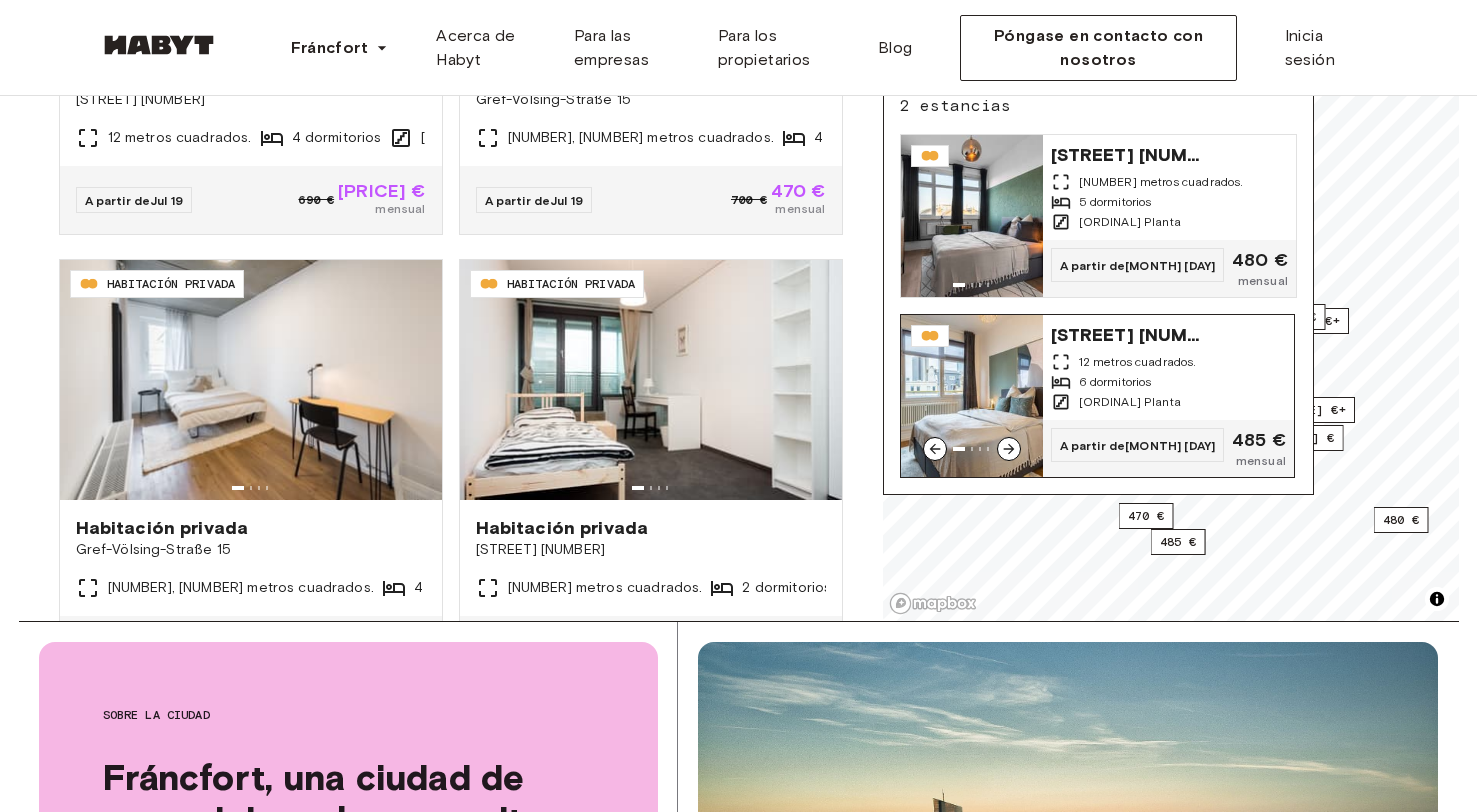 click 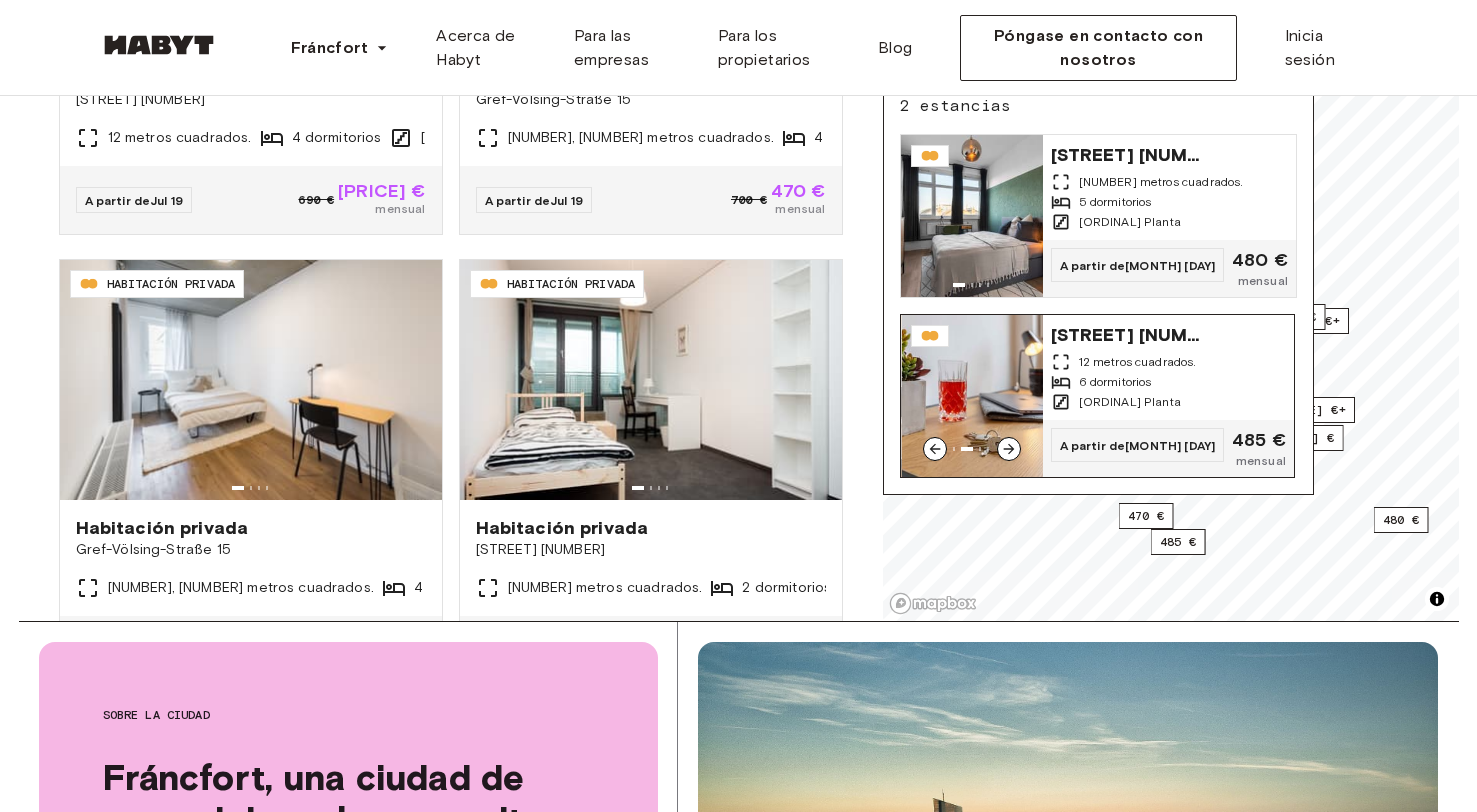 click 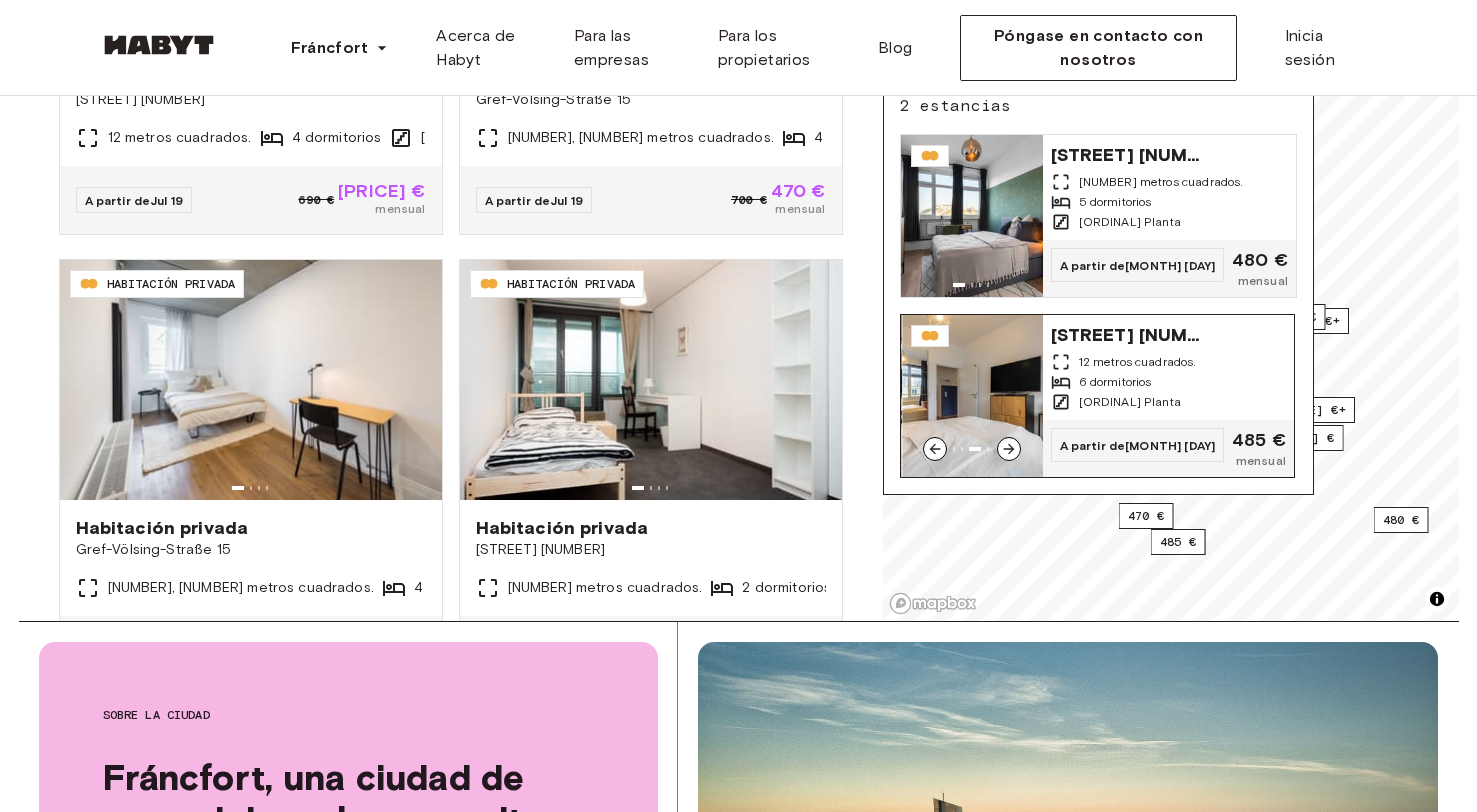 click 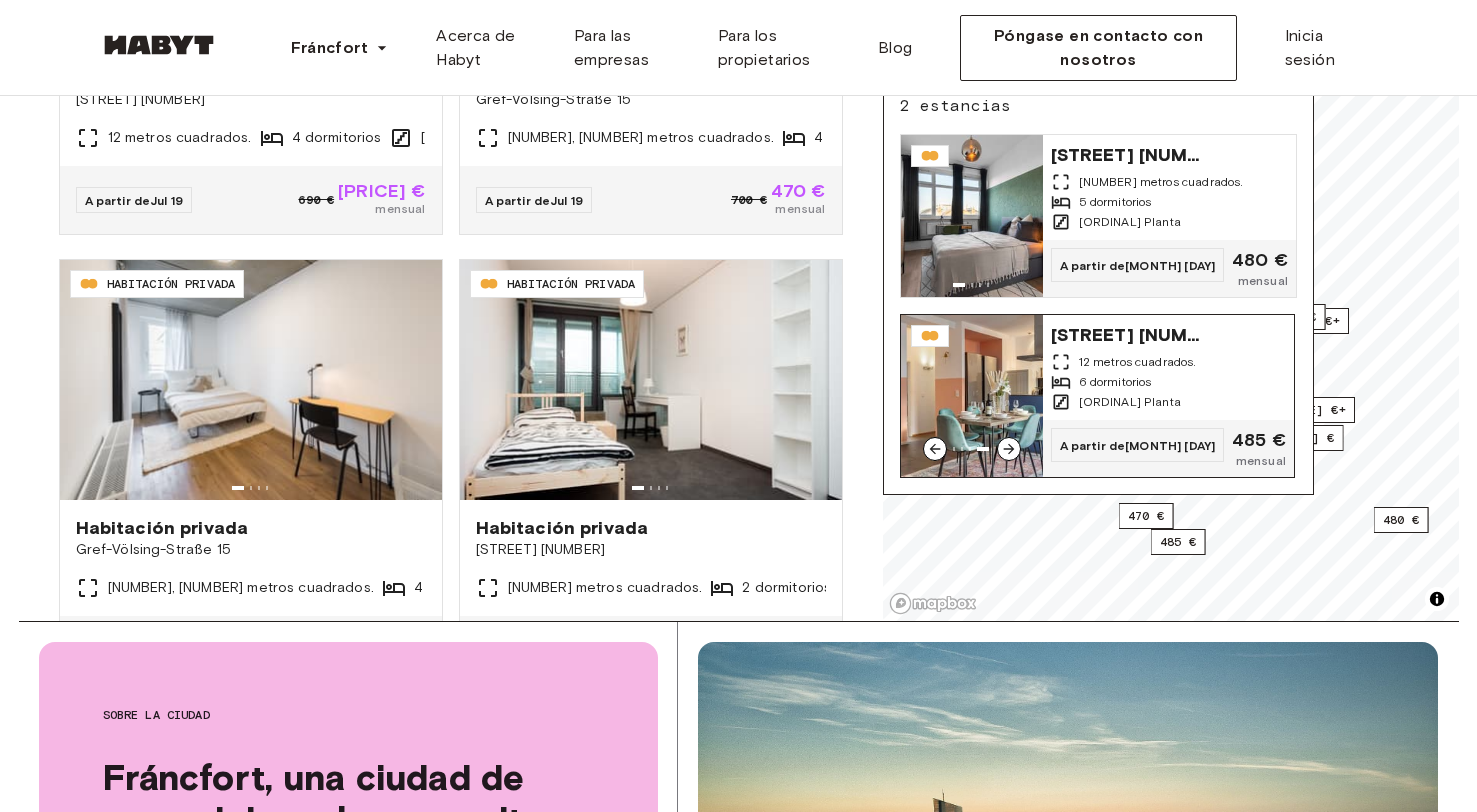 click 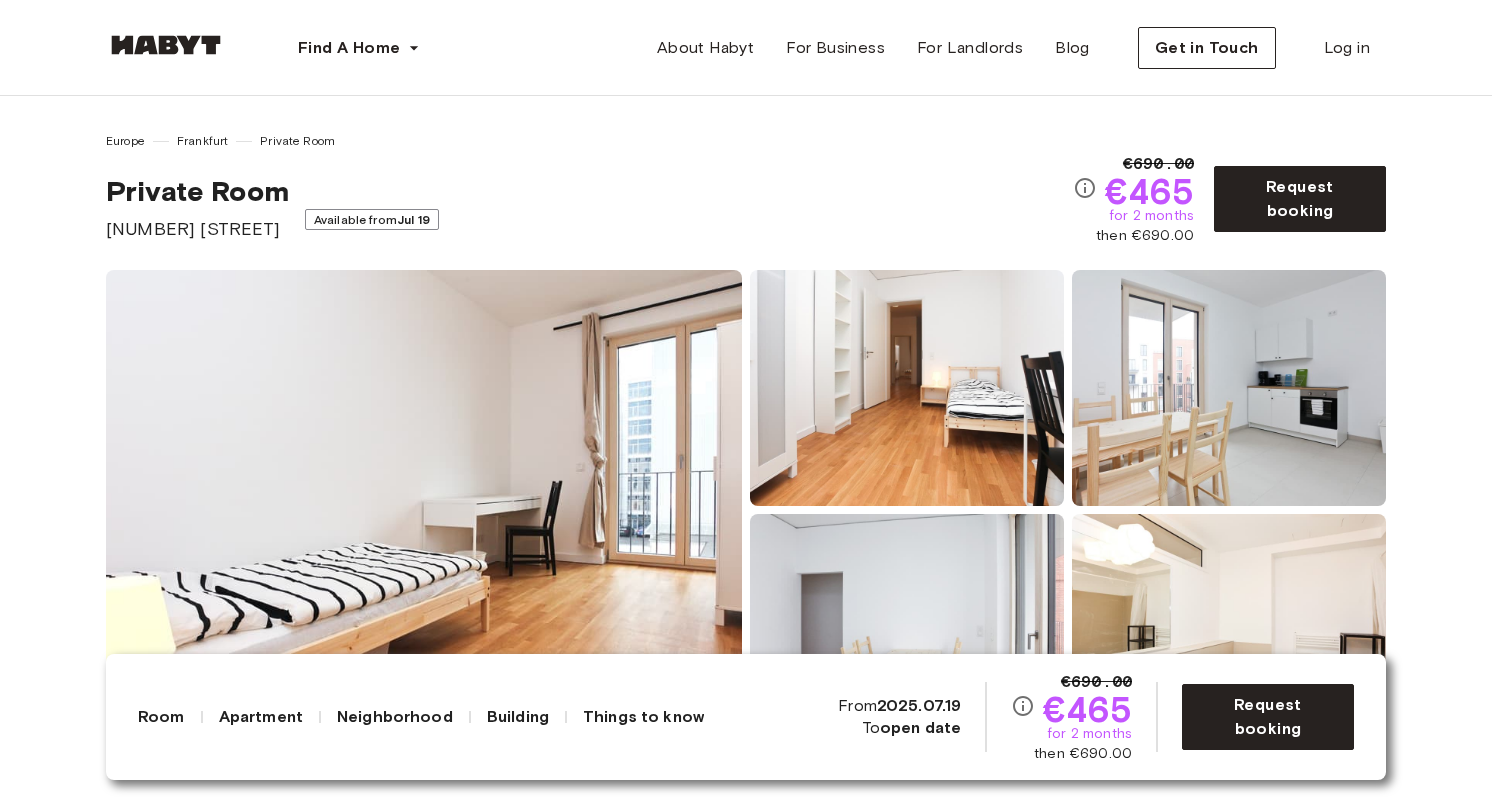 scroll, scrollTop: 0, scrollLeft: 0, axis: both 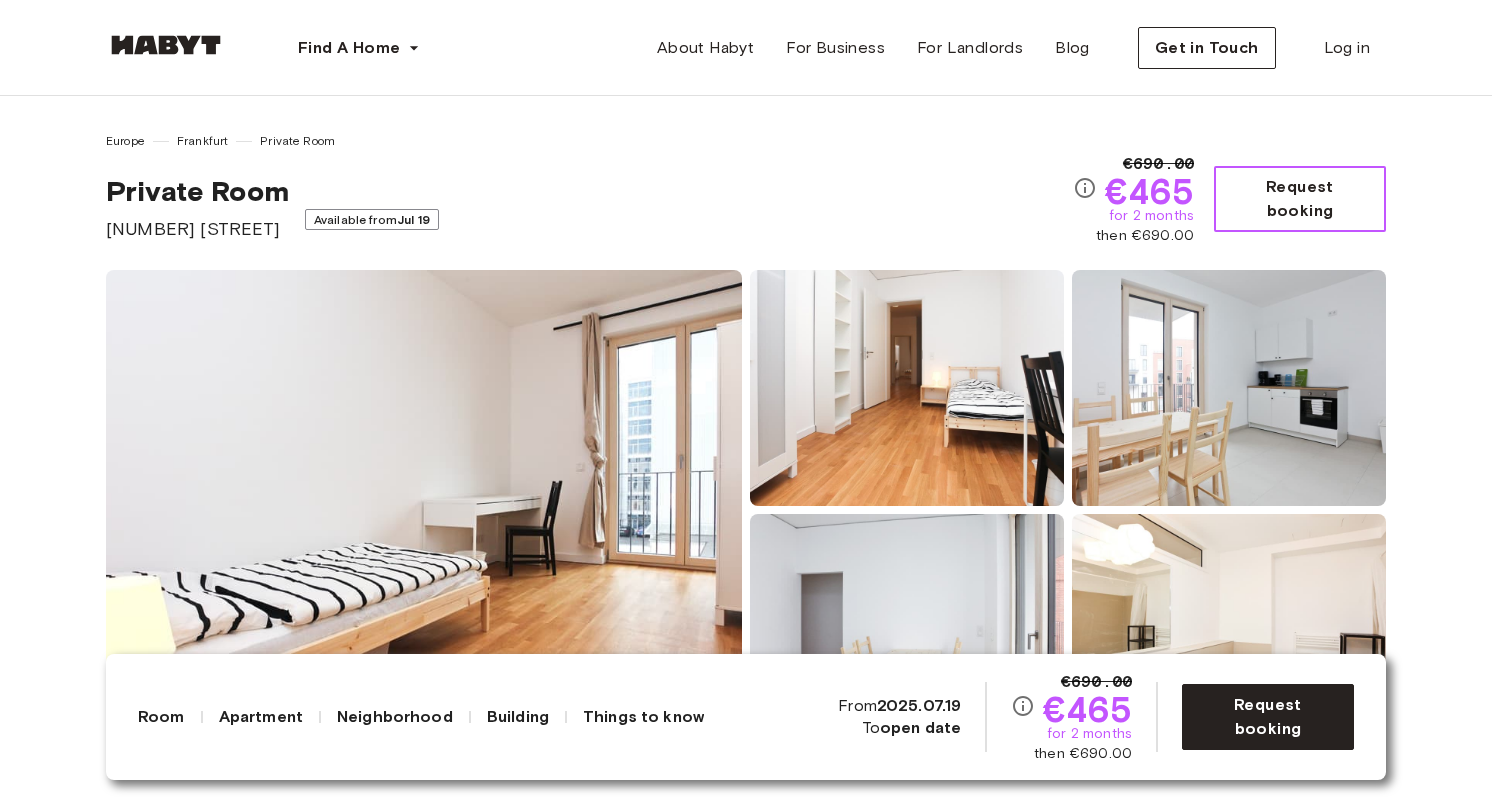click on "Request booking" at bounding box center [1300, 199] 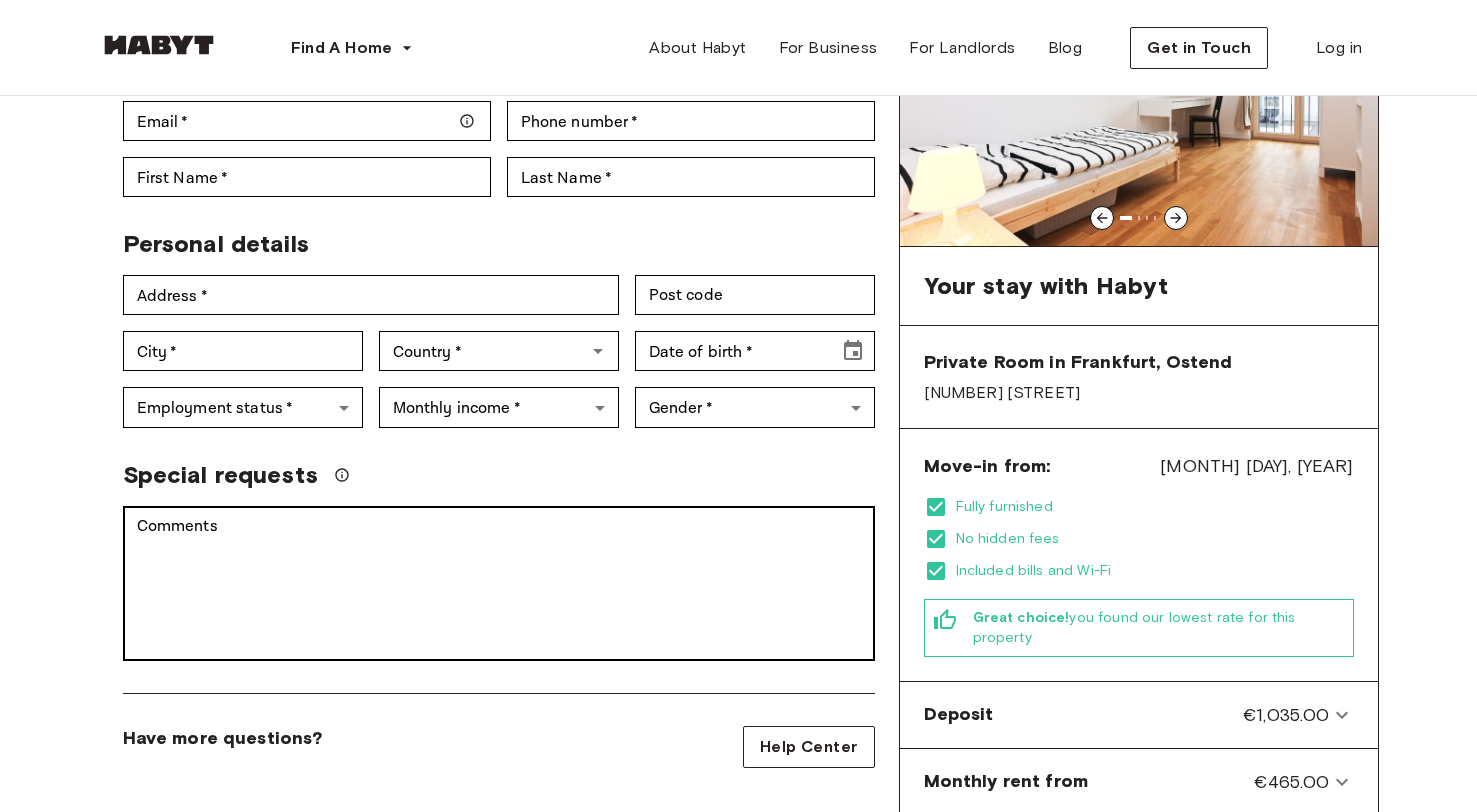 scroll, scrollTop: 200, scrollLeft: 0, axis: vertical 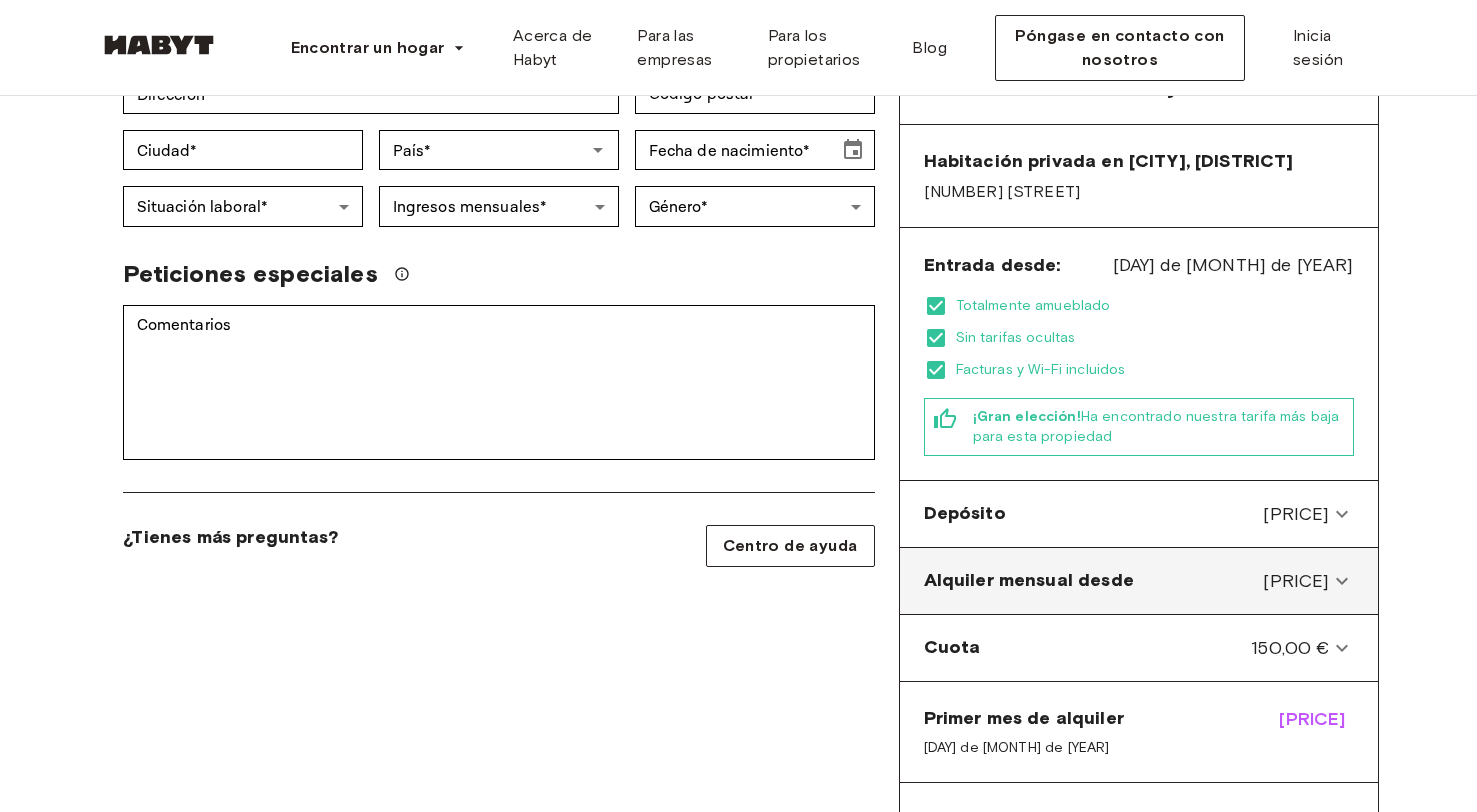 click 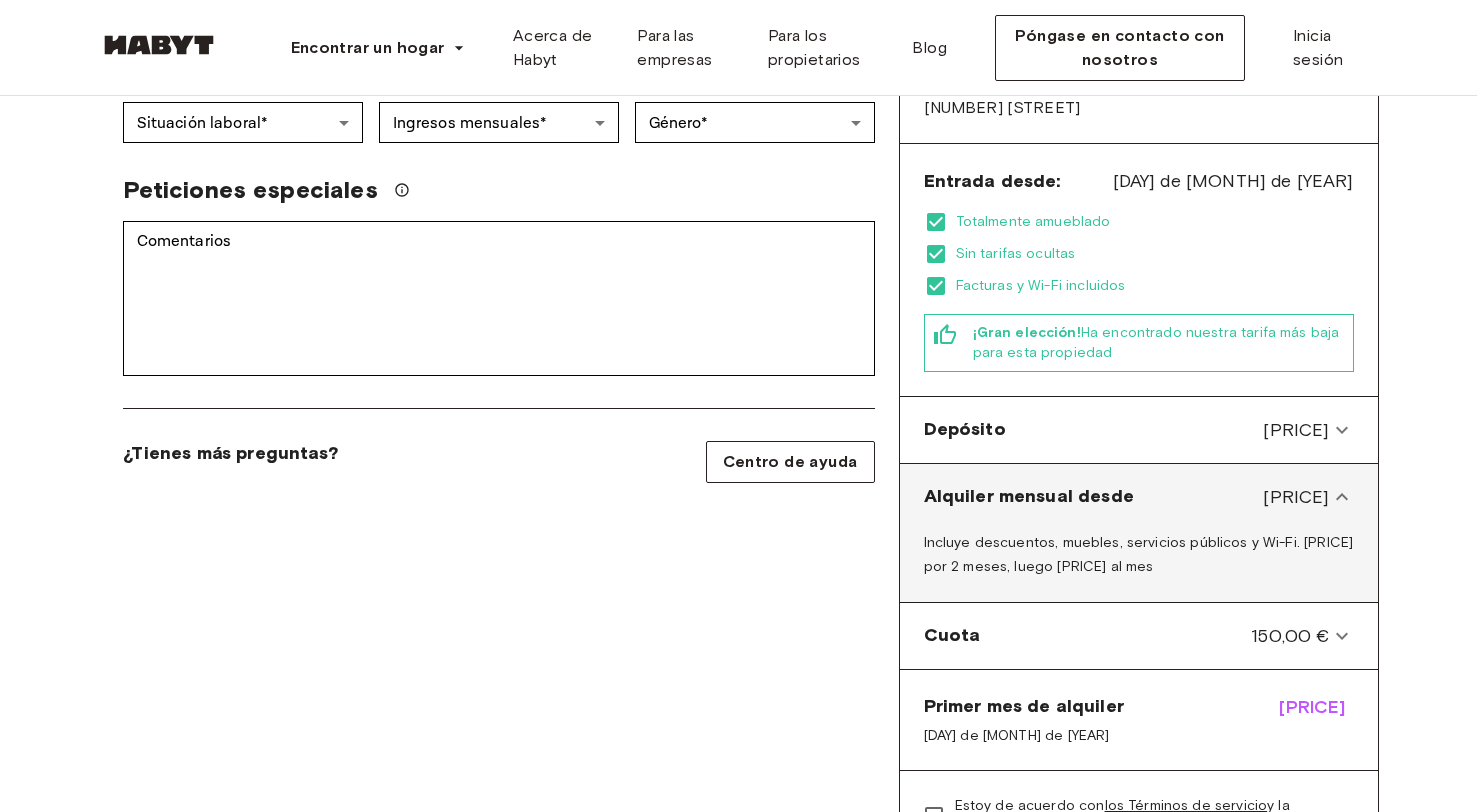scroll, scrollTop: 600, scrollLeft: 0, axis: vertical 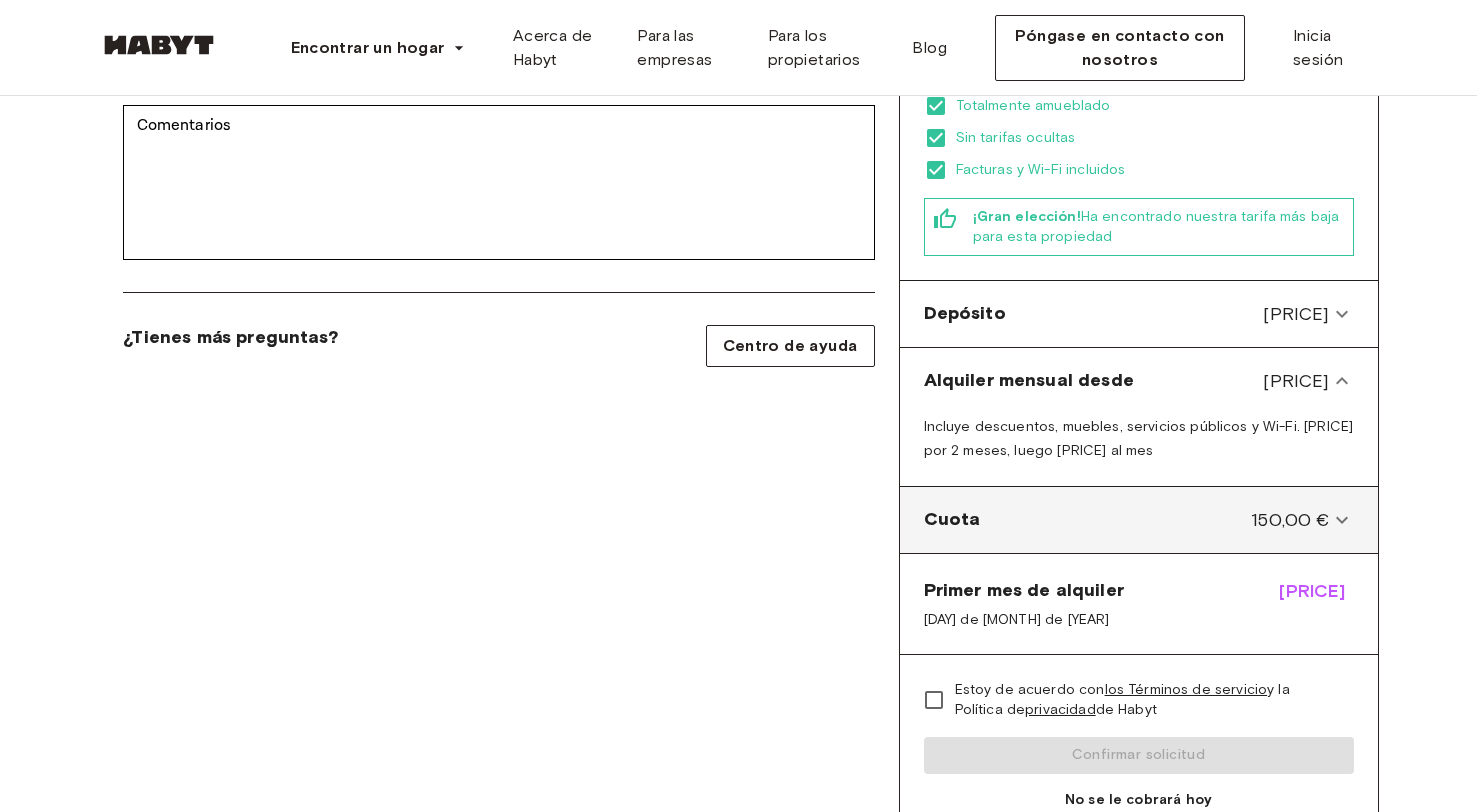 click on "Cuota 150,00 €" at bounding box center [1139, 520] 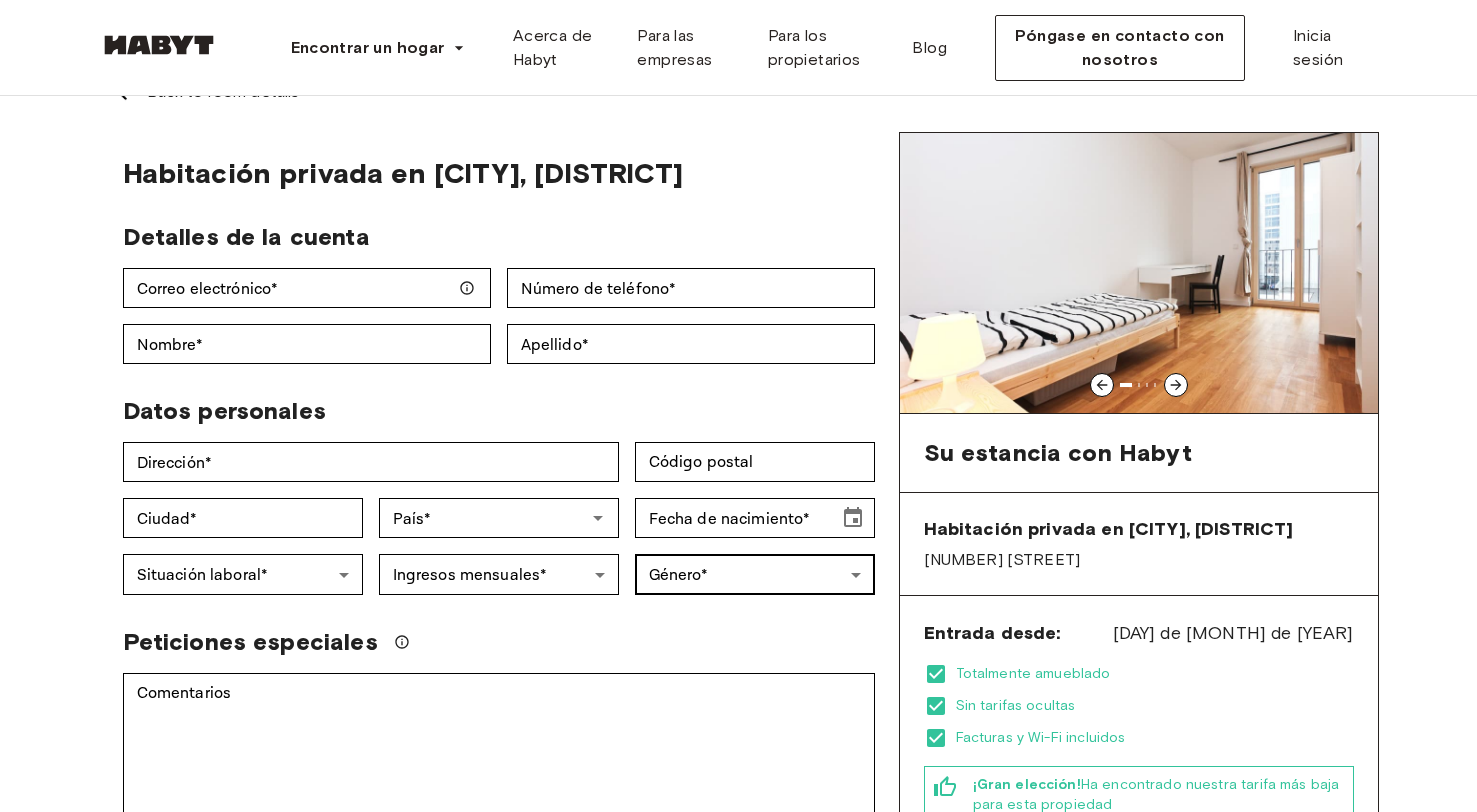 scroll, scrollTop: 0, scrollLeft: 0, axis: both 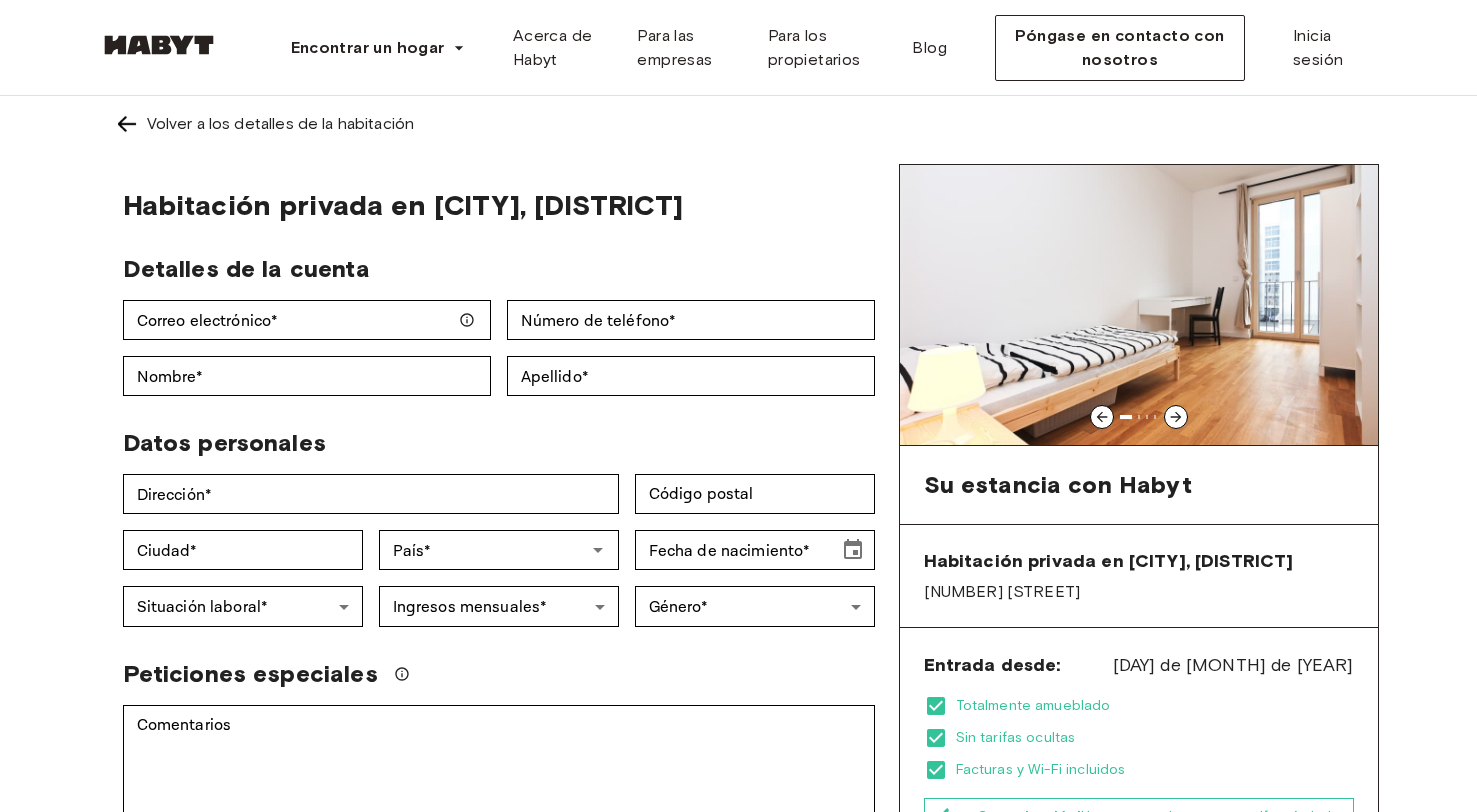 click 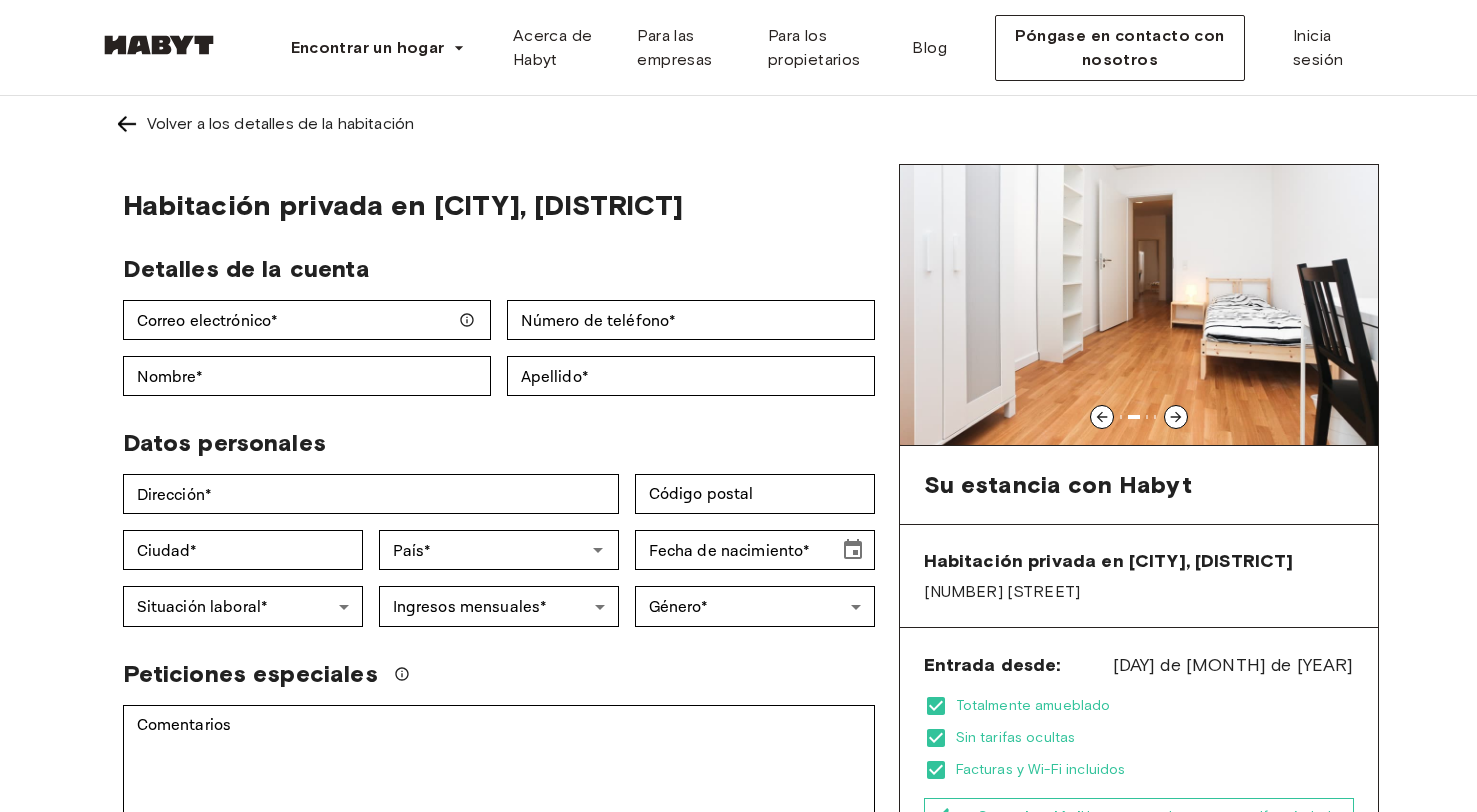 click 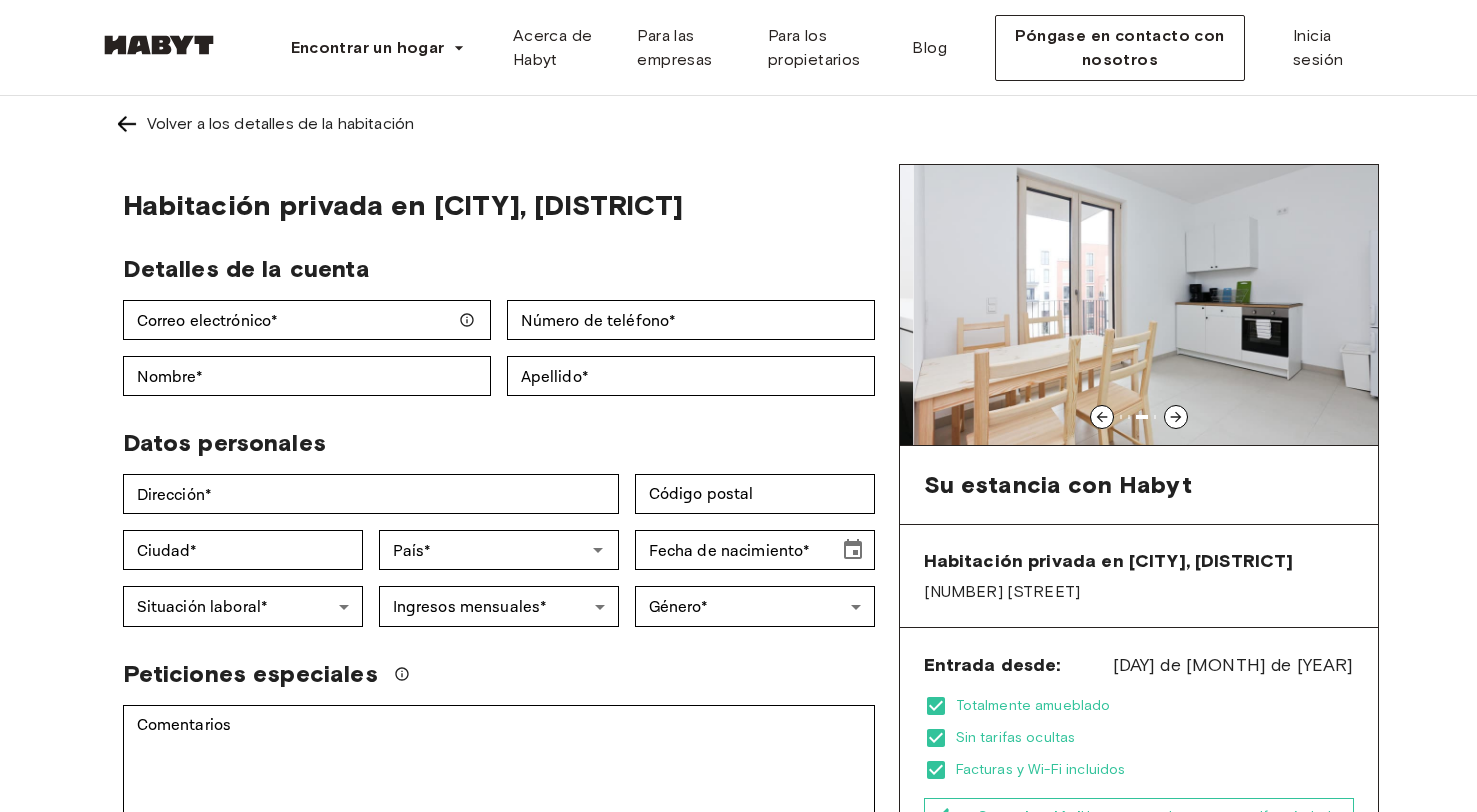 click 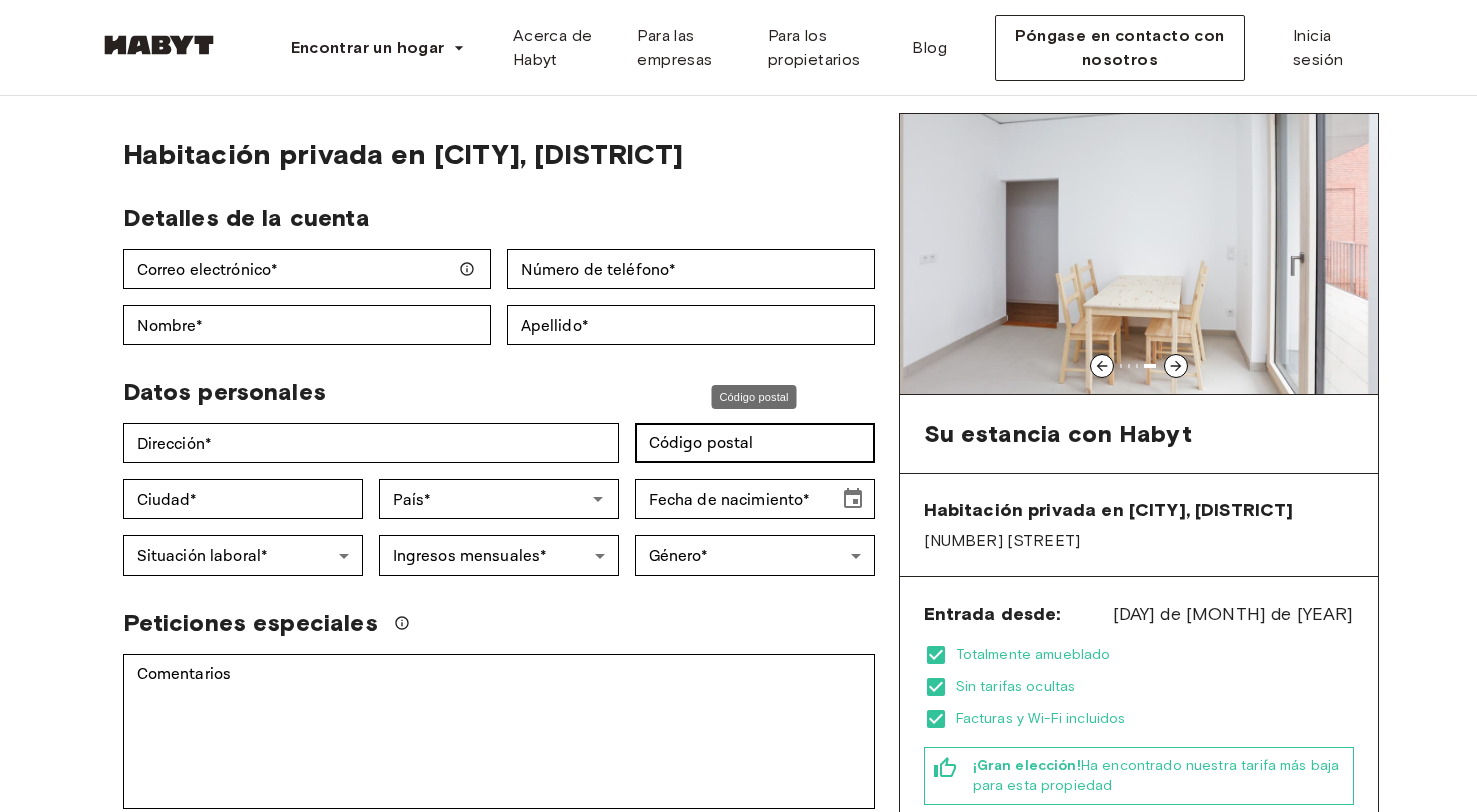 scroll, scrollTop: 0, scrollLeft: 0, axis: both 